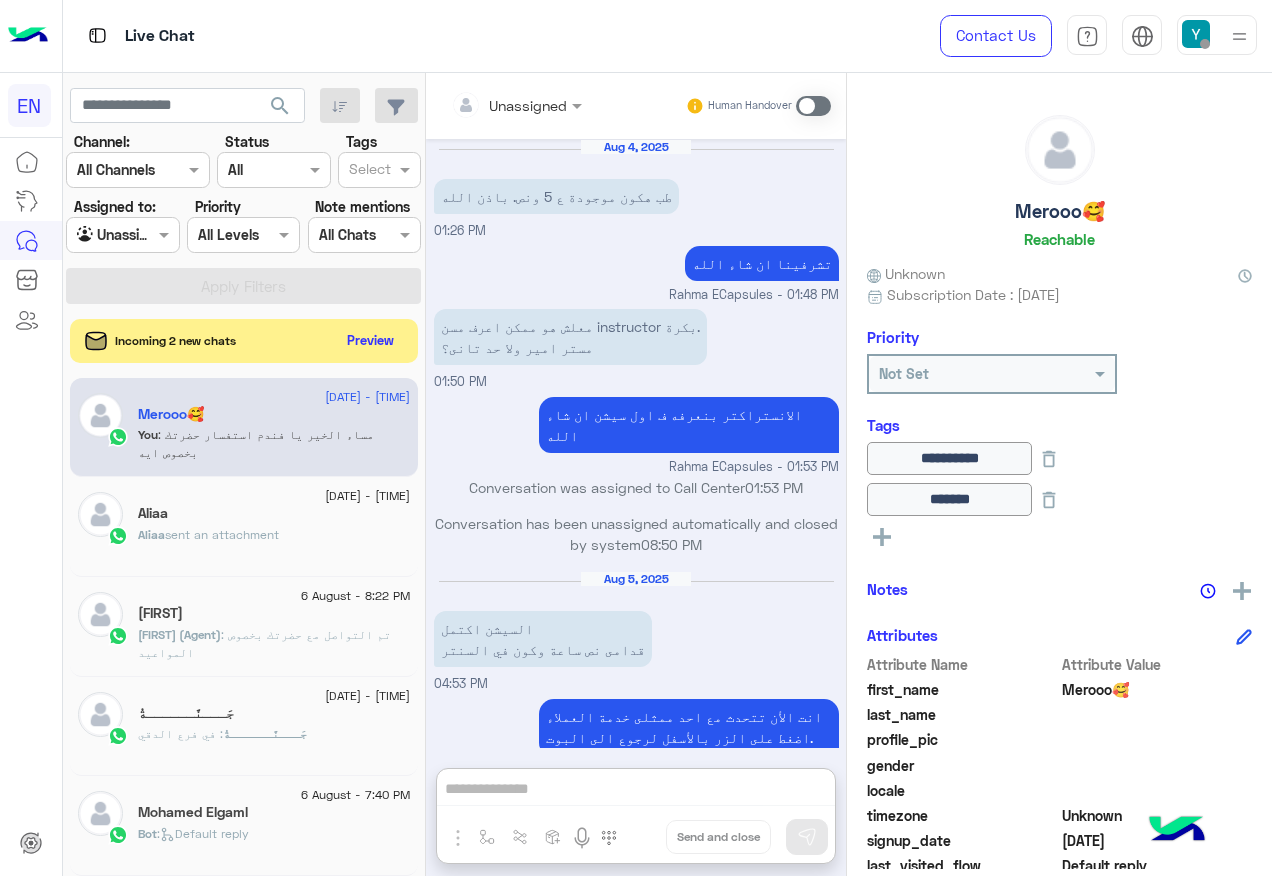 scroll, scrollTop: 0, scrollLeft: 0, axis: both 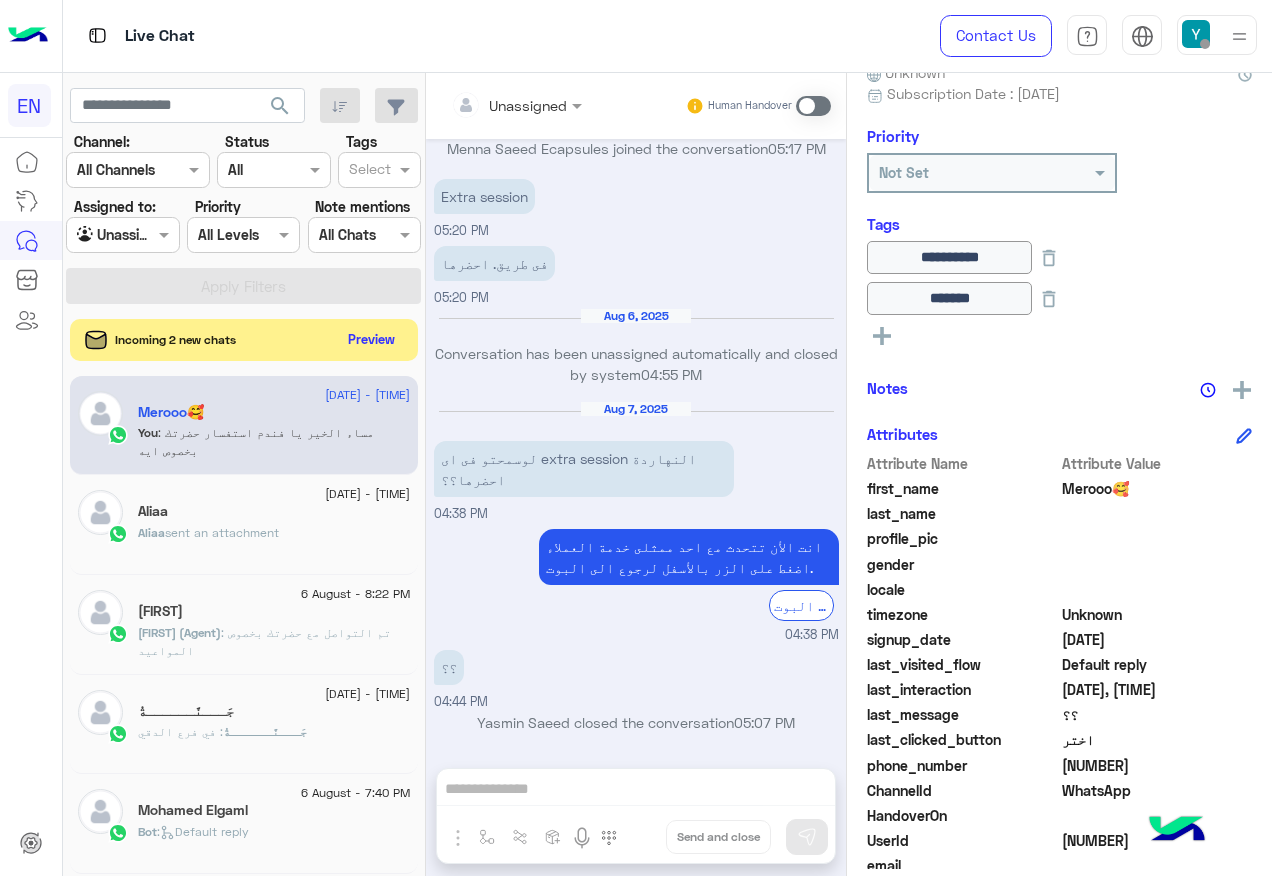 click on "Preview" 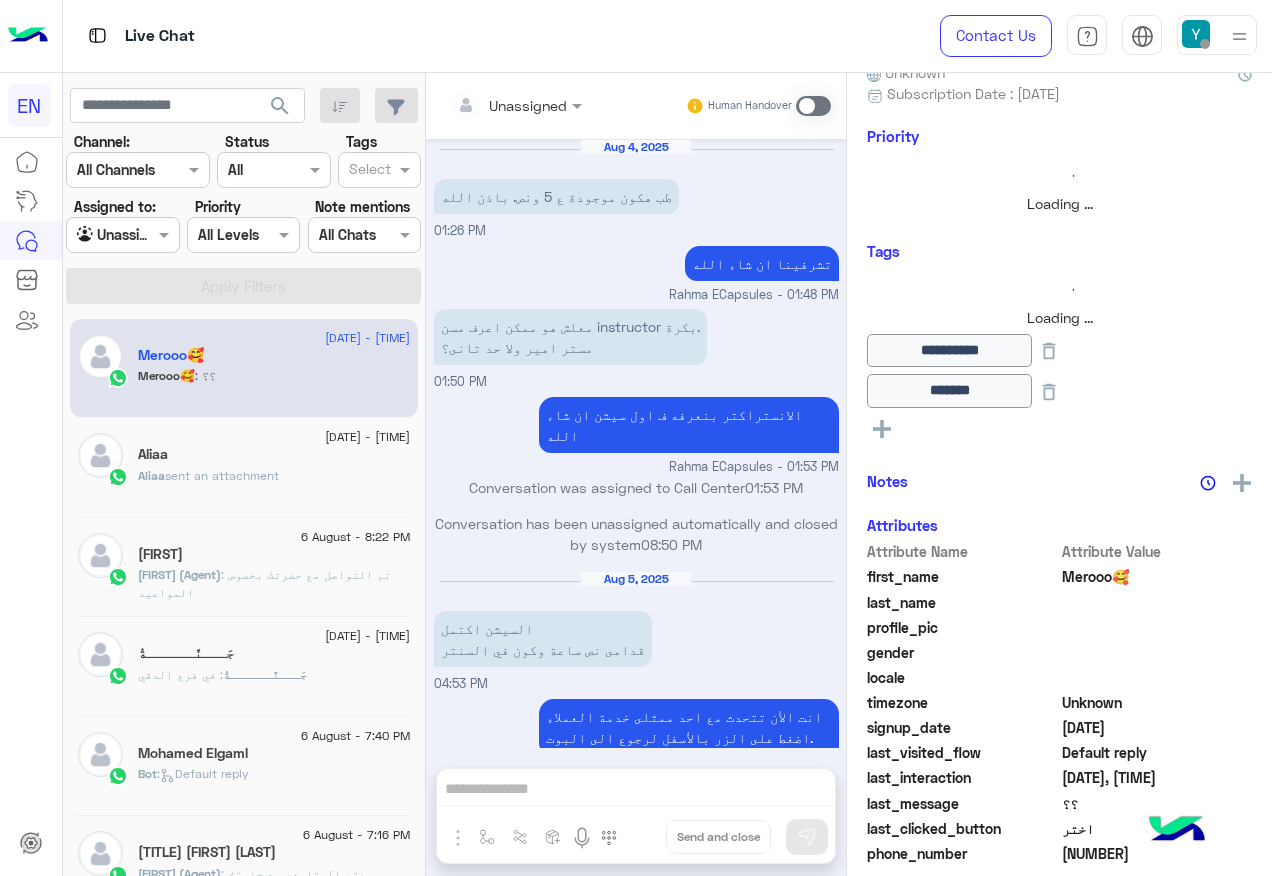 scroll, scrollTop: 920, scrollLeft: 0, axis: vertical 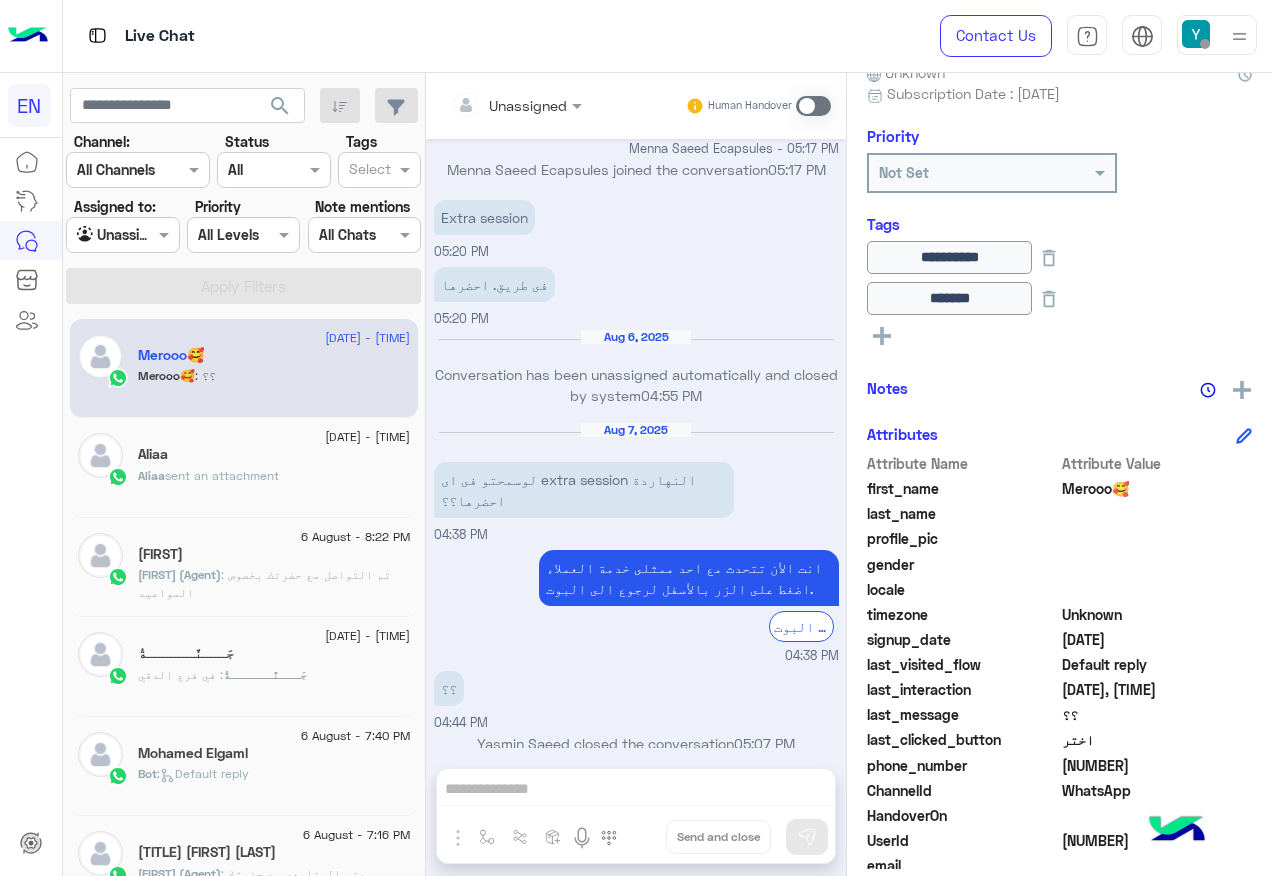 click on "Aliaa" 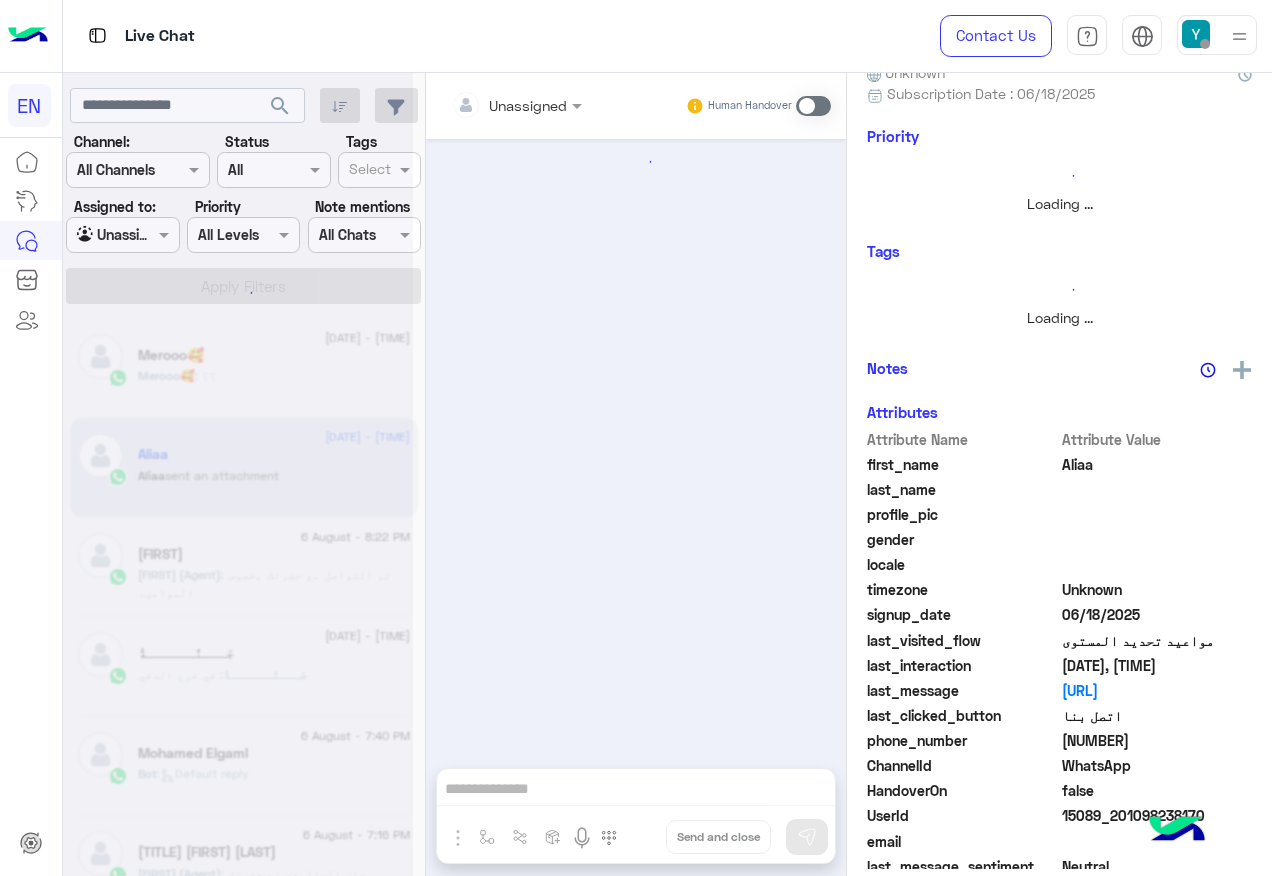 scroll, scrollTop: 0, scrollLeft: 0, axis: both 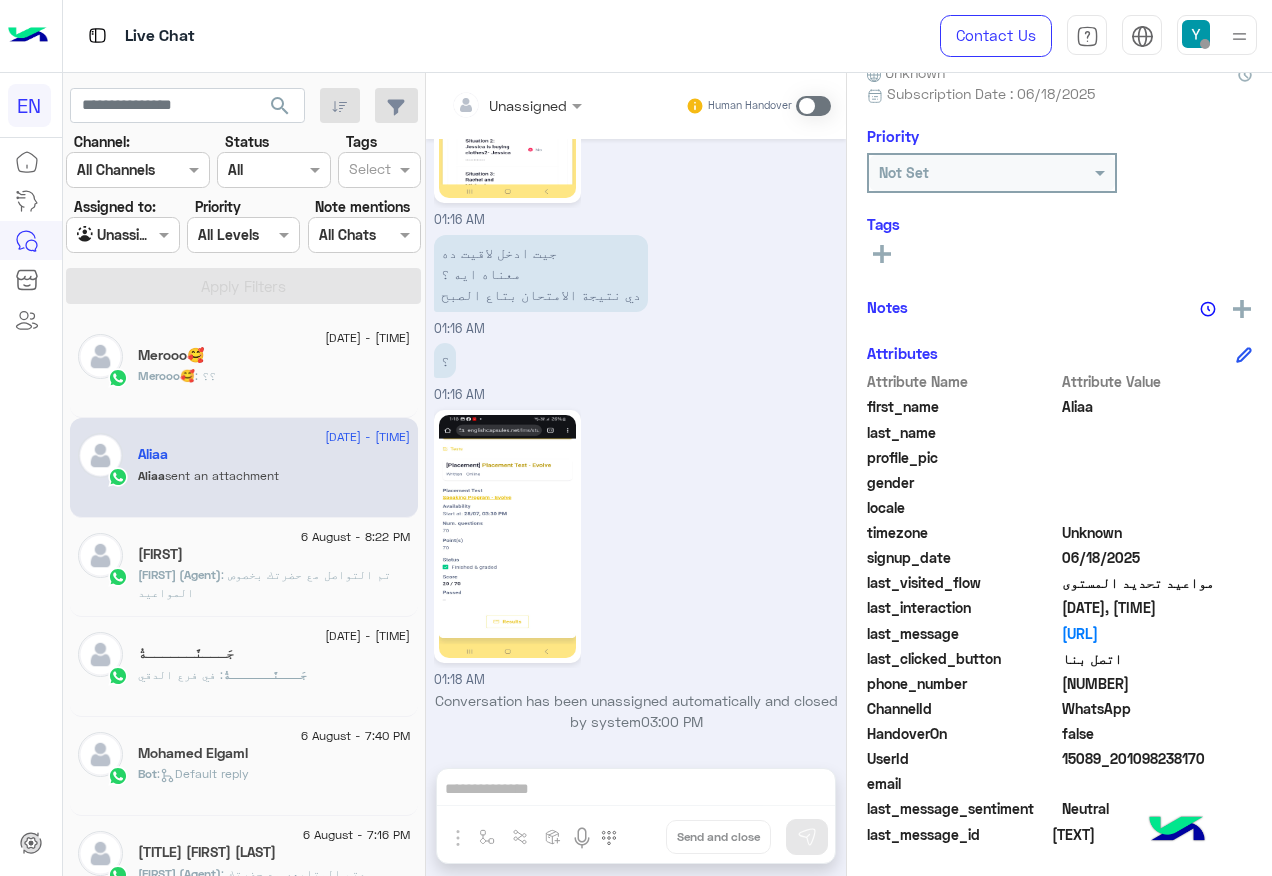 click on "Agent Filter Unassigned" at bounding box center [122, 235] 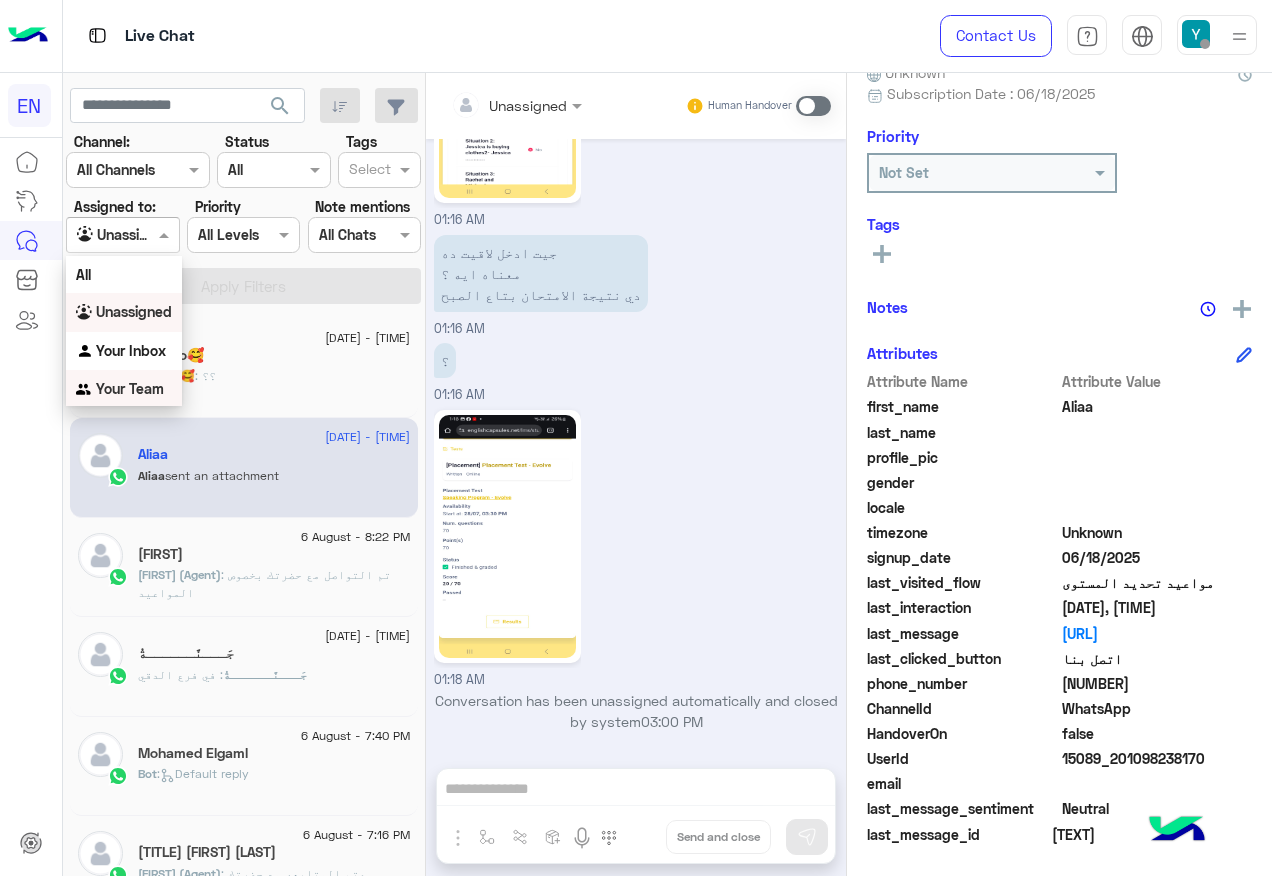 click on "Your Team" at bounding box center (130, 388) 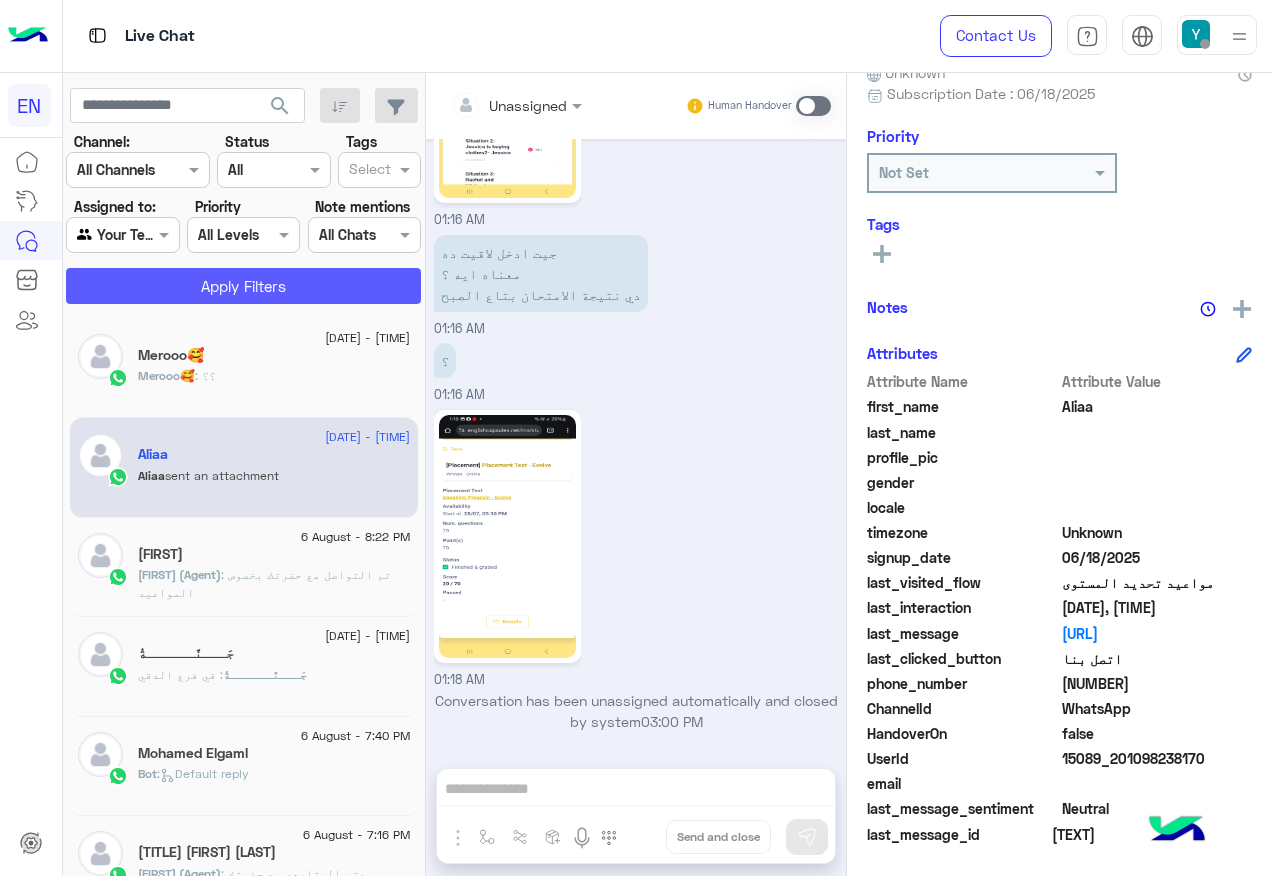 click on "Apply Filters" 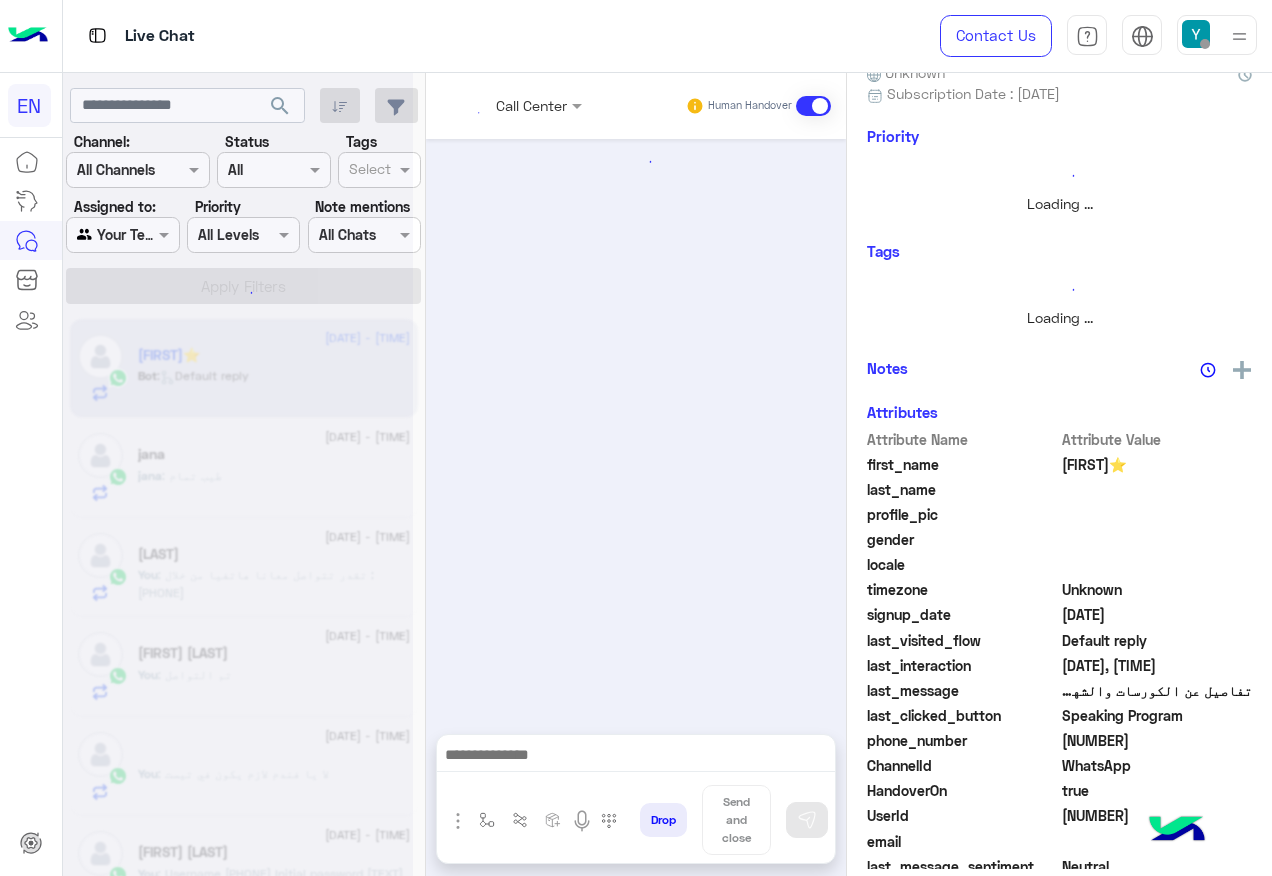 scroll, scrollTop: 0, scrollLeft: 0, axis: both 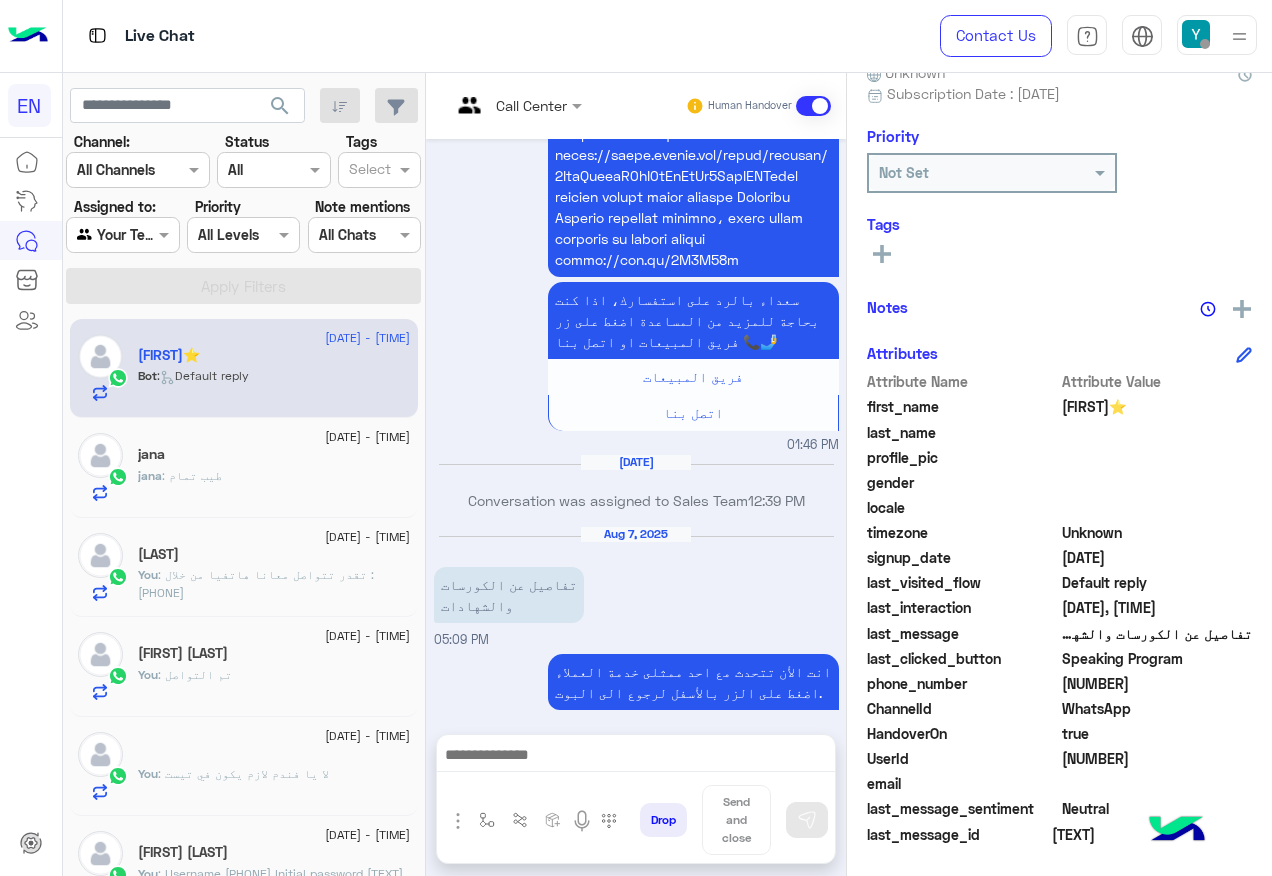 click on "Call Center" at bounding box center (509, 106) 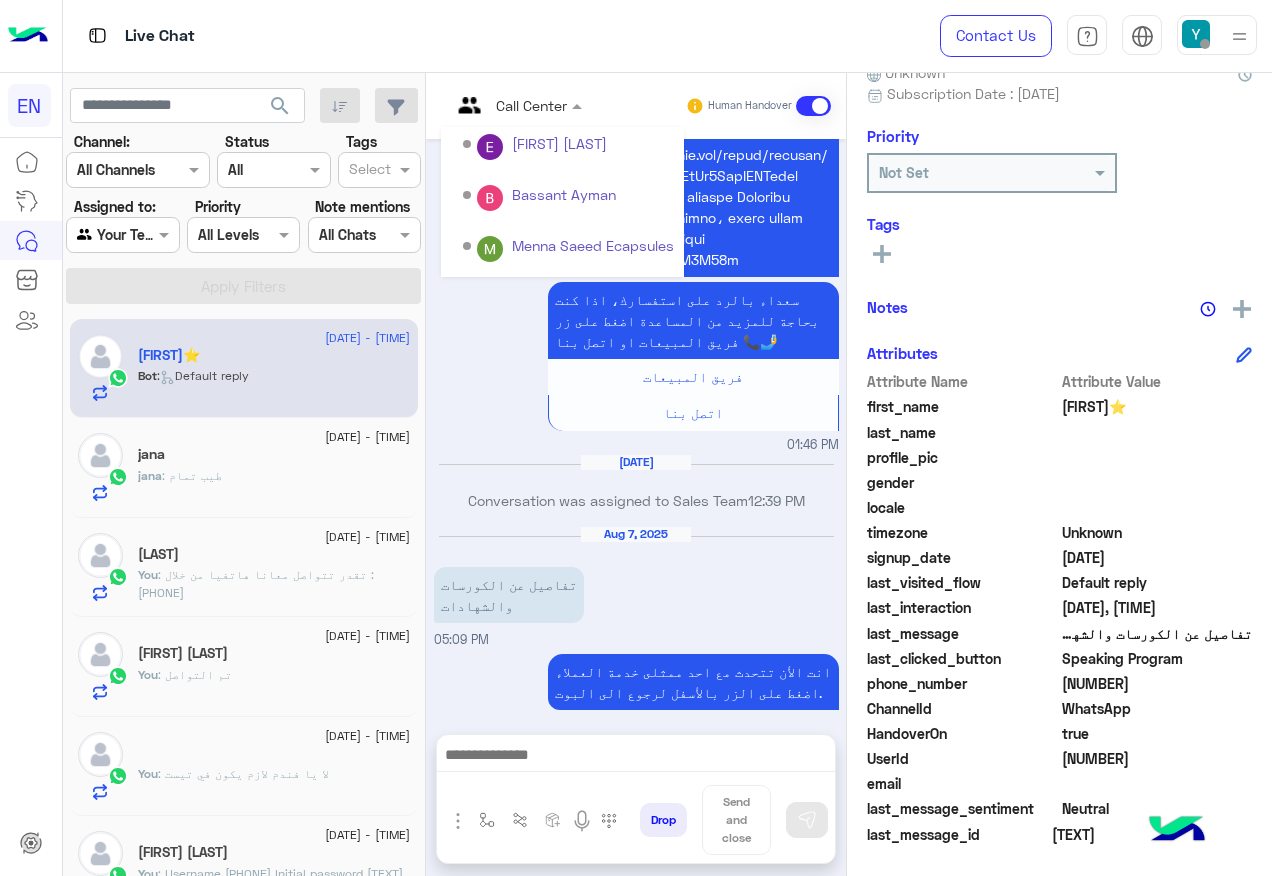 scroll, scrollTop: 332, scrollLeft: 0, axis: vertical 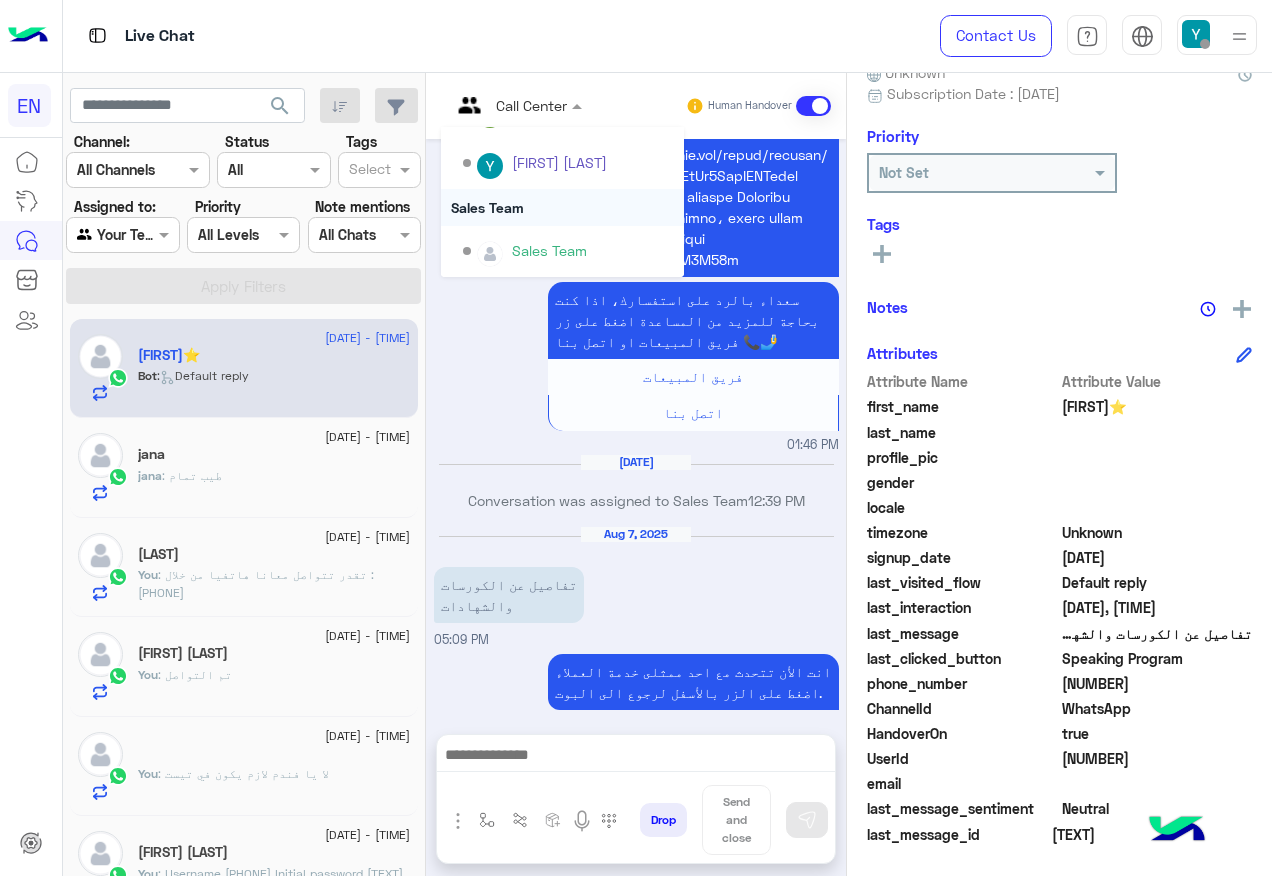 click on "Sales Team" at bounding box center (562, 207) 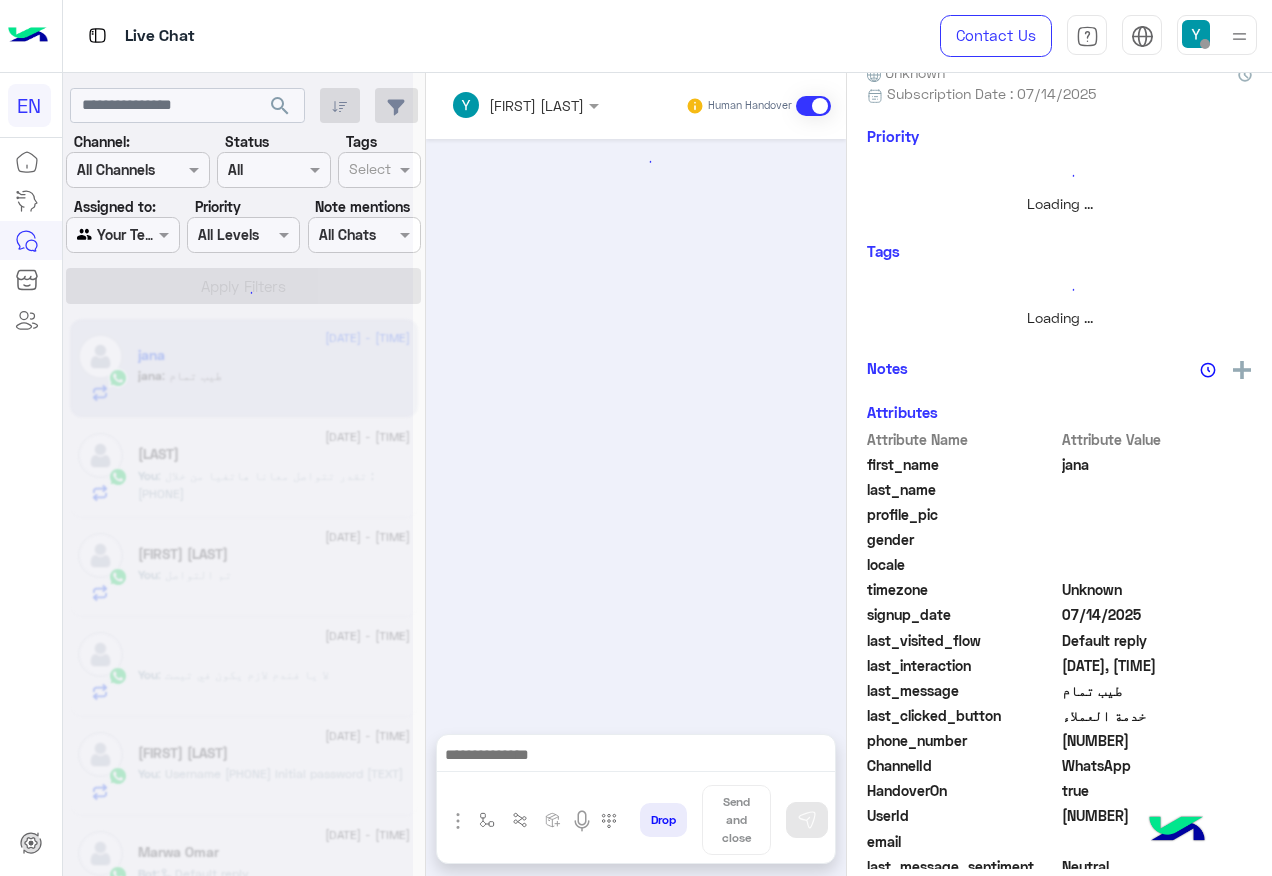 scroll, scrollTop: 0, scrollLeft: 0, axis: both 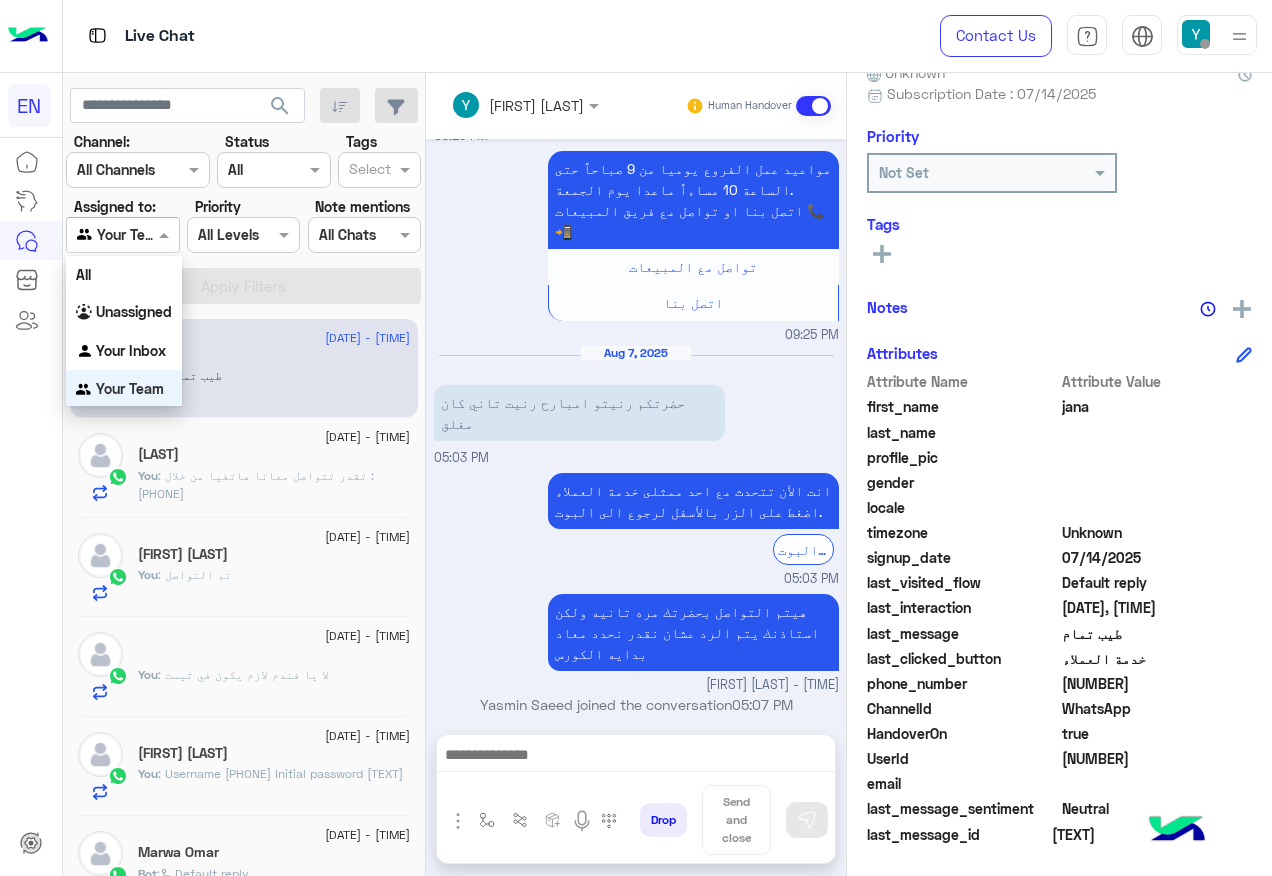 click at bounding box center [166, 234] 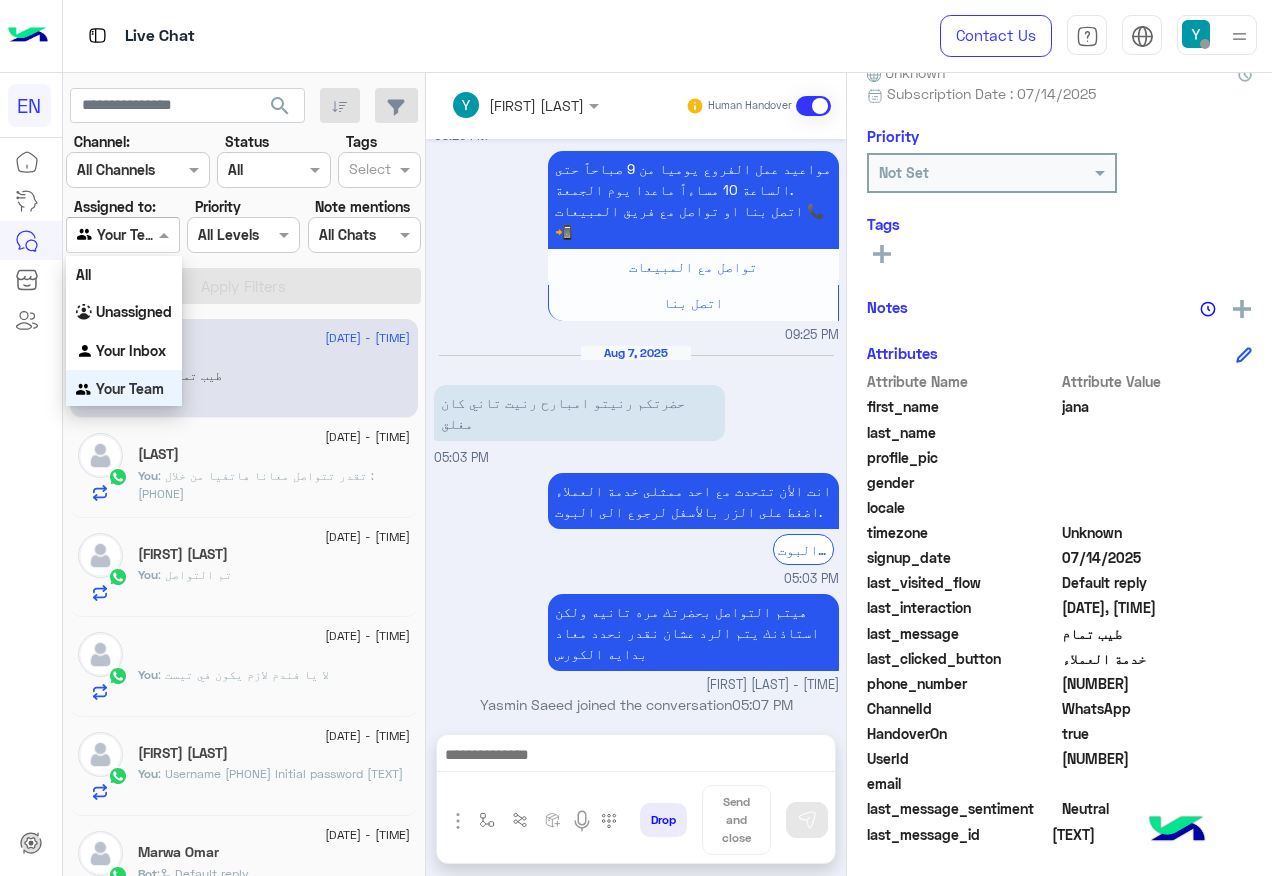 scroll, scrollTop: 1, scrollLeft: 0, axis: vertical 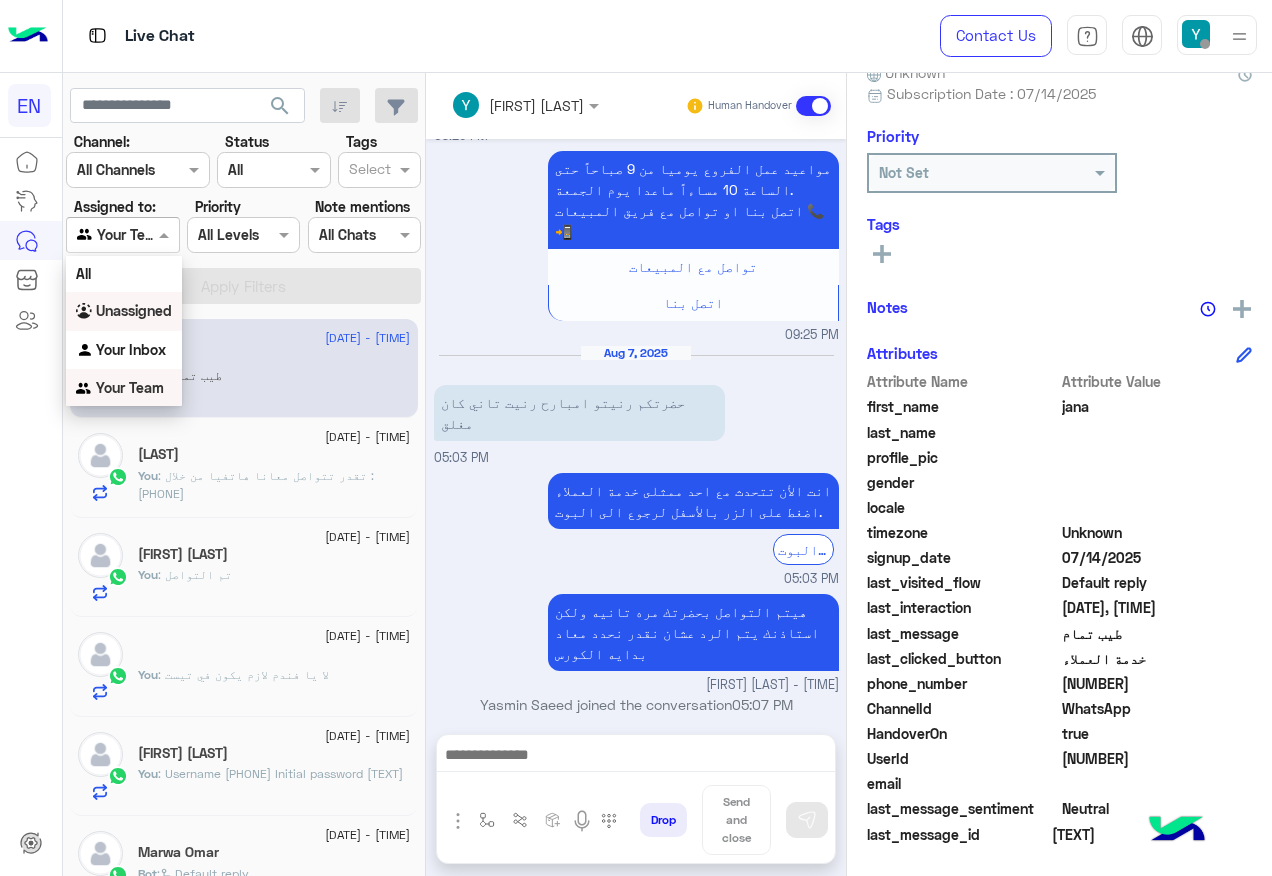 click on "Unassigned" at bounding box center (124, 311) 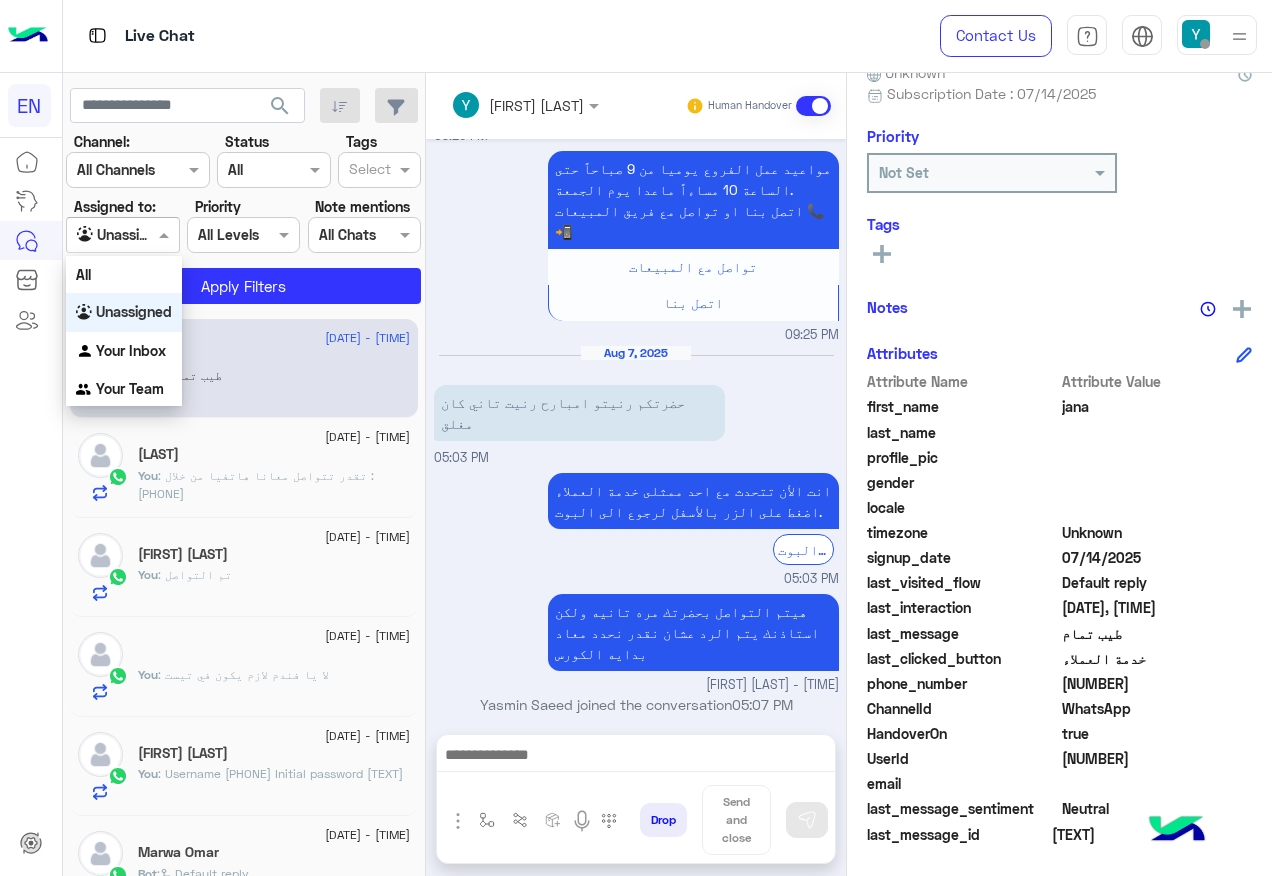 click at bounding box center (166, 234) 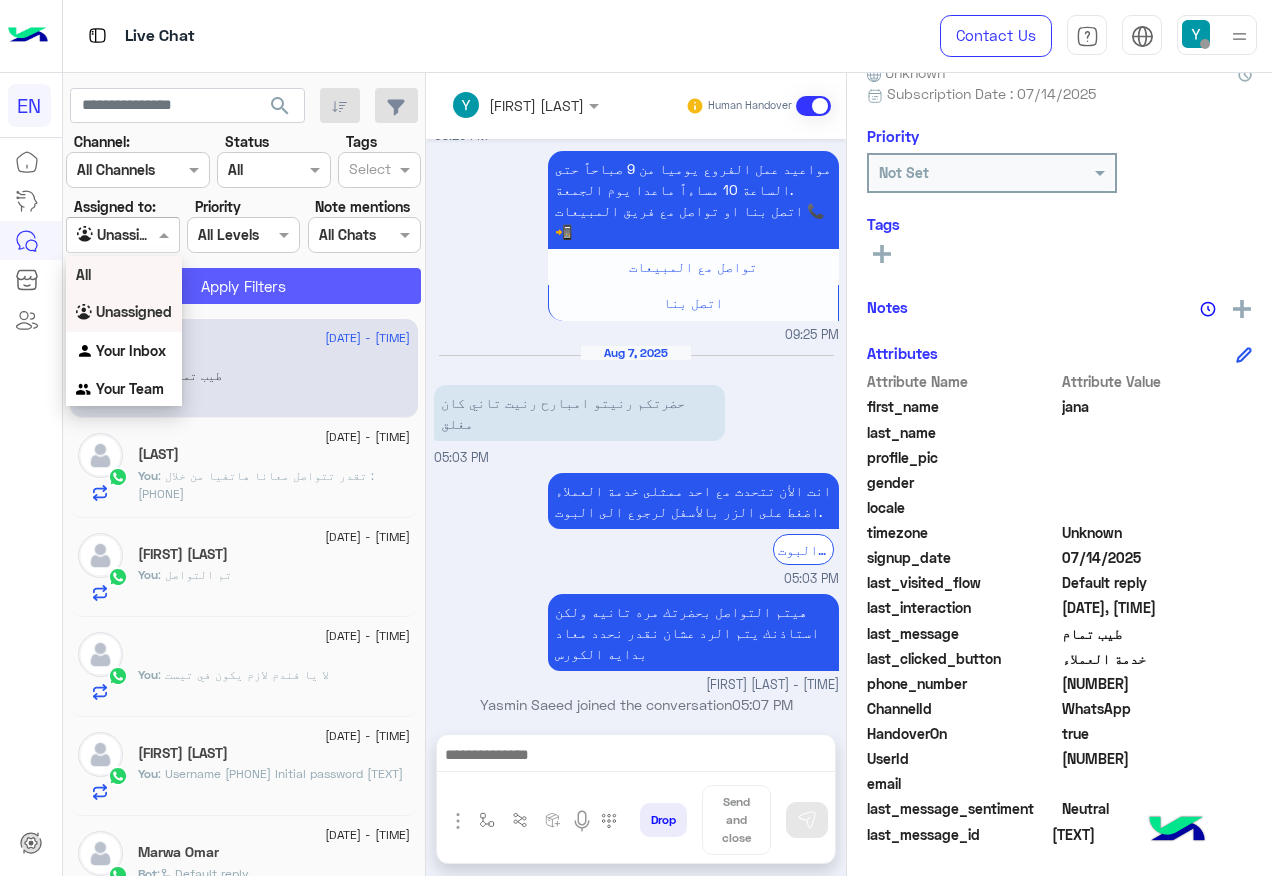 click on "All" at bounding box center (124, 274) 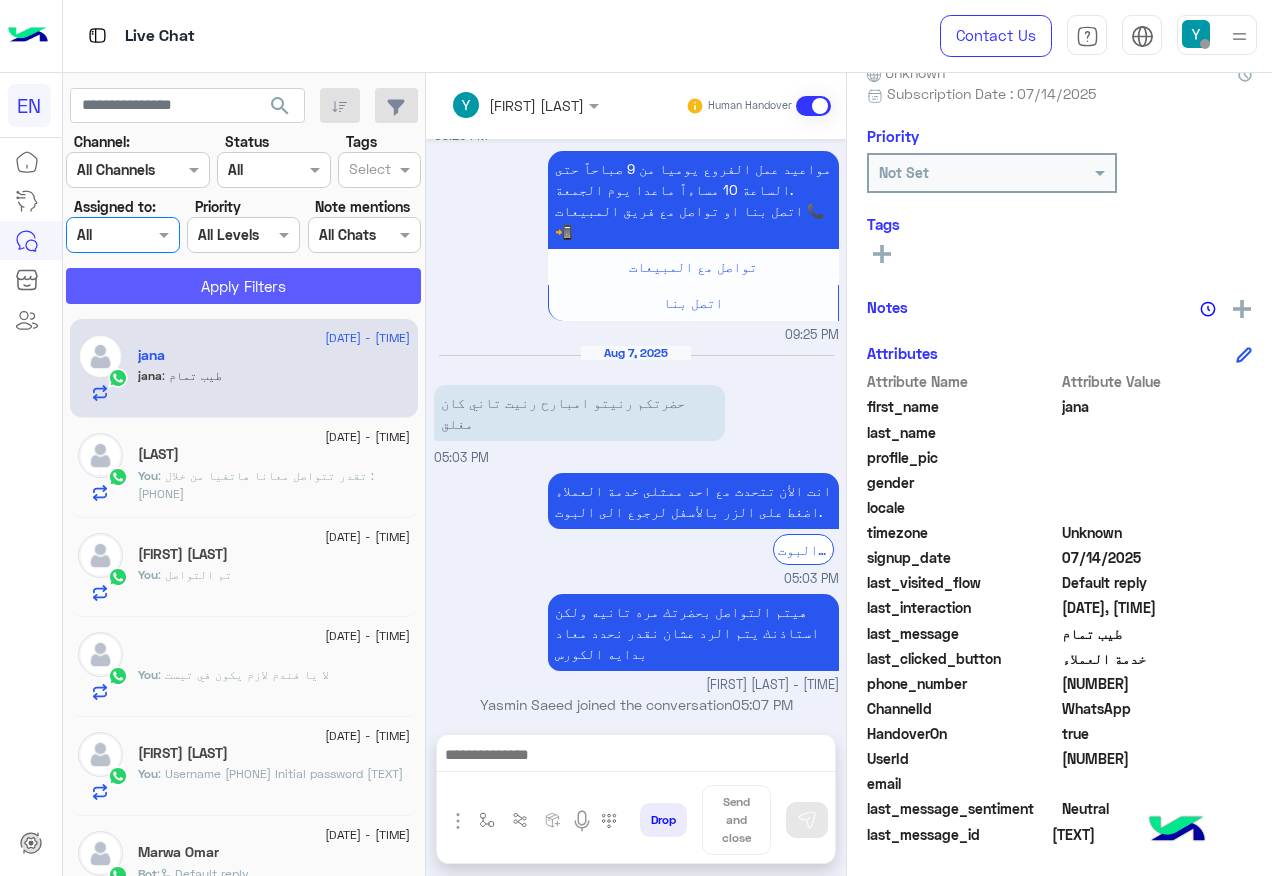 click on "Apply Filters" 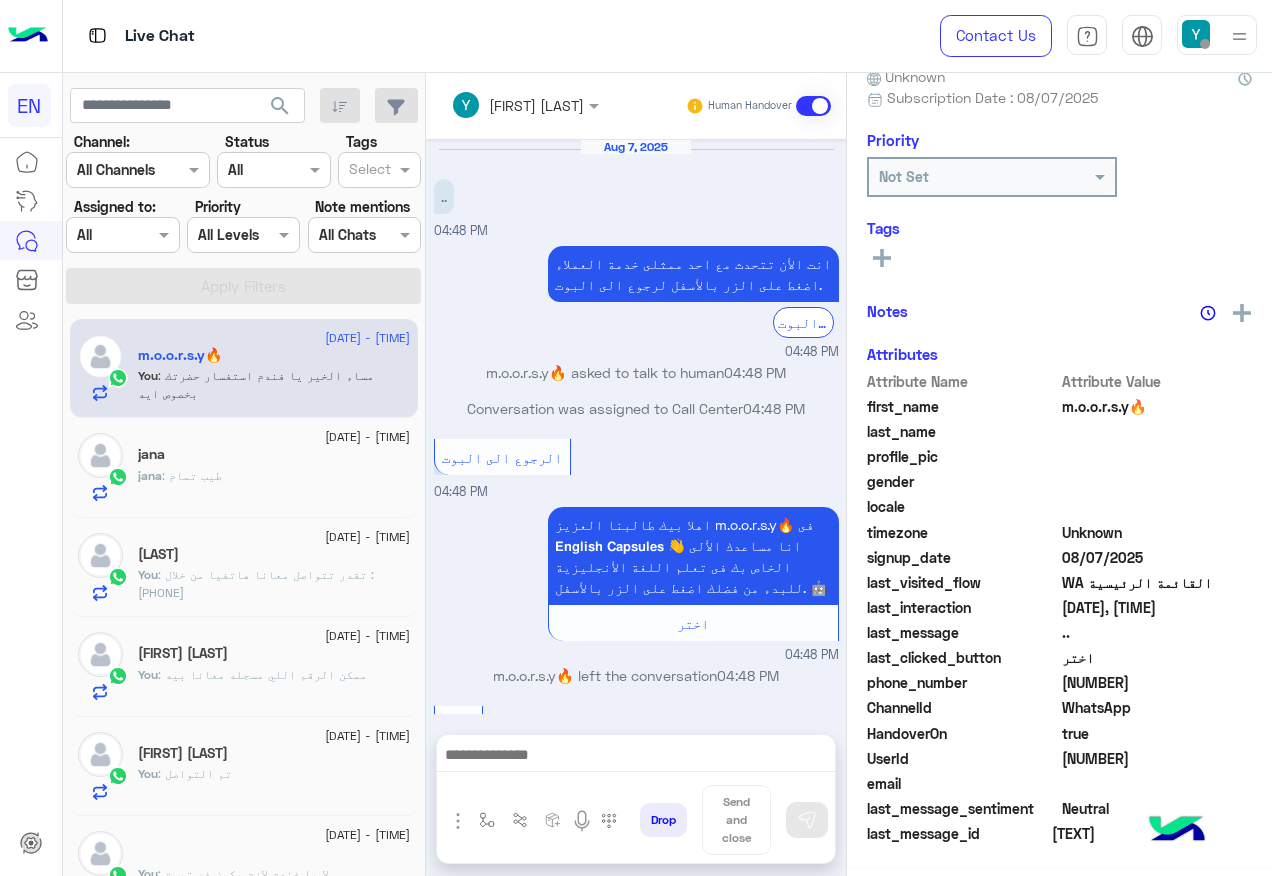 scroll, scrollTop: 356, scrollLeft: 0, axis: vertical 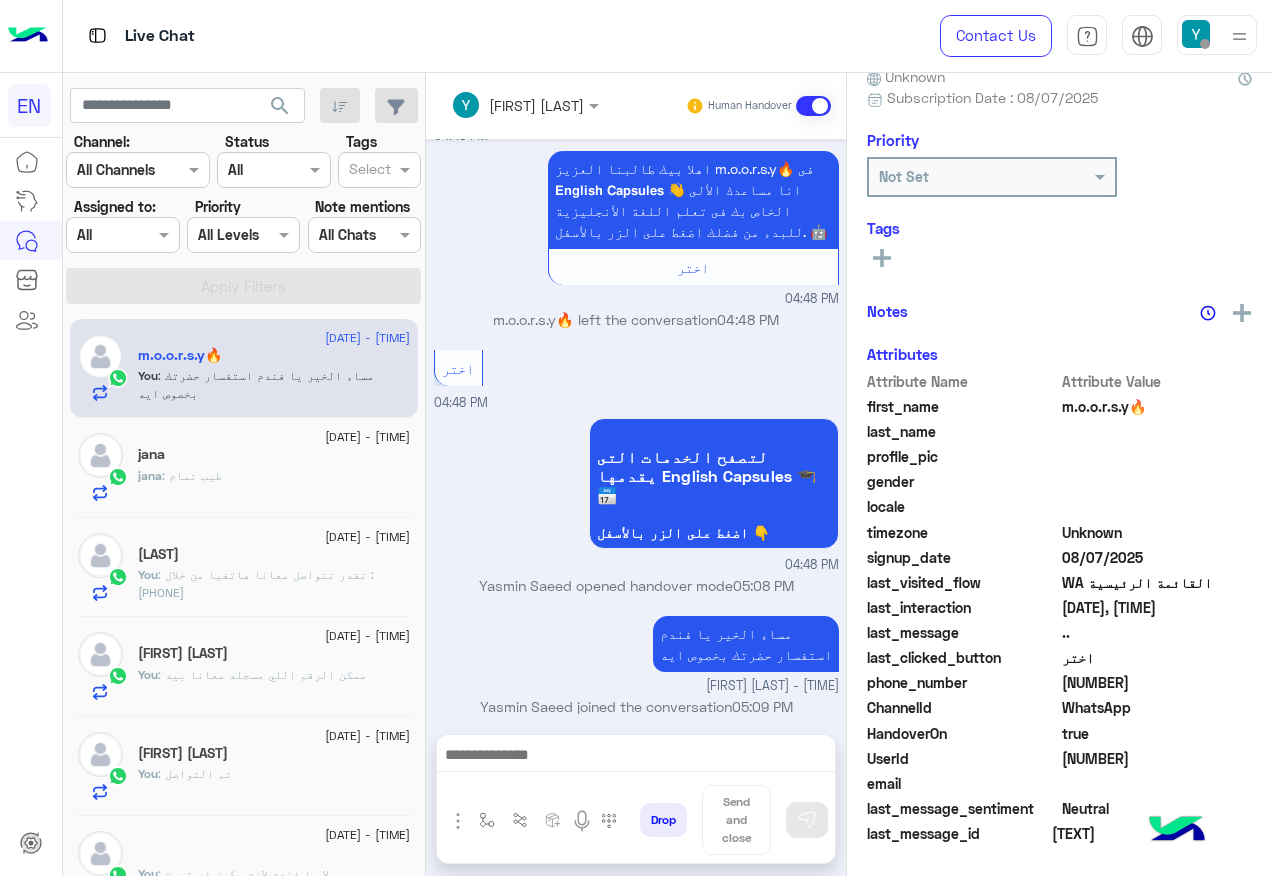 click at bounding box center [122, 234] 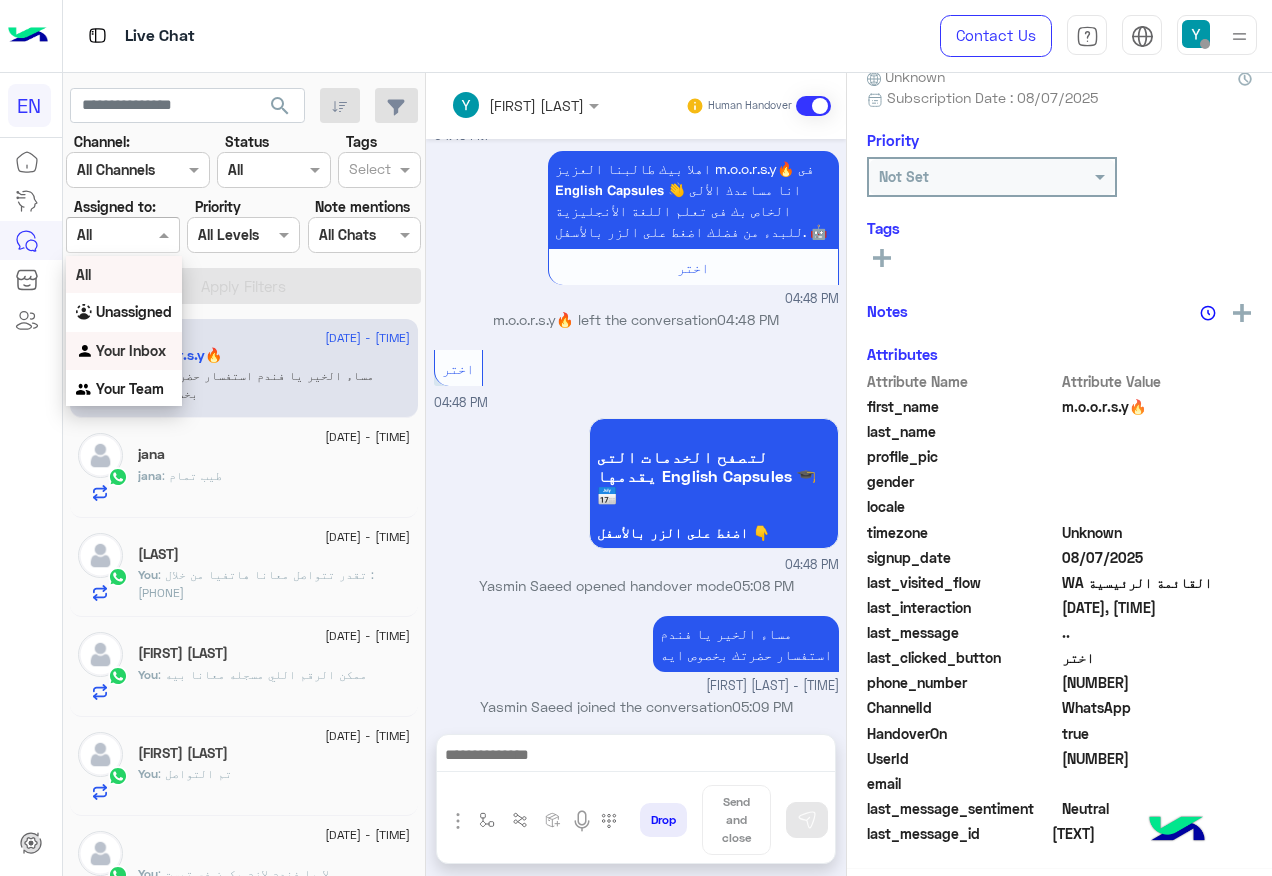 click on "Your Inbox" at bounding box center (124, 351) 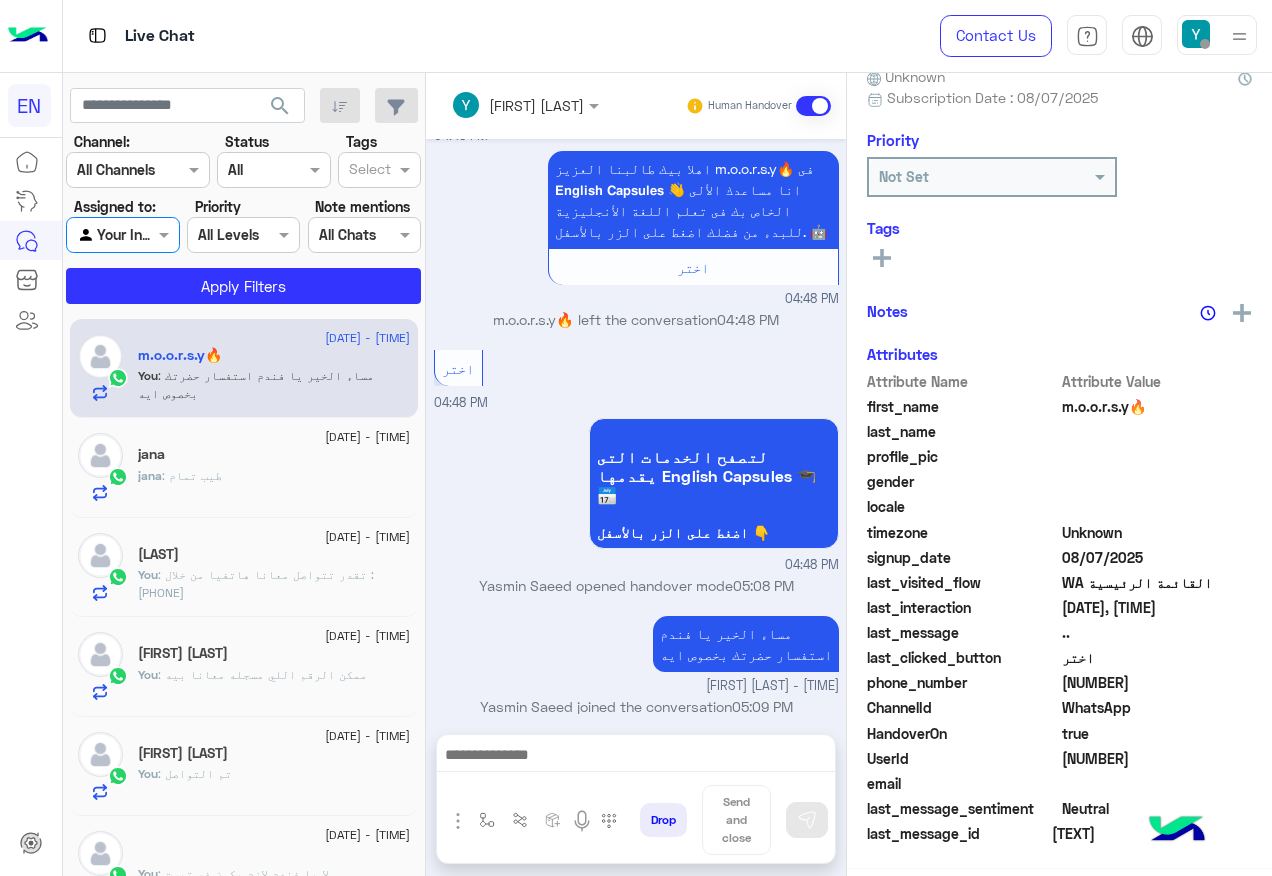 scroll, scrollTop: 201, scrollLeft: 0, axis: vertical 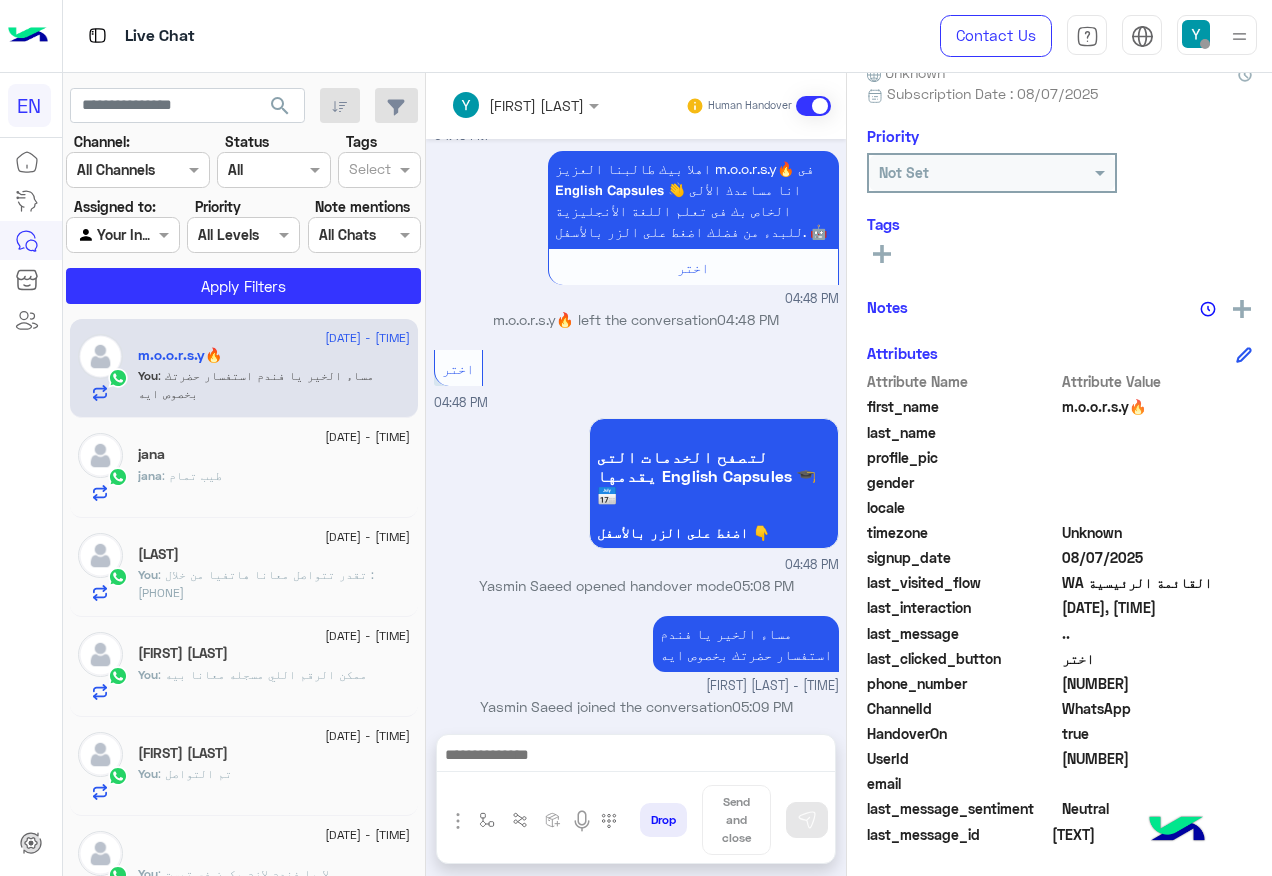 click on "Channel: Channel All Channels Status Channel All Tags Select Assigned to: Agent Filter Your Inbox Priority All Levels All Levels Note mentions Select All Chats Apply Filters" 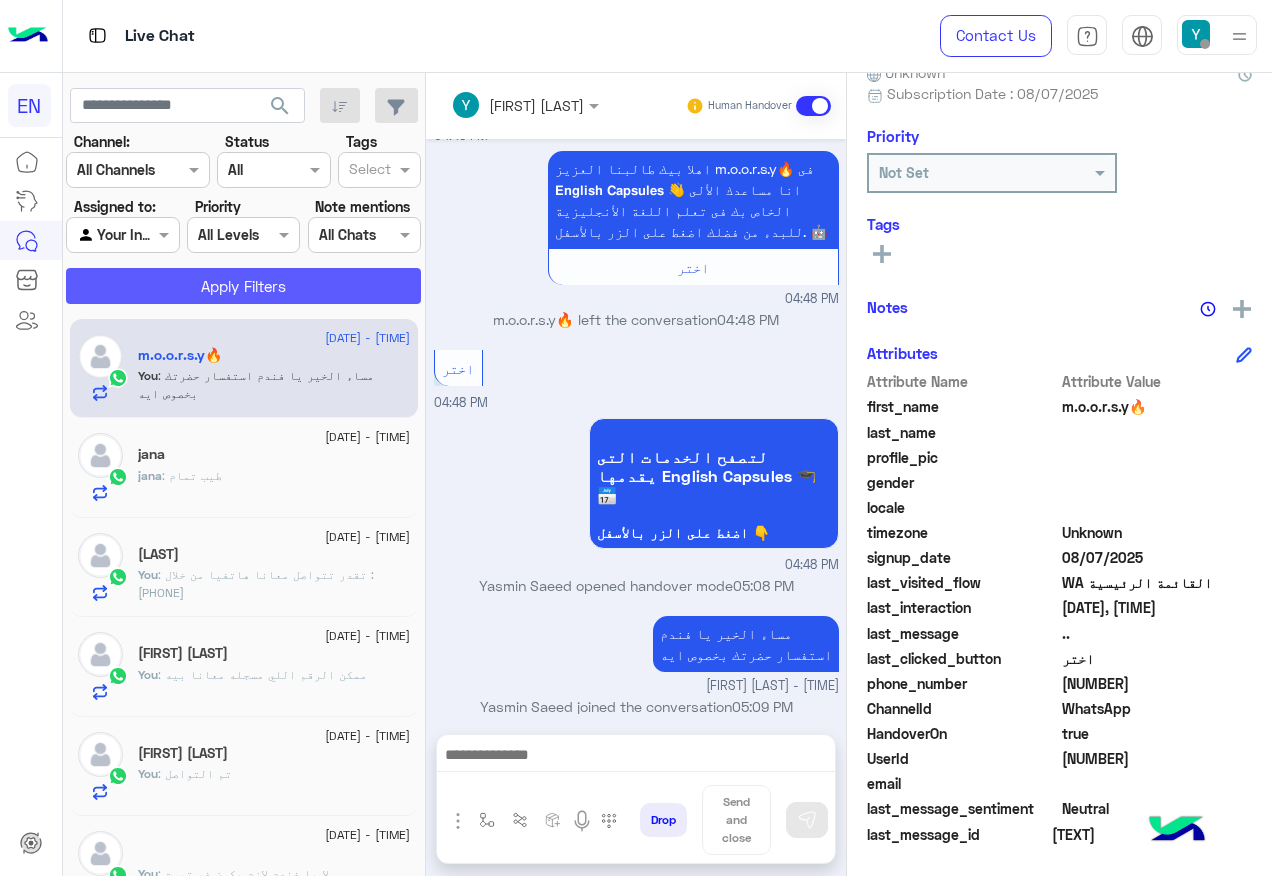 click on "Apply Filters" 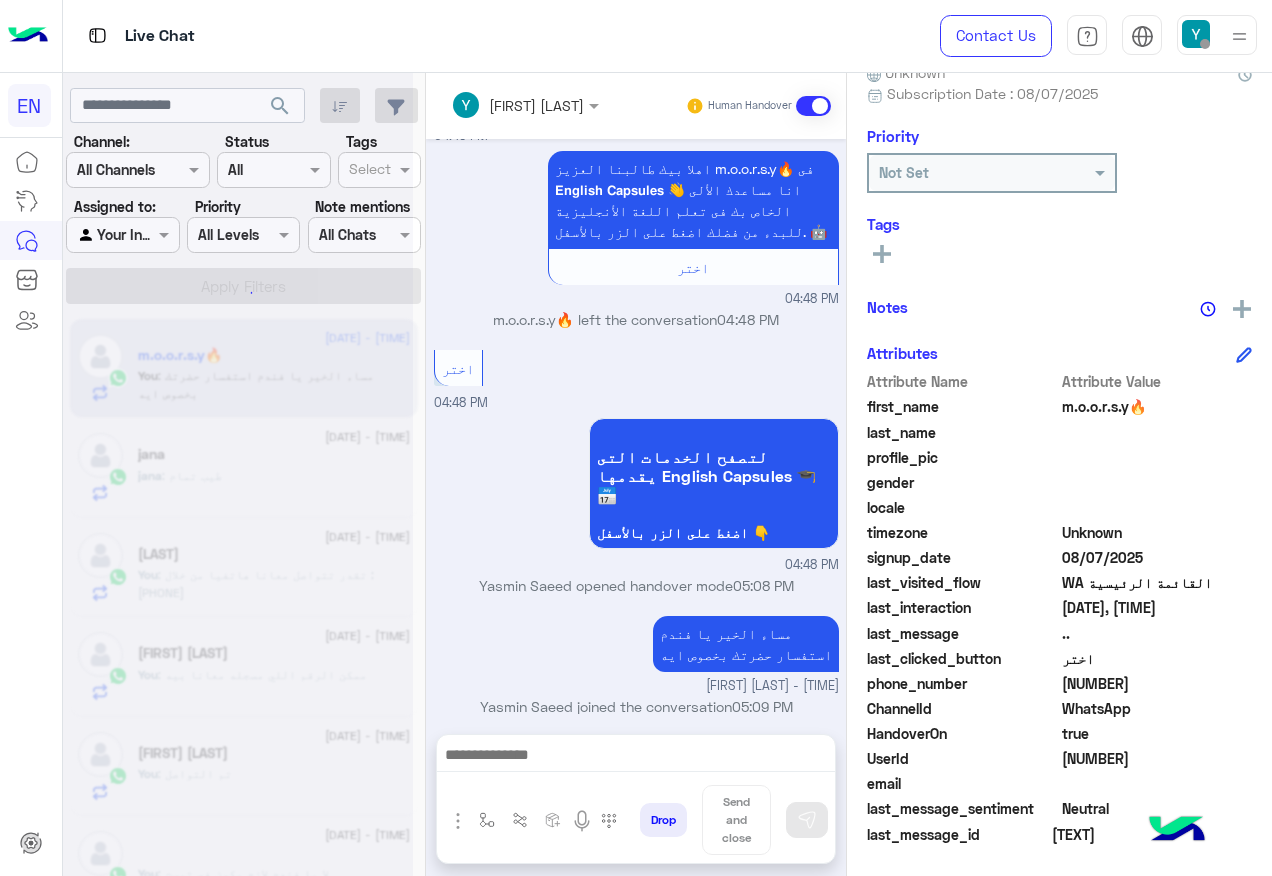 scroll, scrollTop: 0, scrollLeft: 0, axis: both 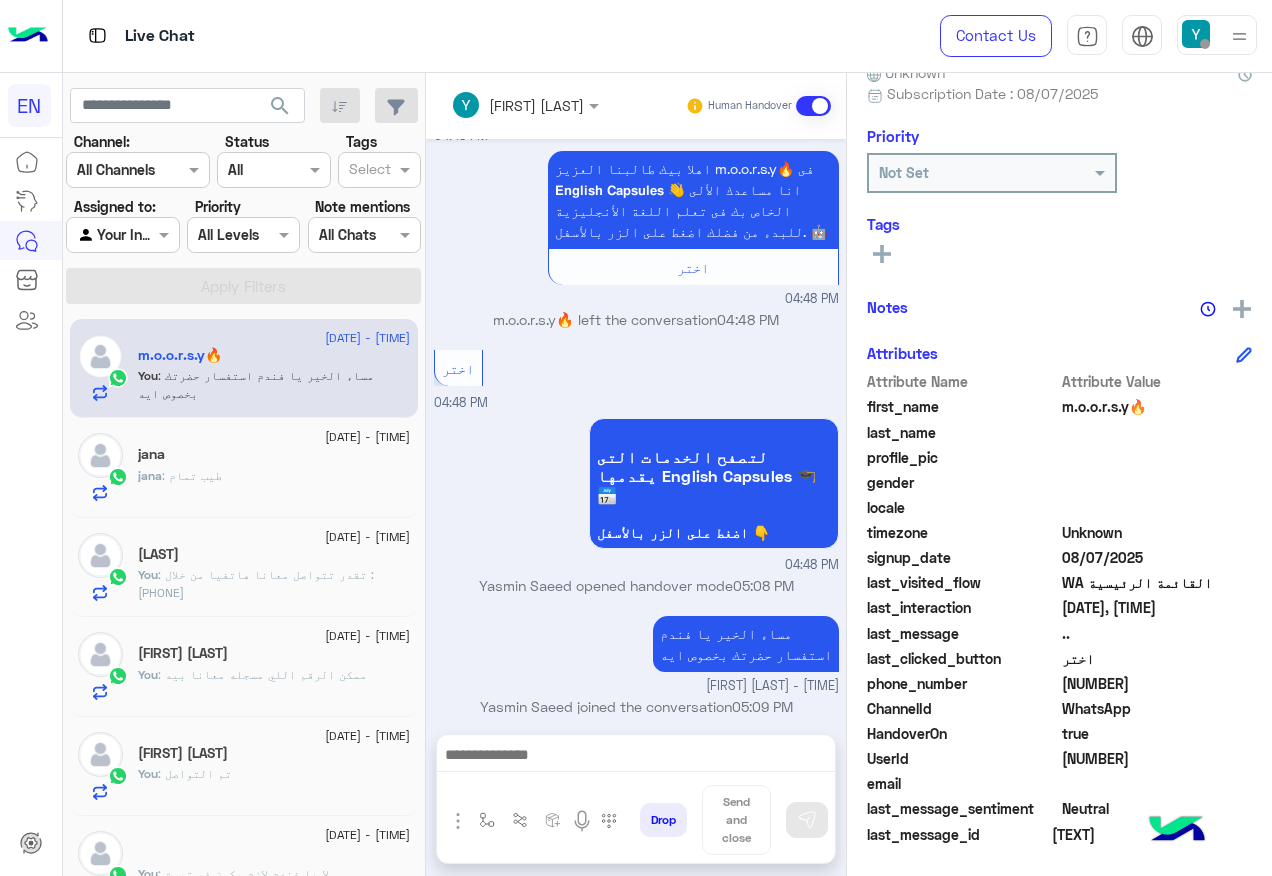 click at bounding box center [122, 234] 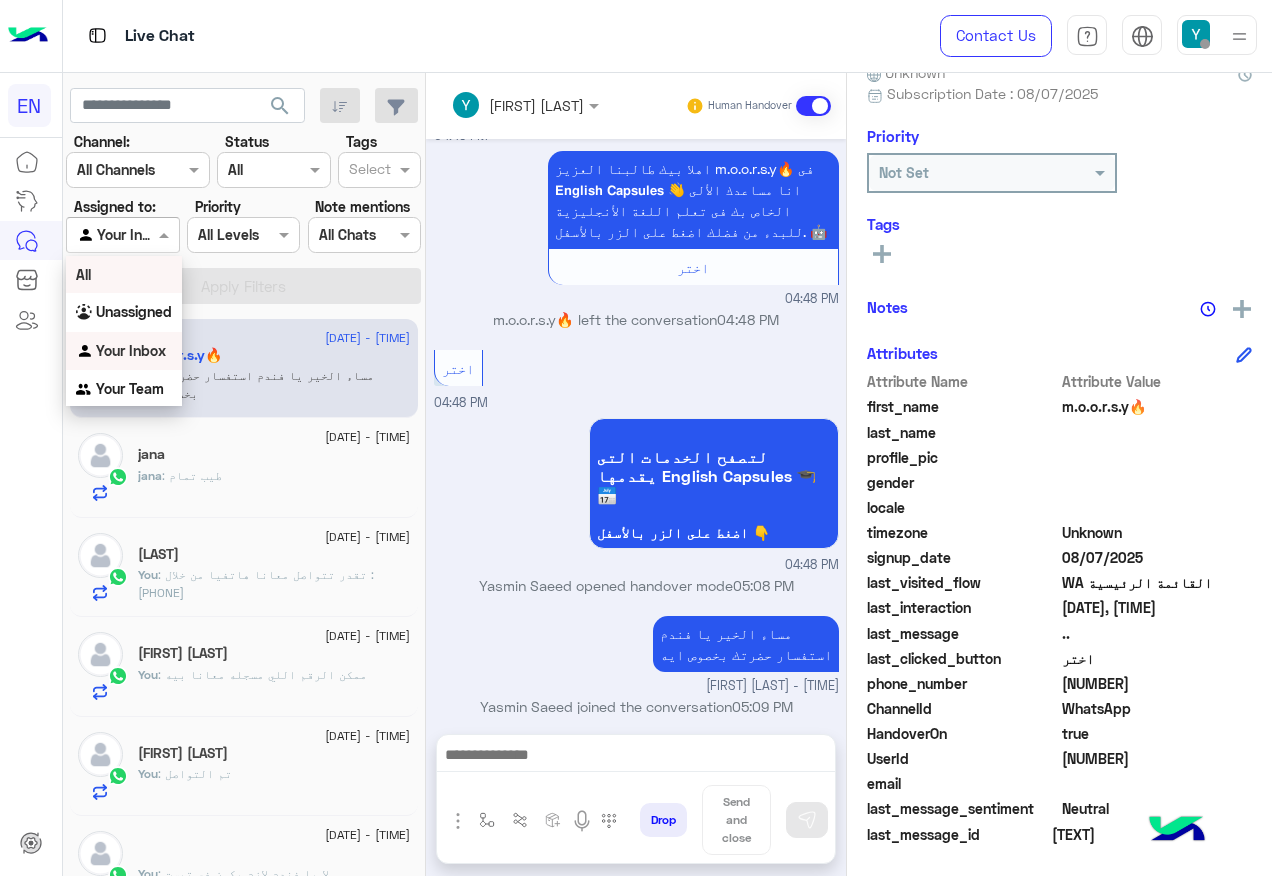 click on "All" at bounding box center [124, 274] 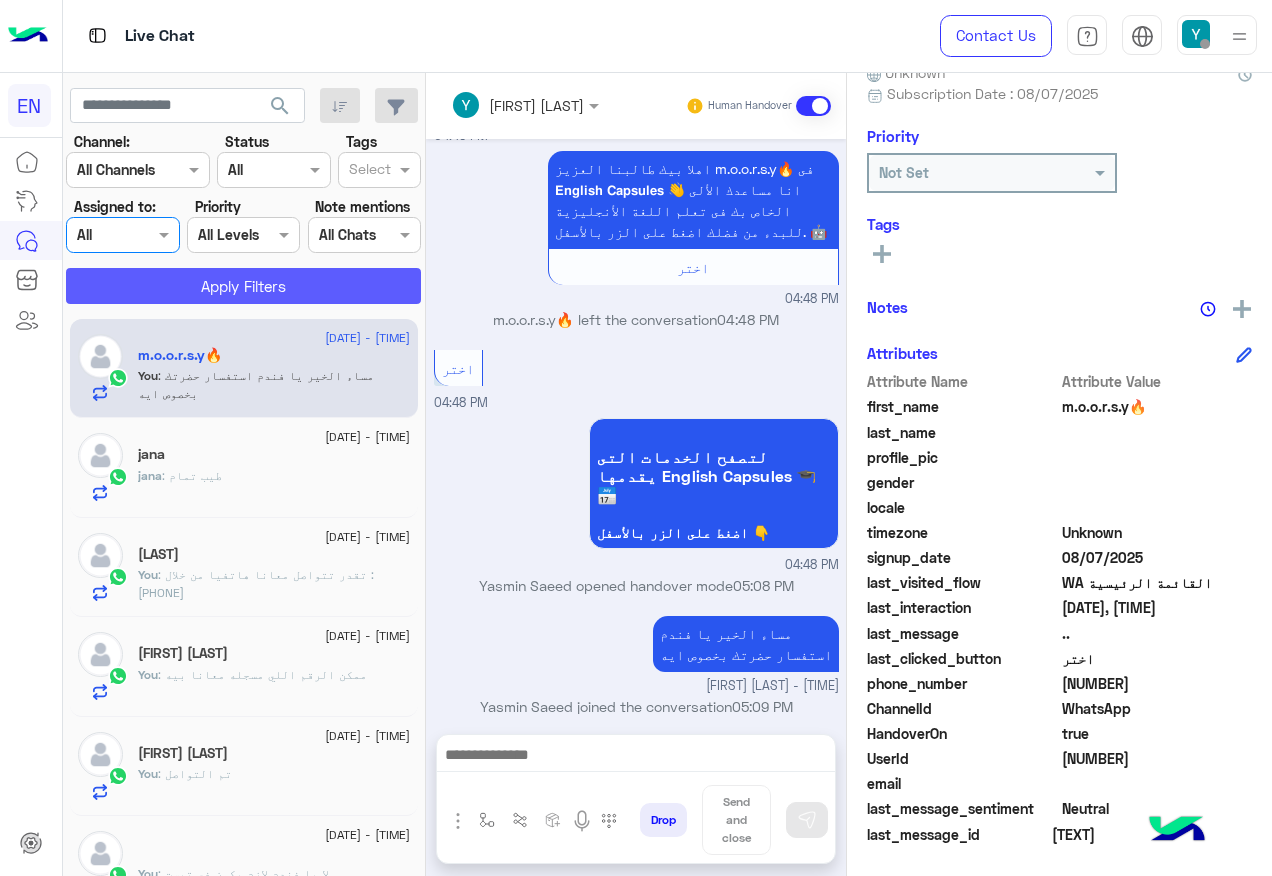 click on "Apply Filters" 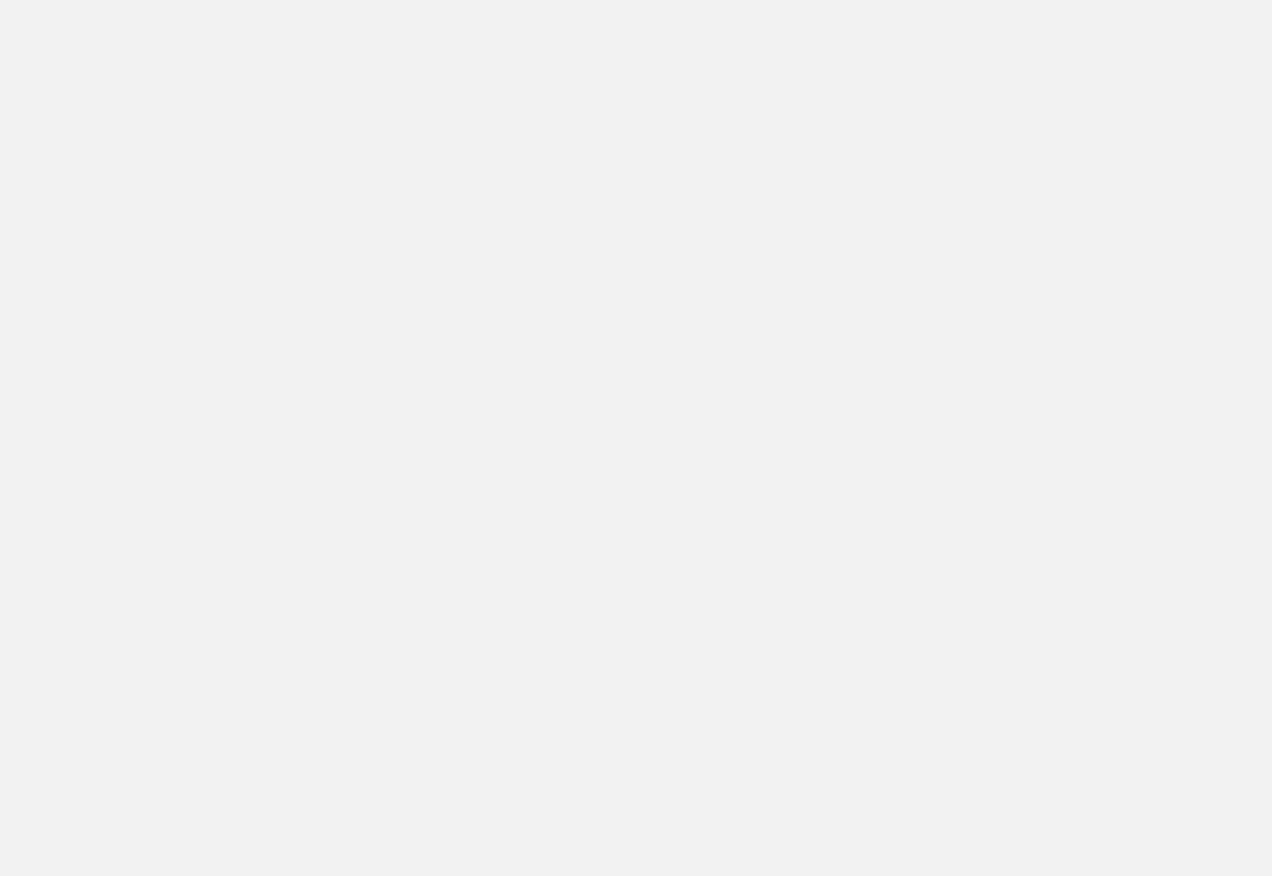 scroll, scrollTop: 0, scrollLeft: 0, axis: both 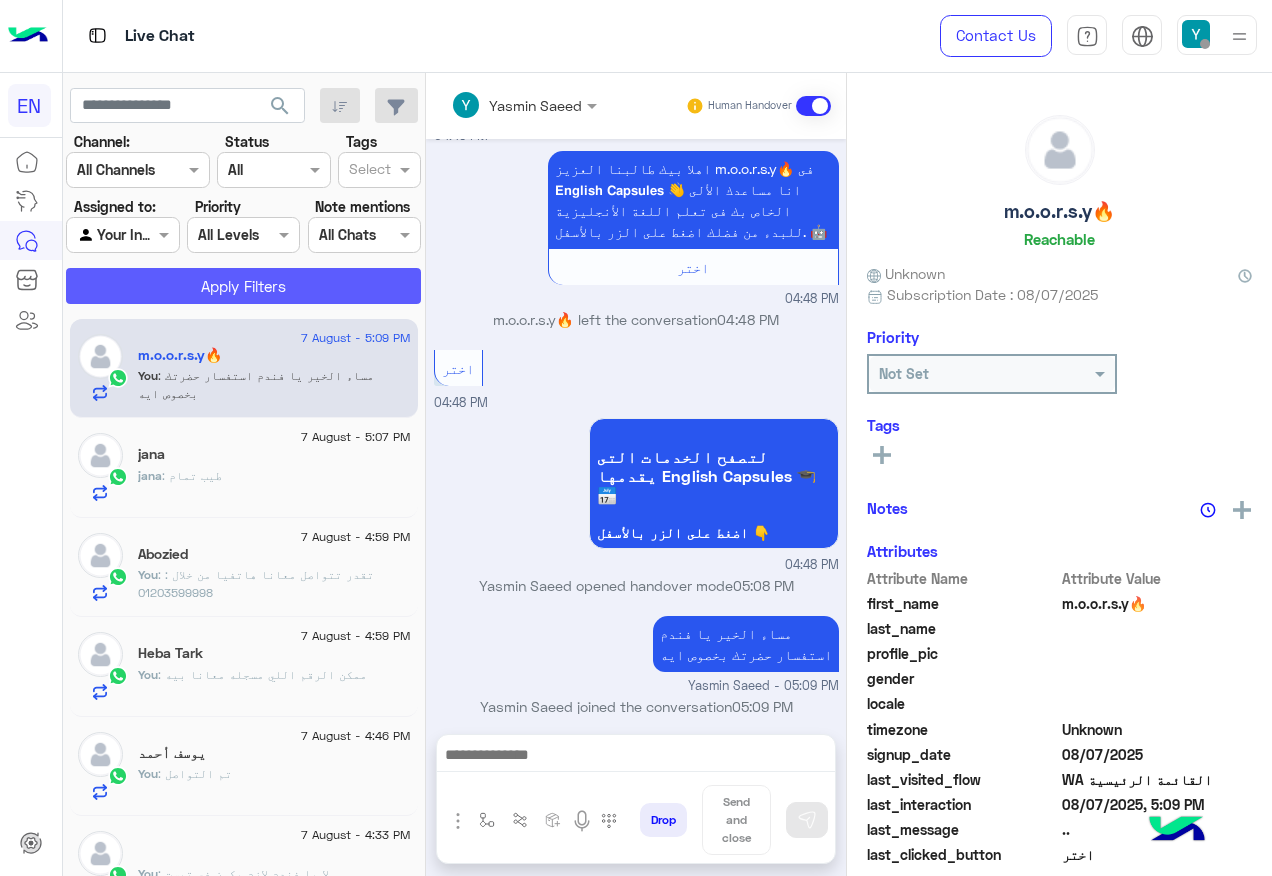 click on "Apply Filters" 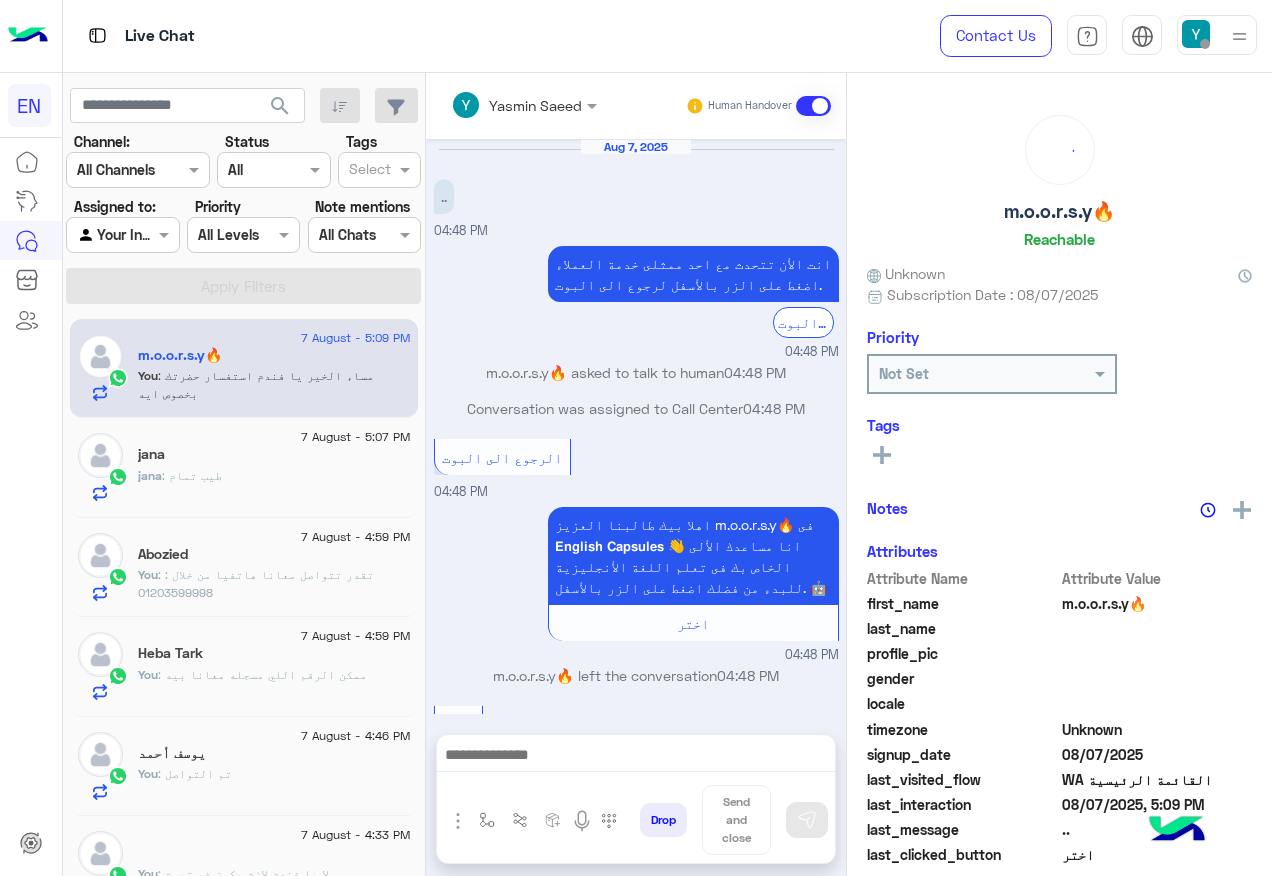 scroll, scrollTop: 356, scrollLeft: 0, axis: vertical 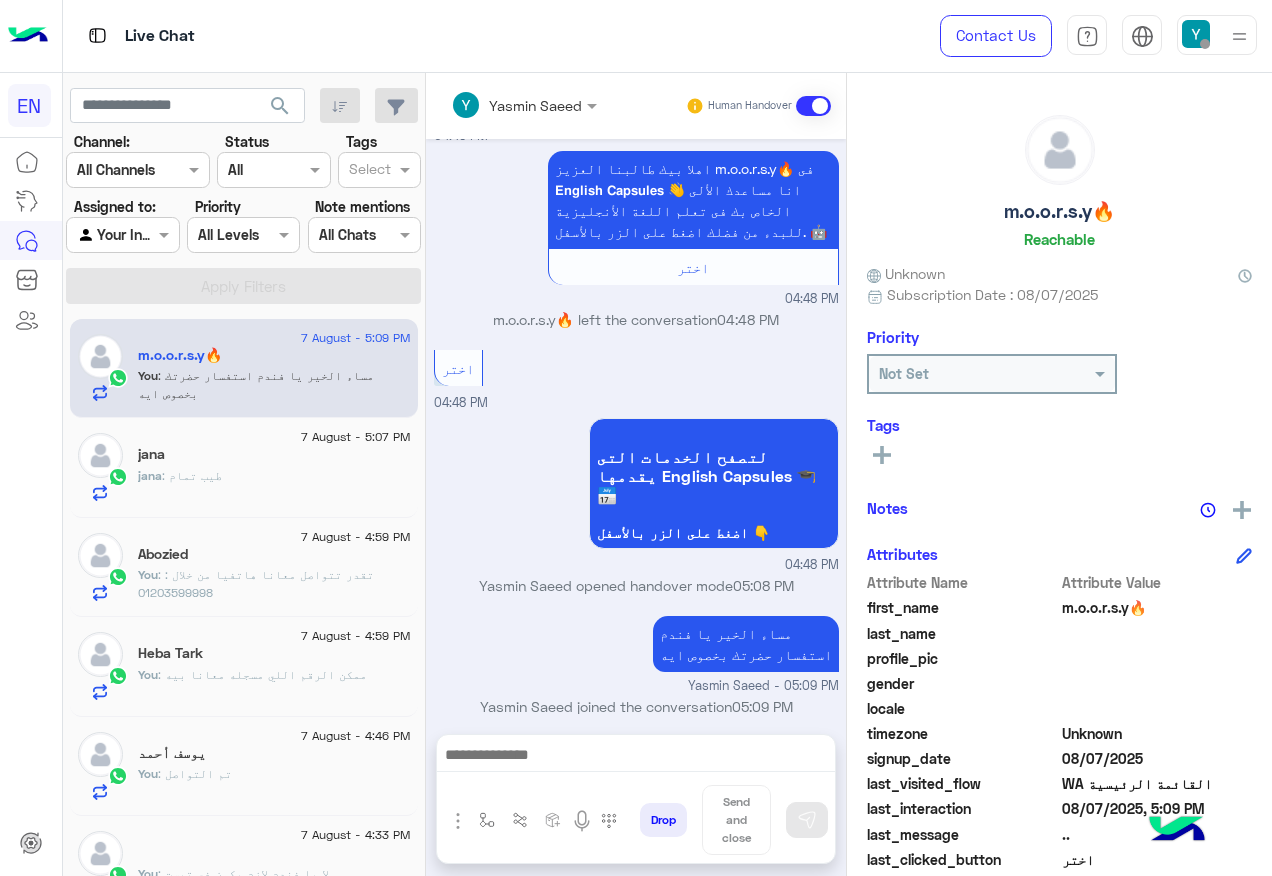click at bounding box center (122, 234) 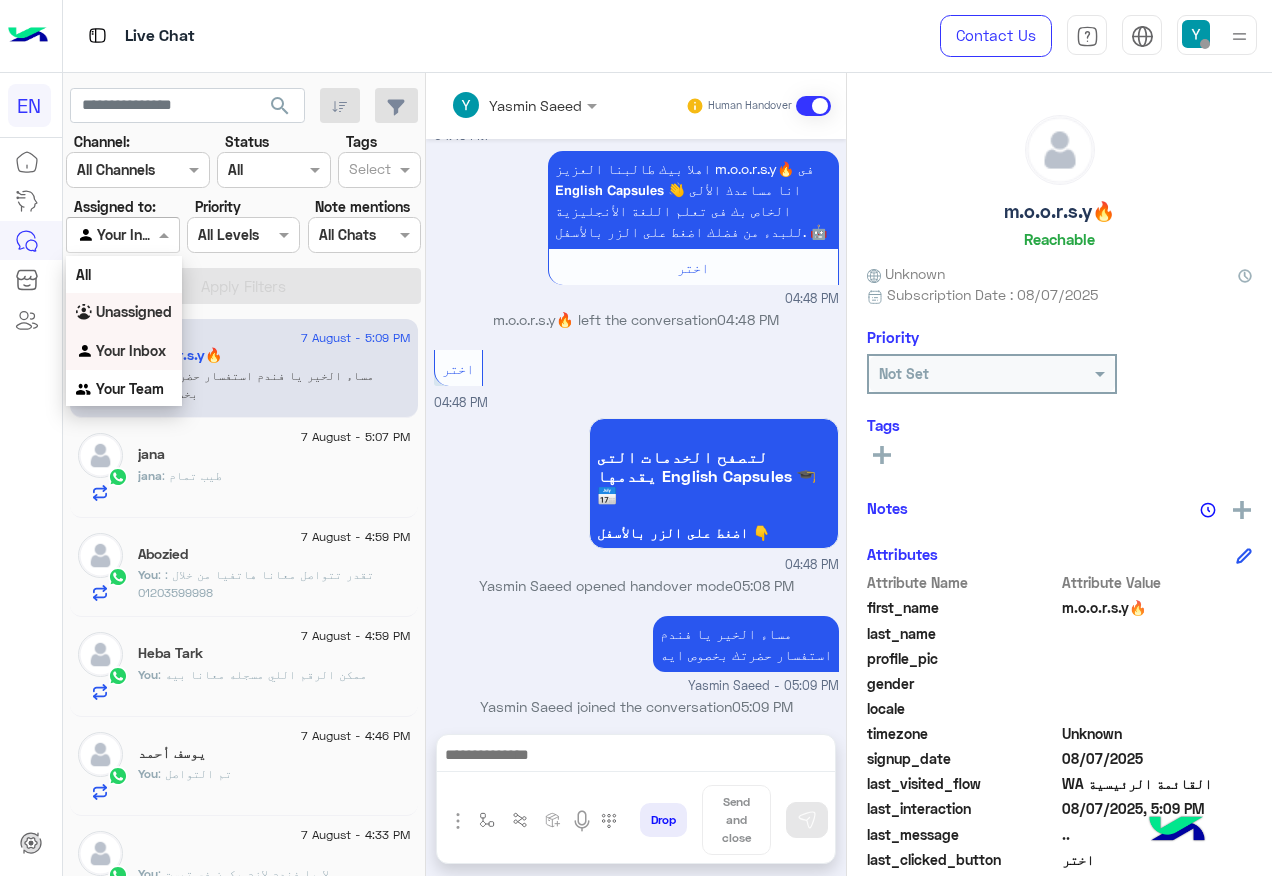 drag, startPoint x: 163, startPoint y: 312, endPoint x: 177, endPoint y: 281, distance: 34.0147 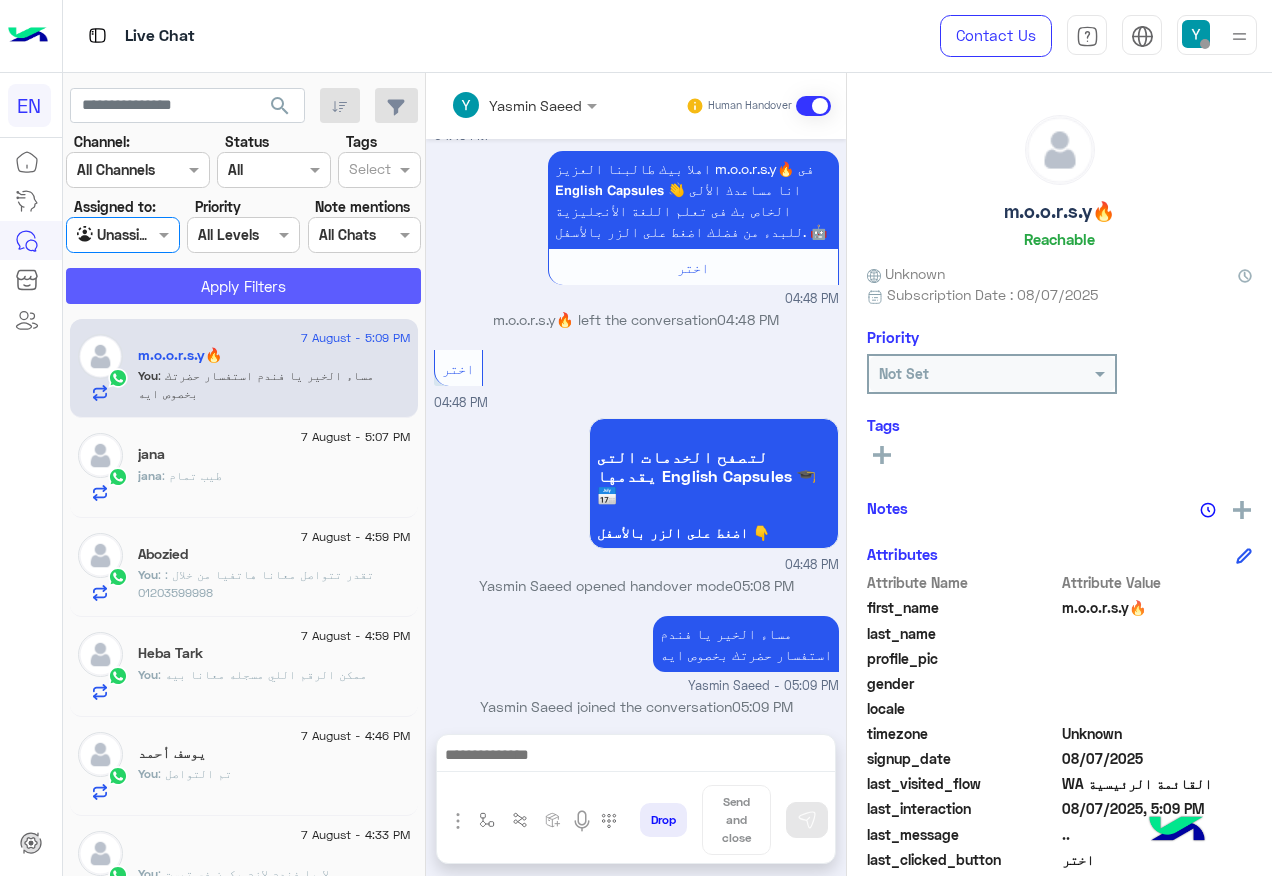 click on "Apply Filters" 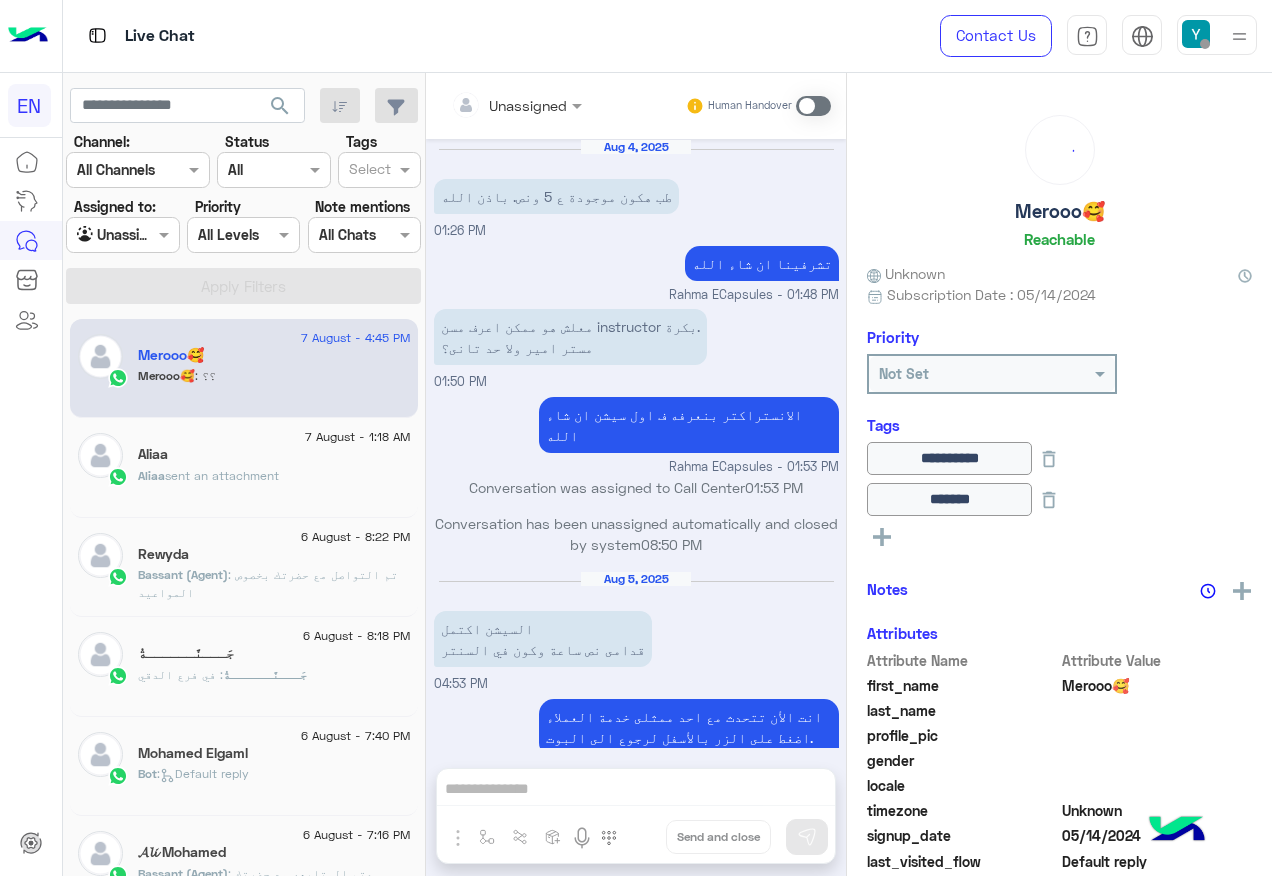 scroll, scrollTop: 920, scrollLeft: 0, axis: vertical 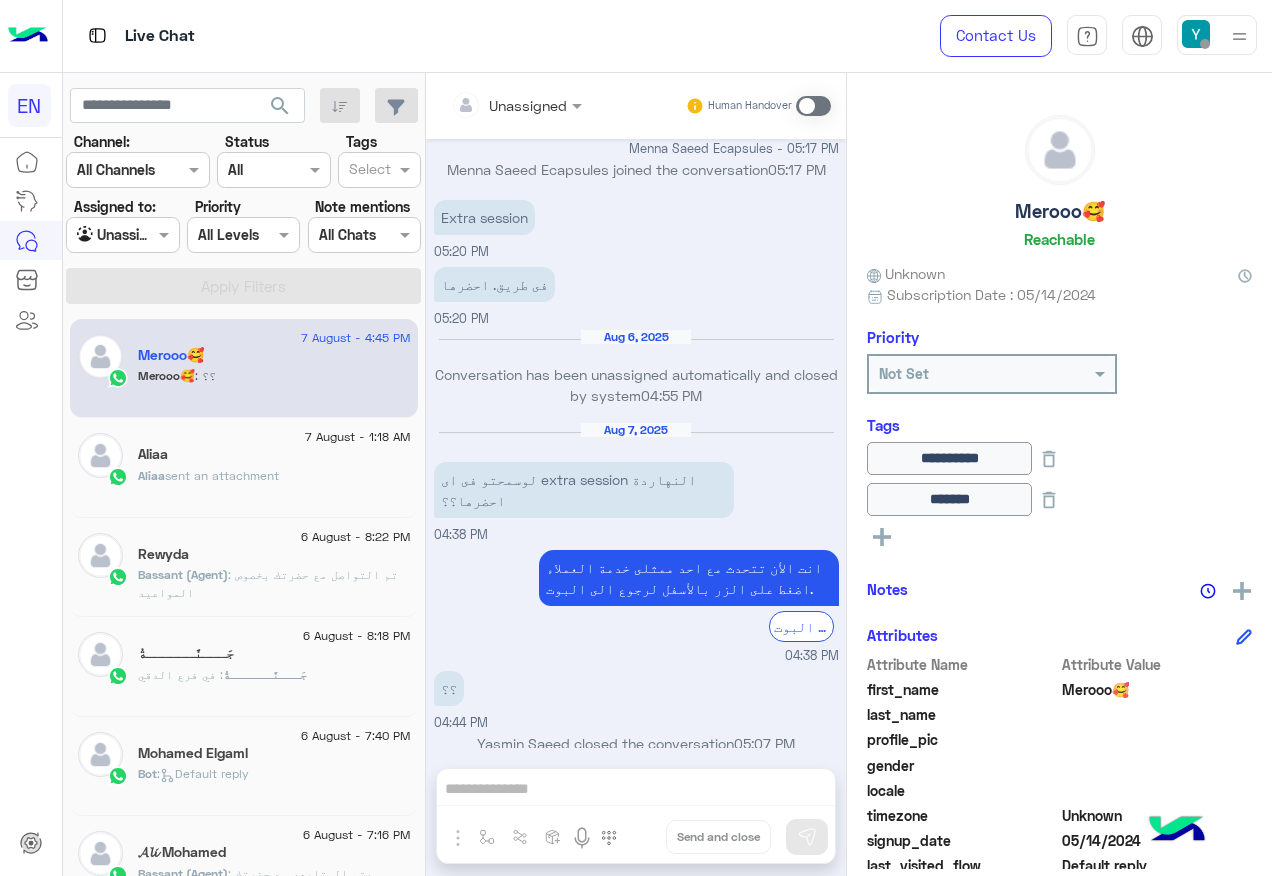 click at bounding box center (122, 234) 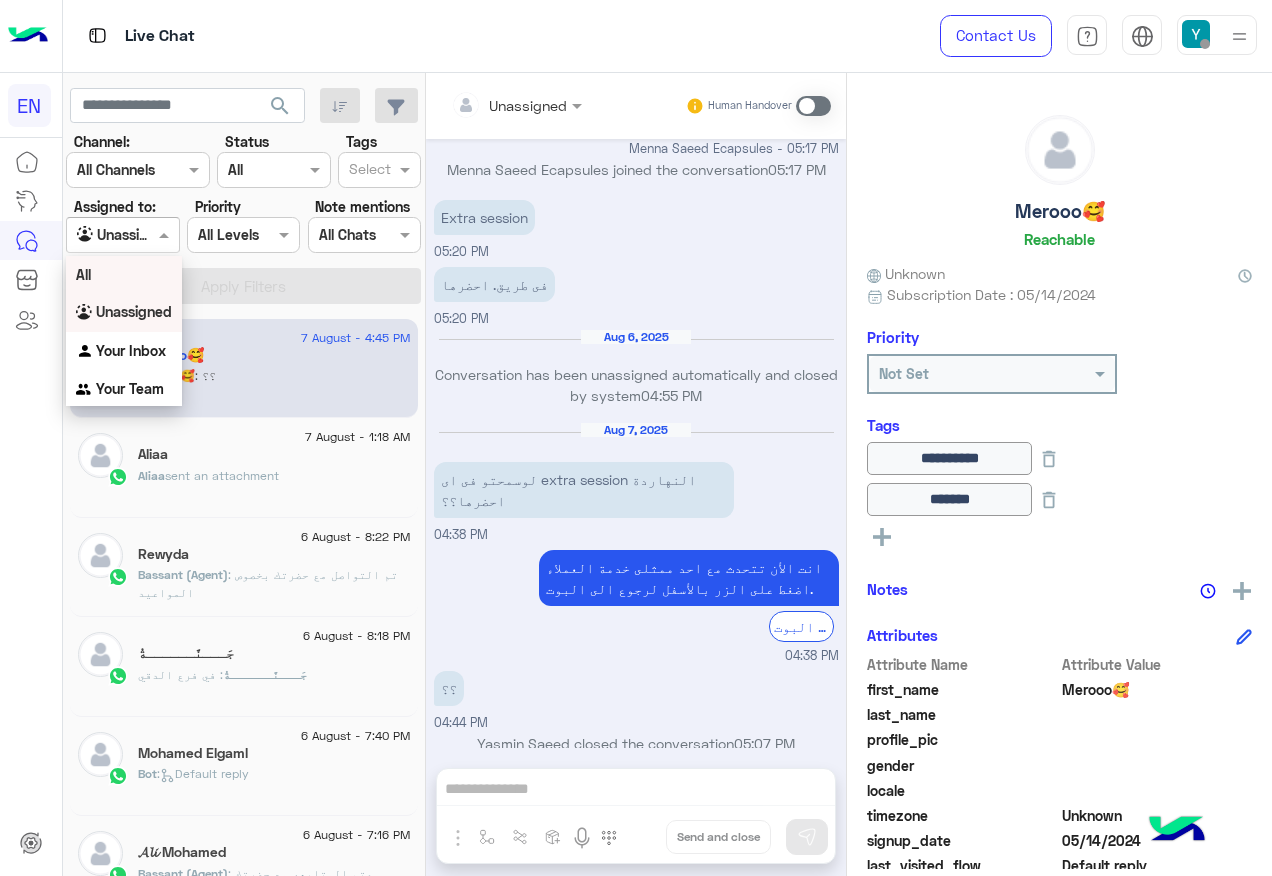 click on "All" at bounding box center (124, 274) 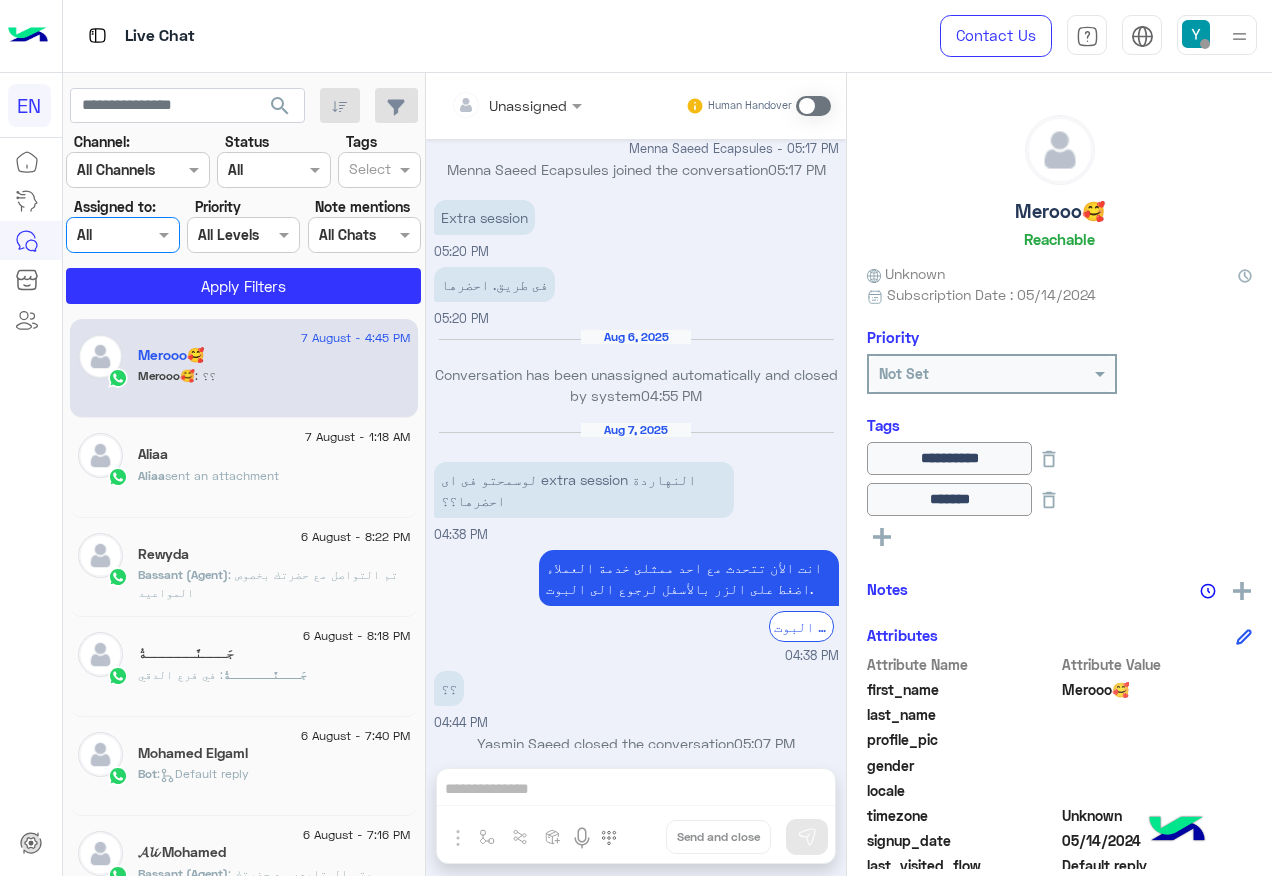 click on "Channel: Channel All Channels Status Channel All Tags Select Assigned to: Agent Filter All Priority All Levels All Levels Note mentions Select All Chats Apply Filters" 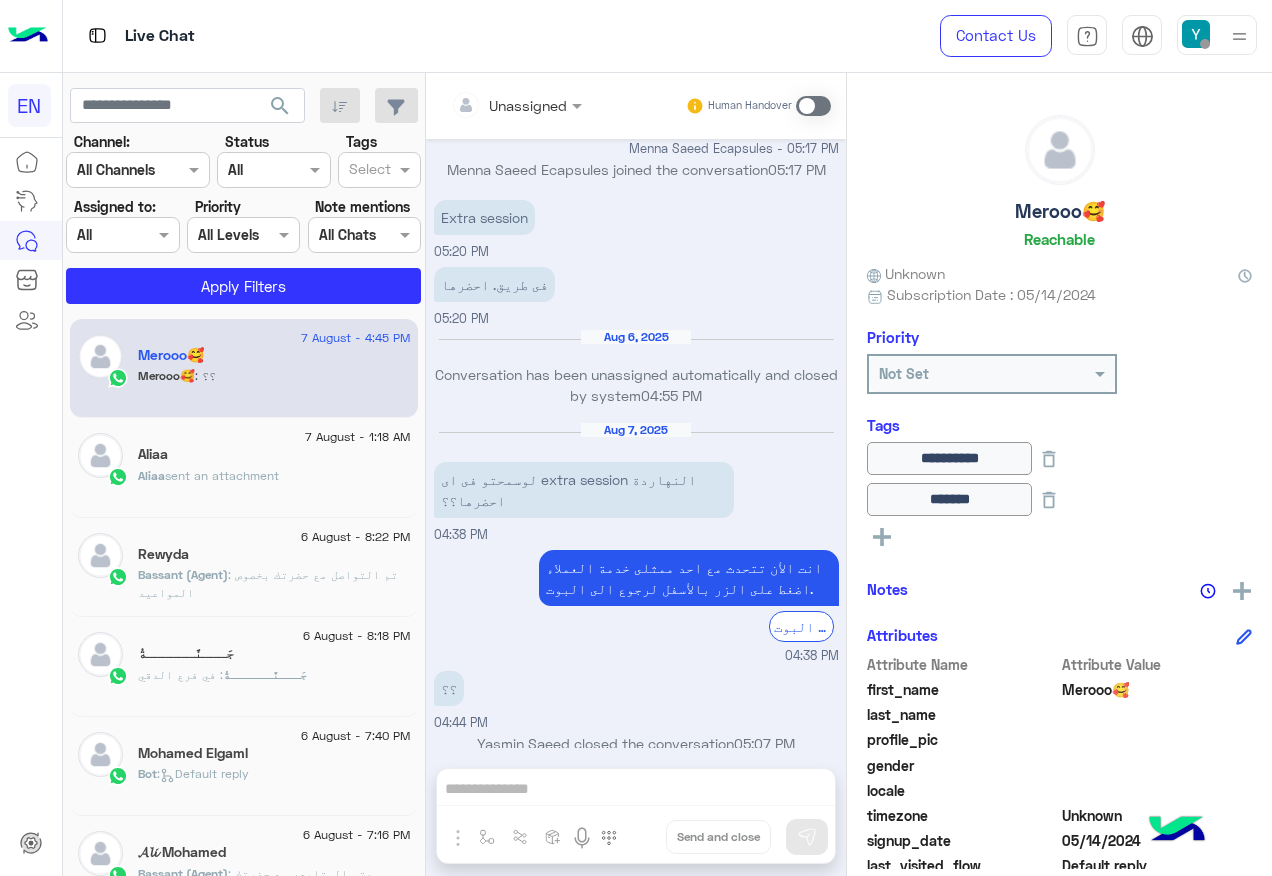 click on "Channel: Channel All Channels Status Channel All Tags Select Assigned to: Agent Filter All Priority All Levels All Levels Note mentions Select All Chats Apply Filters" 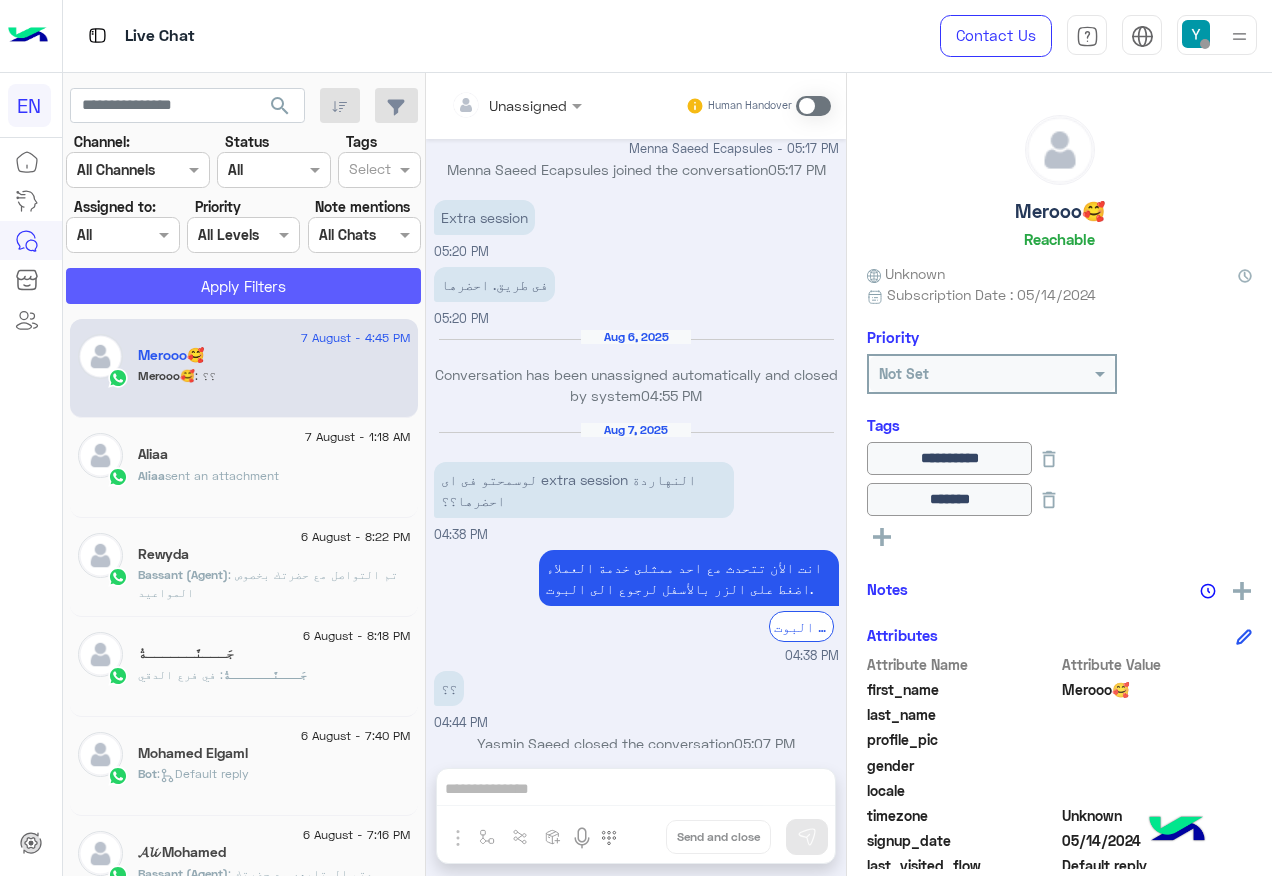 click on "Apply Filters" 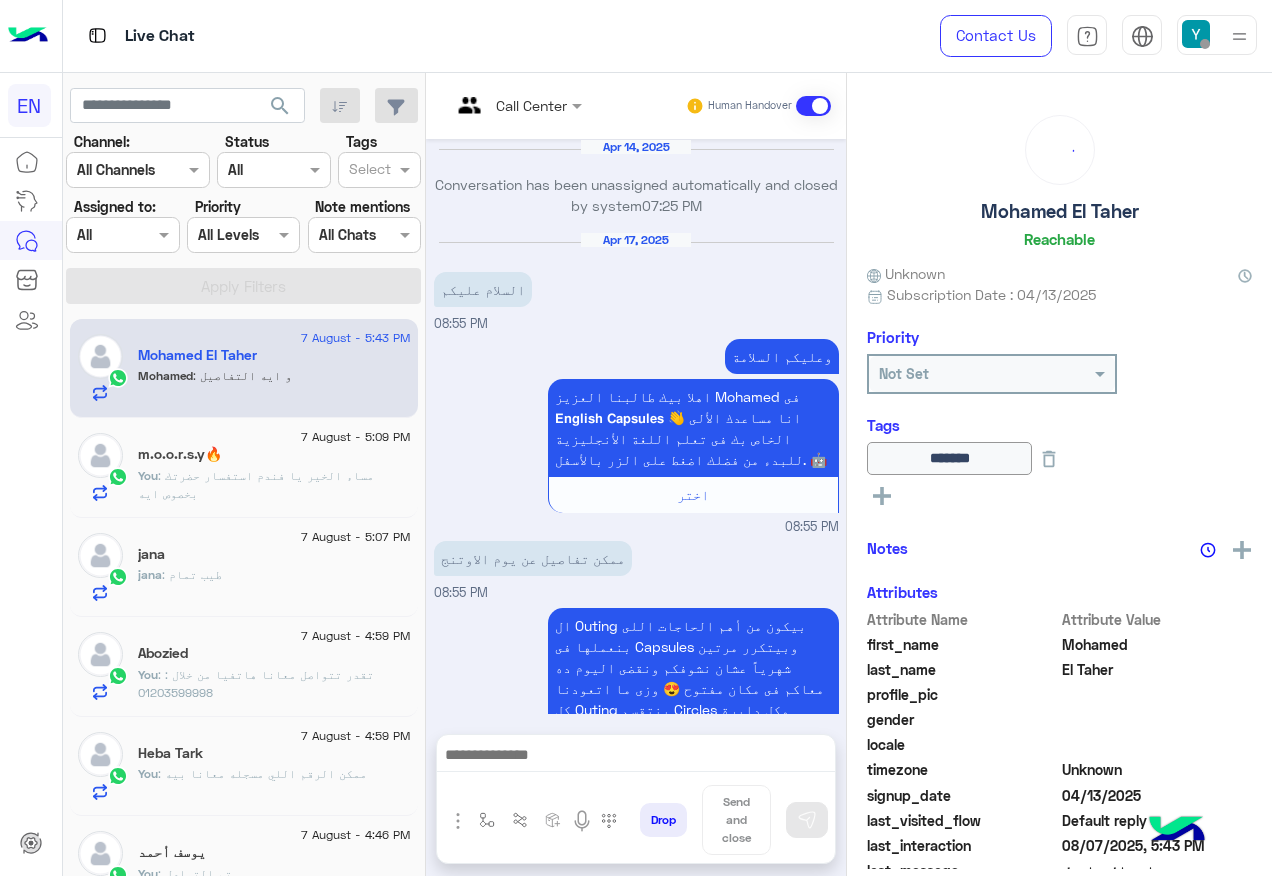 scroll, scrollTop: 2206, scrollLeft: 0, axis: vertical 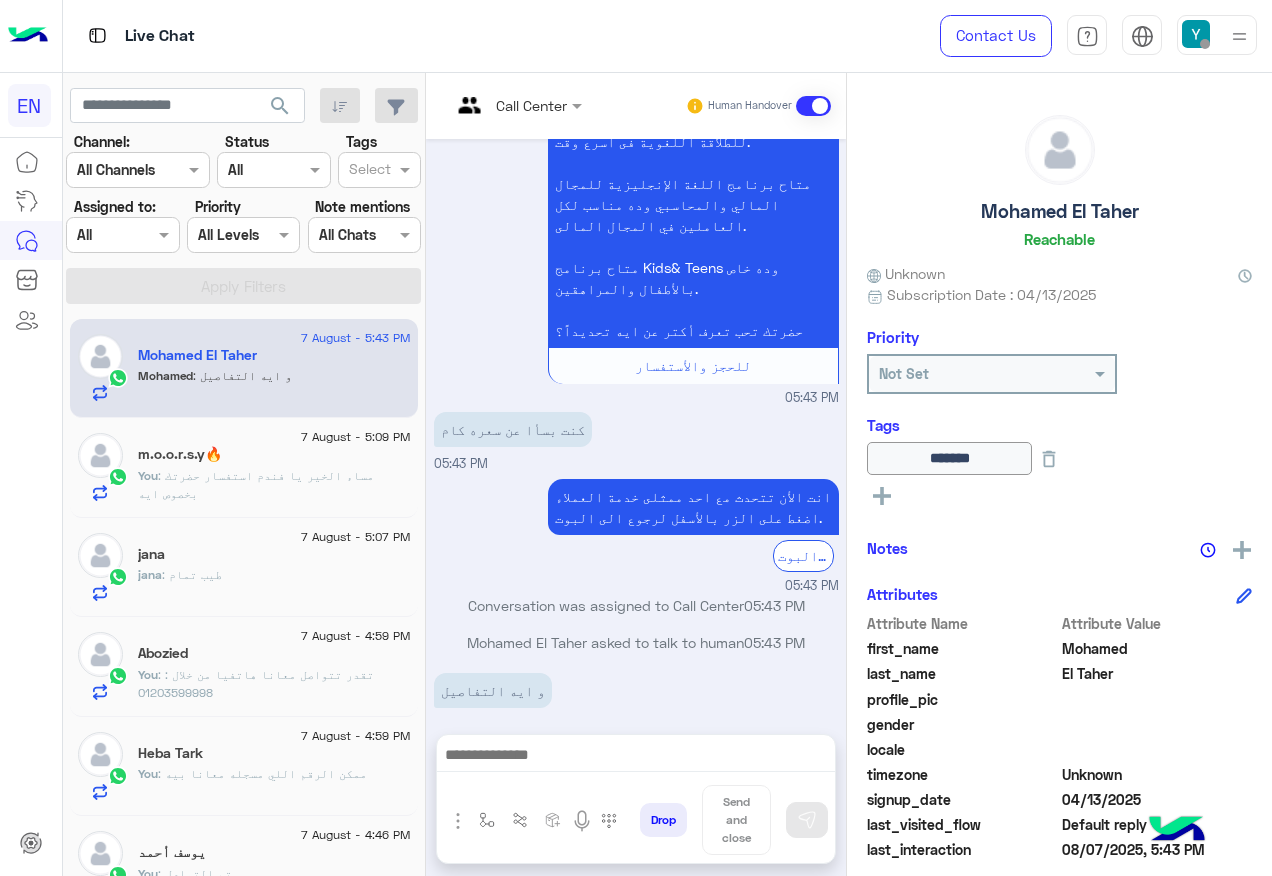 click on "Call Center" at bounding box center (509, 106) 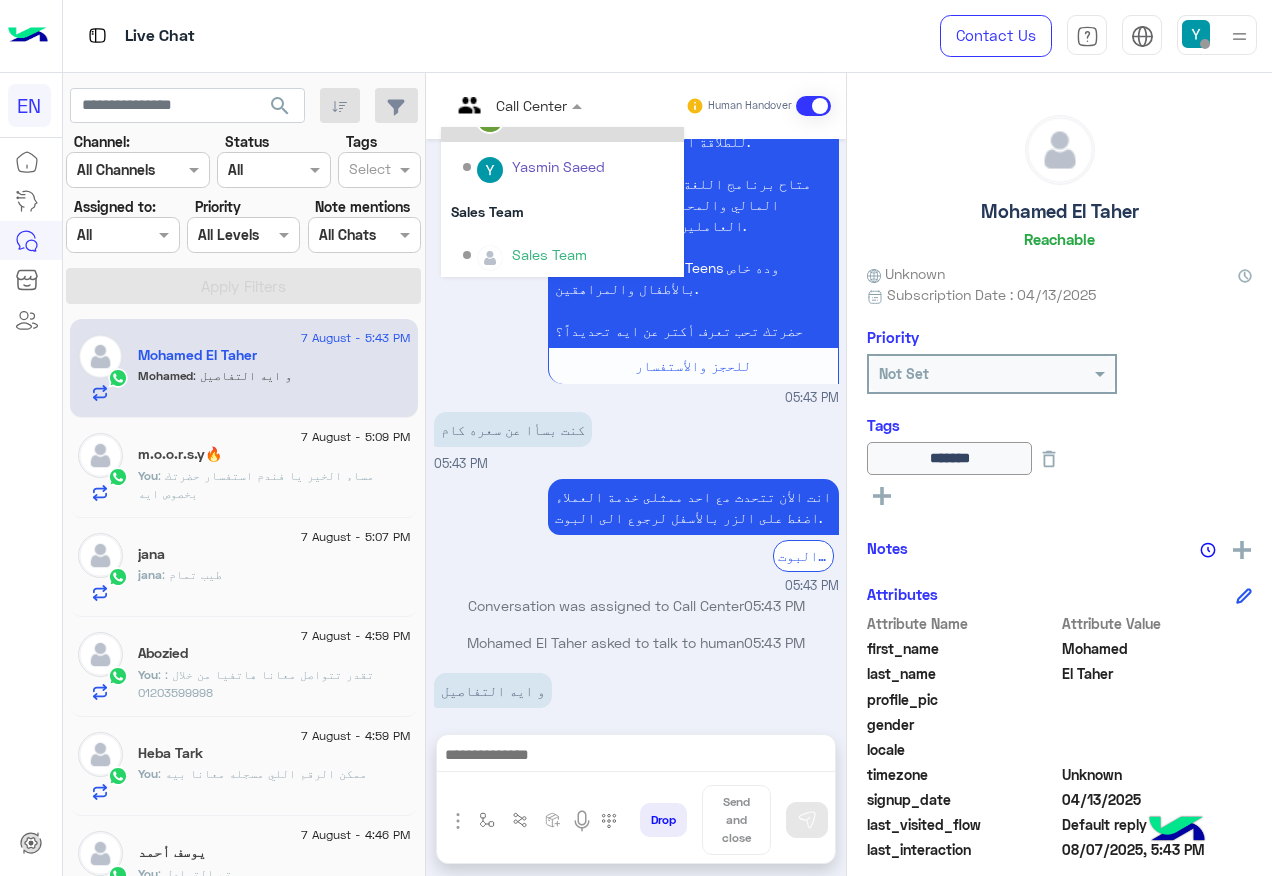 scroll, scrollTop: 332, scrollLeft: 0, axis: vertical 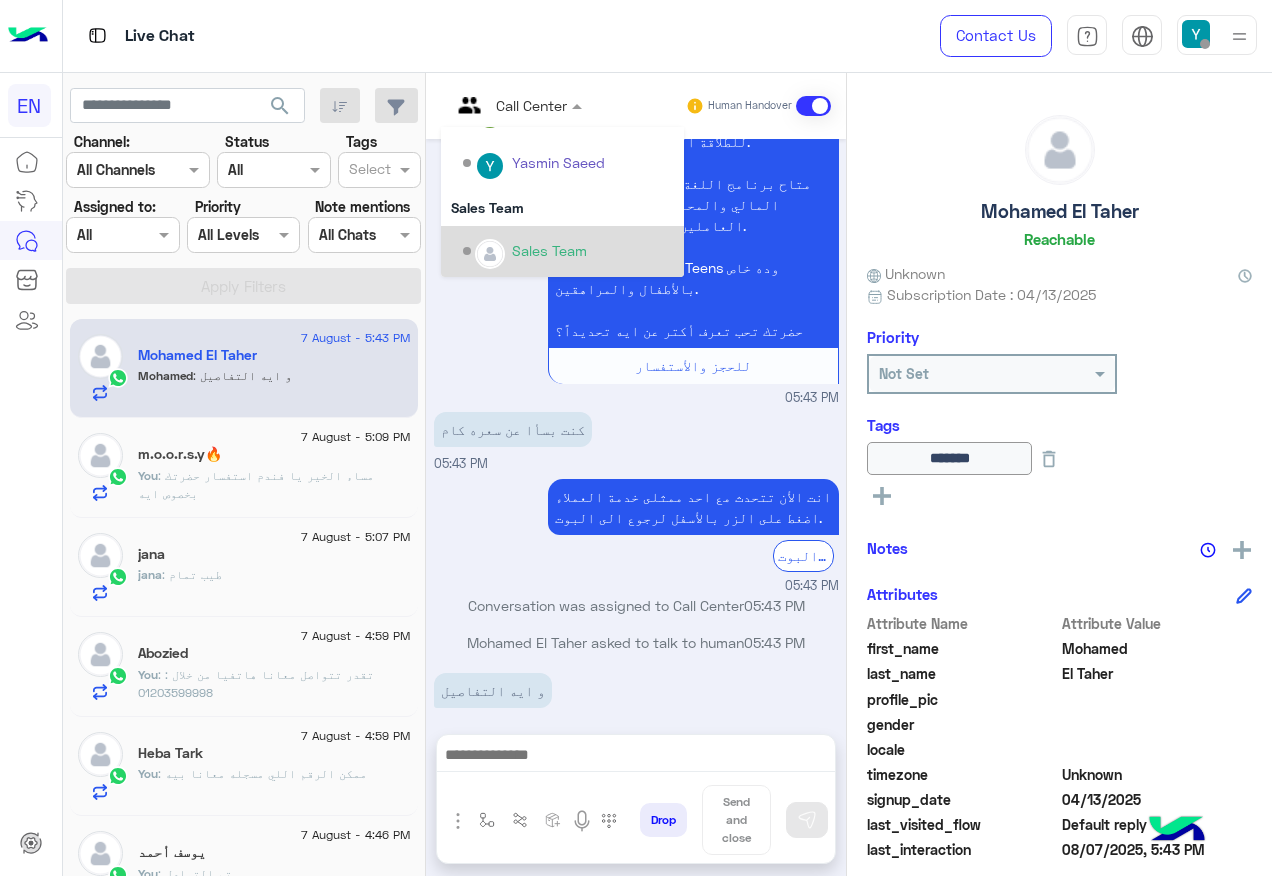 click on "Sales Team" at bounding box center (549, 250) 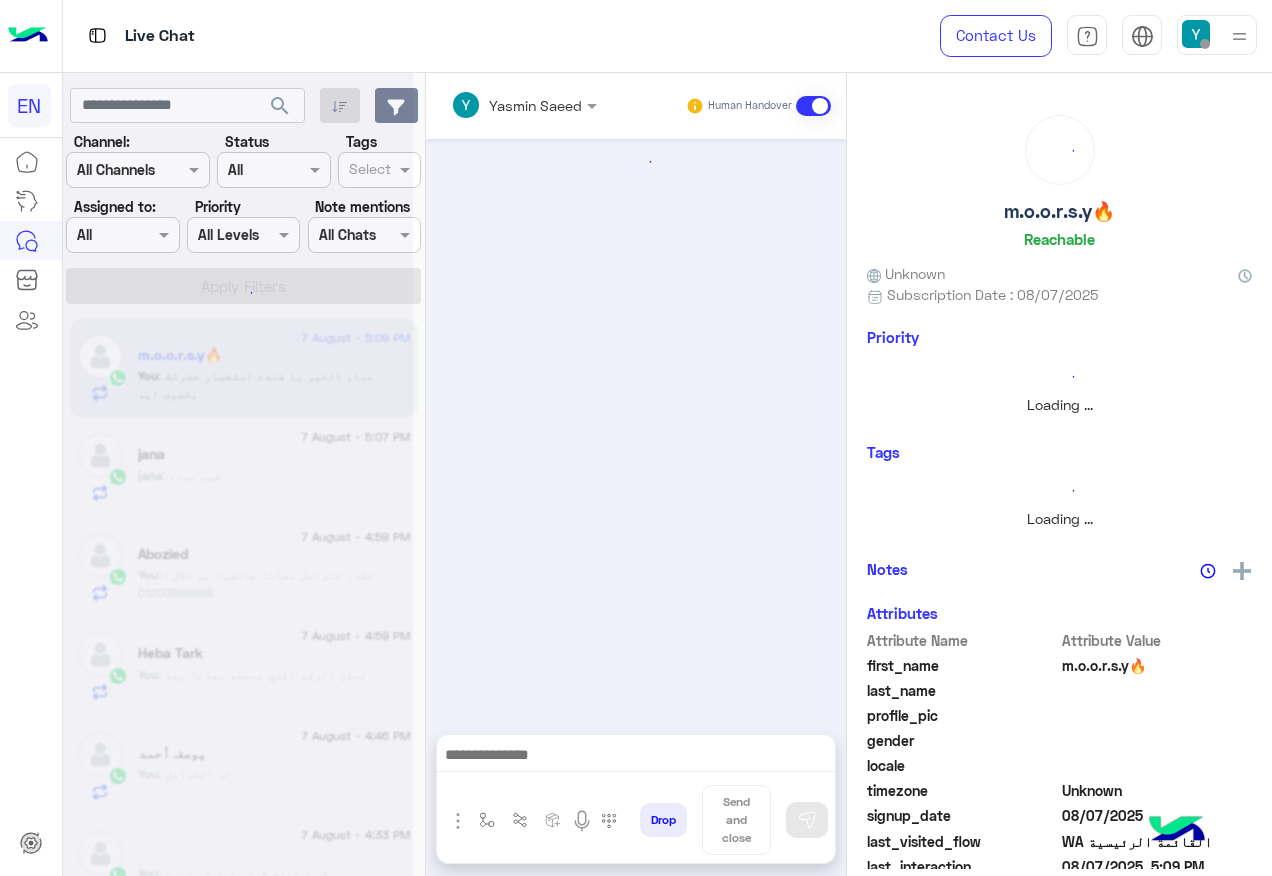 scroll, scrollTop: 356, scrollLeft: 0, axis: vertical 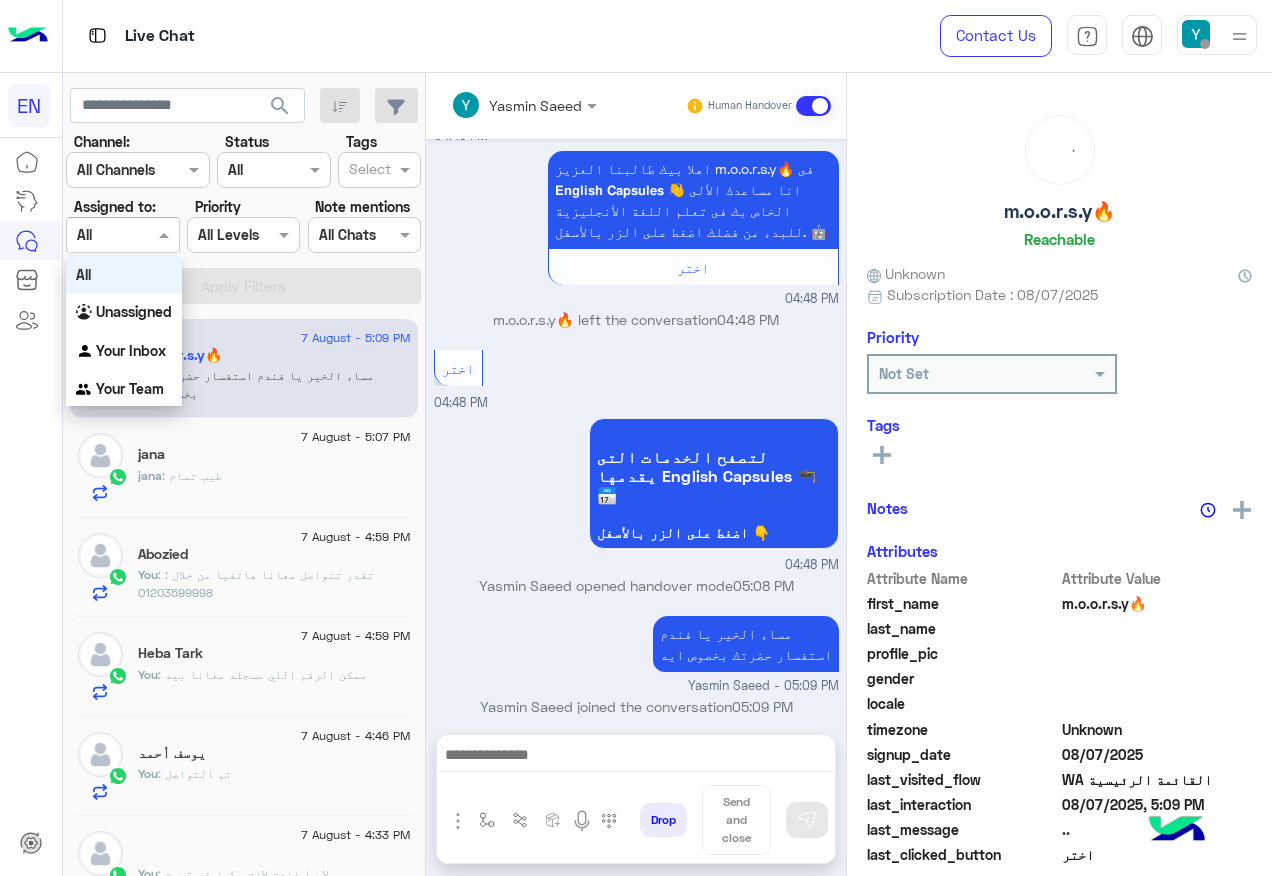 click on "Agent Filter All" at bounding box center [122, 235] 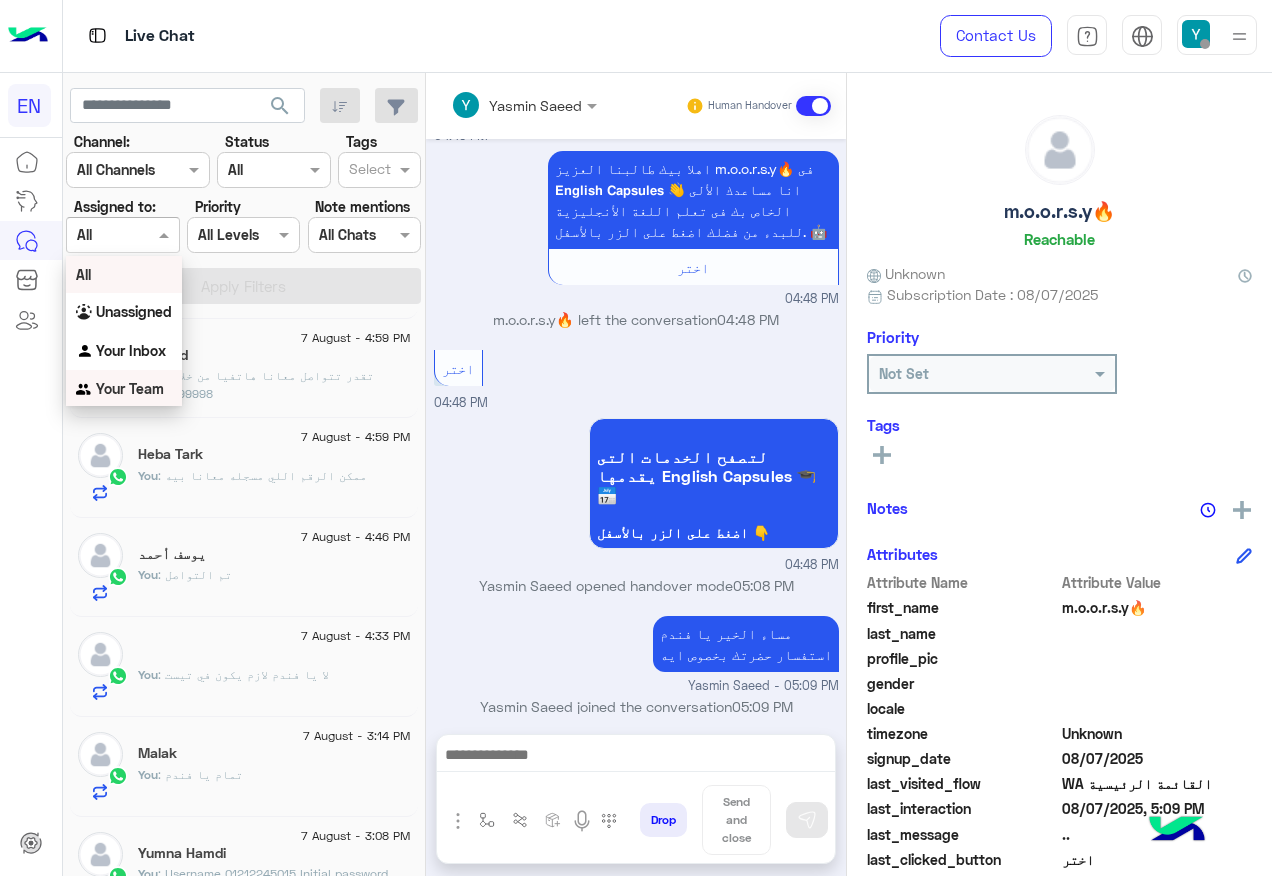 scroll, scrollTop: 200, scrollLeft: 0, axis: vertical 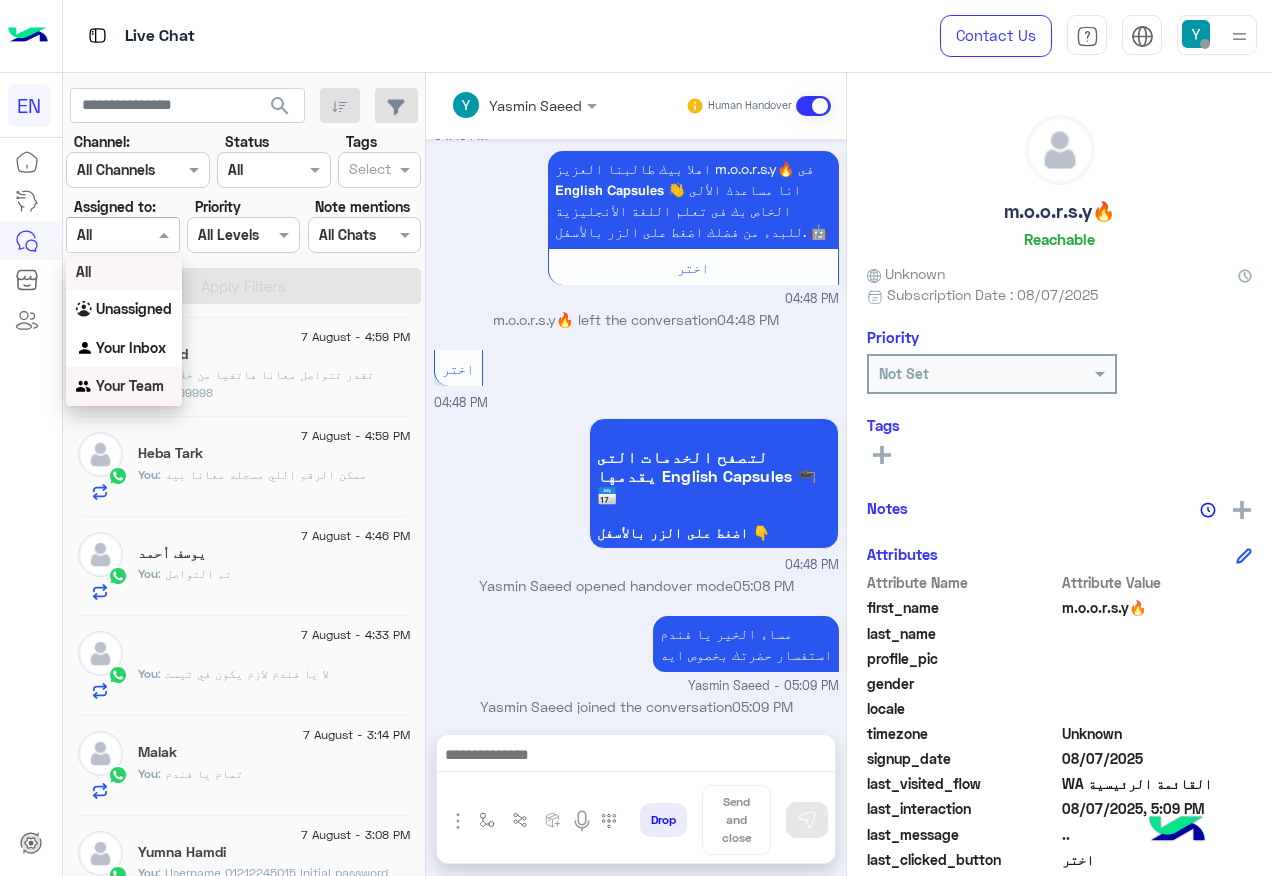click on "Your Team" at bounding box center (130, 385) 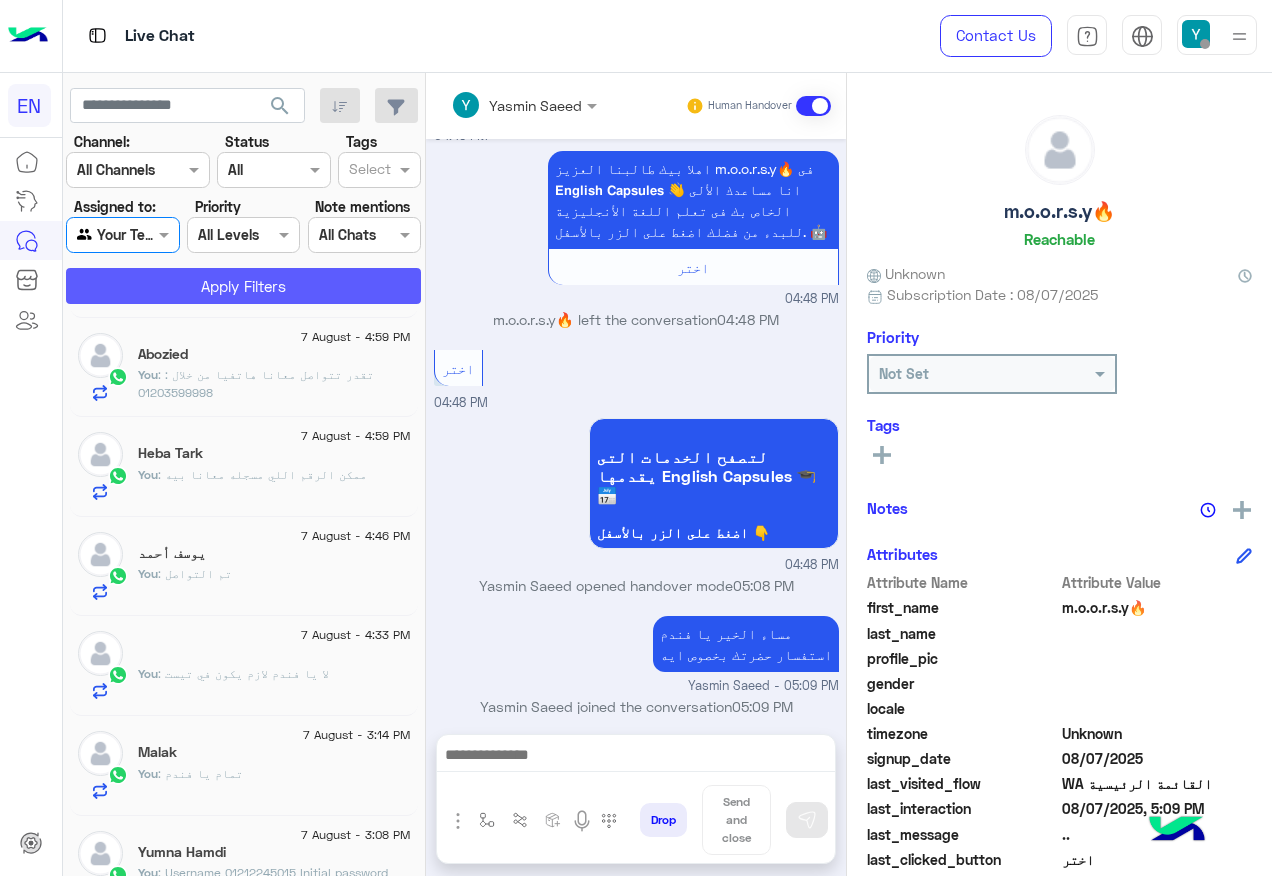 click on "Apply Filters" 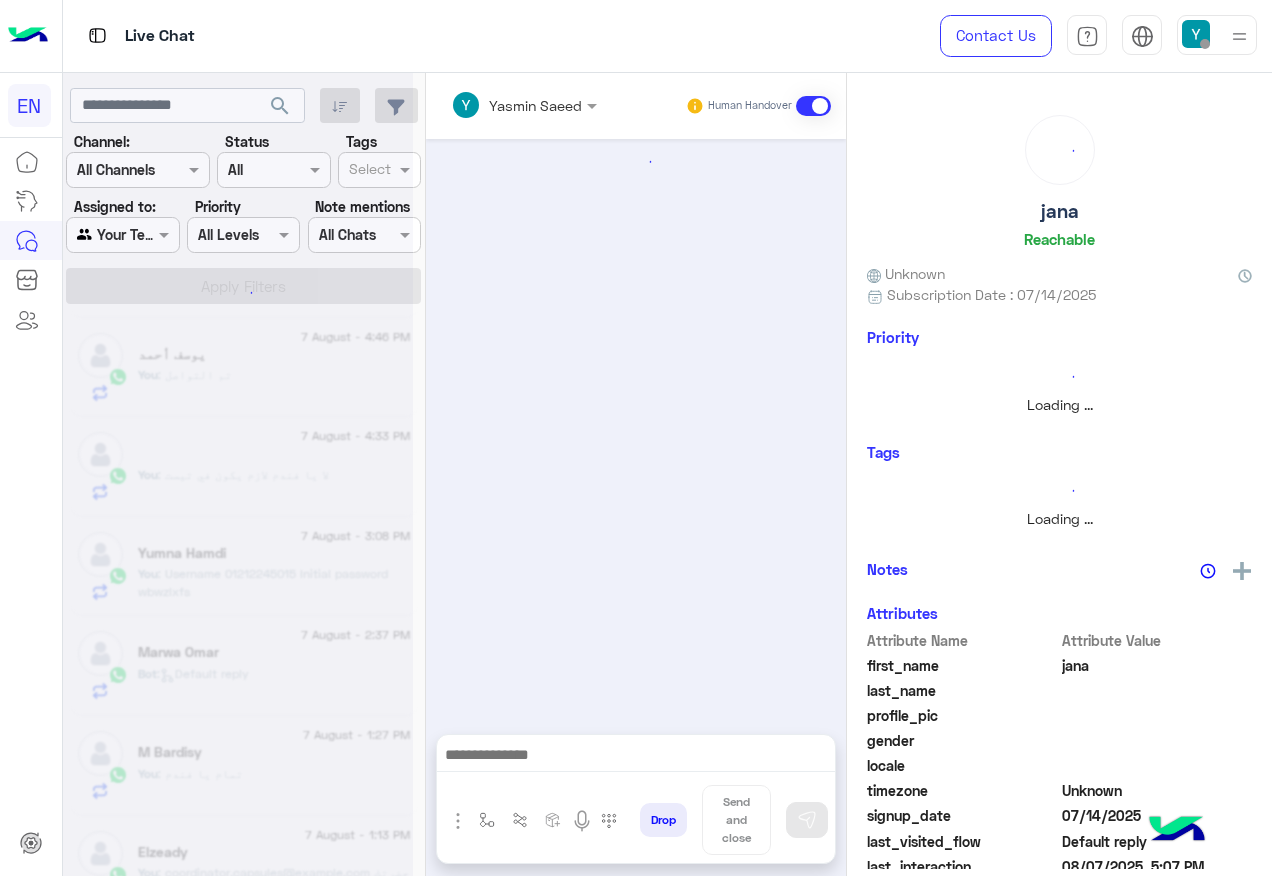 scroll, scrollTop: 1436, scrollLeft: 0, axis: vertical 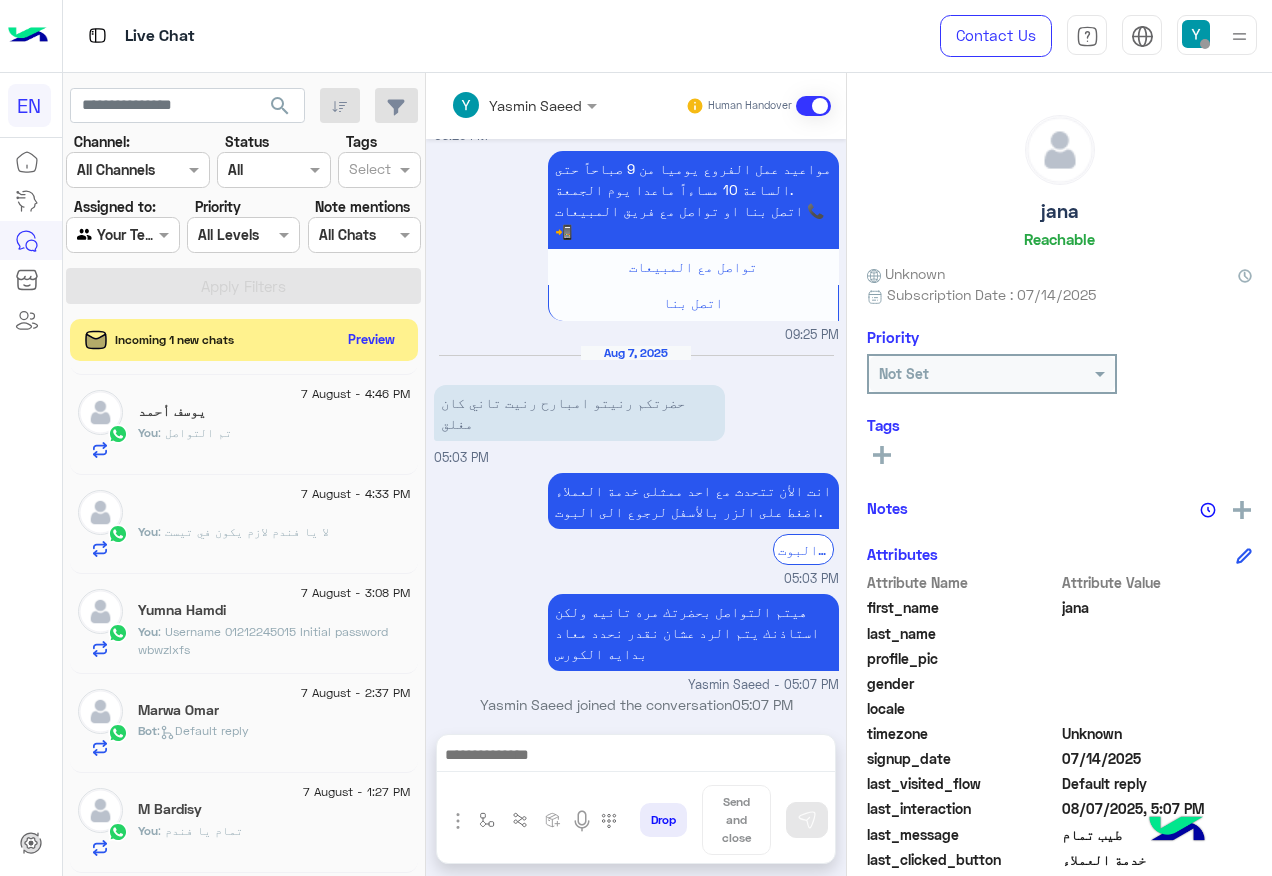 click on "Preview" 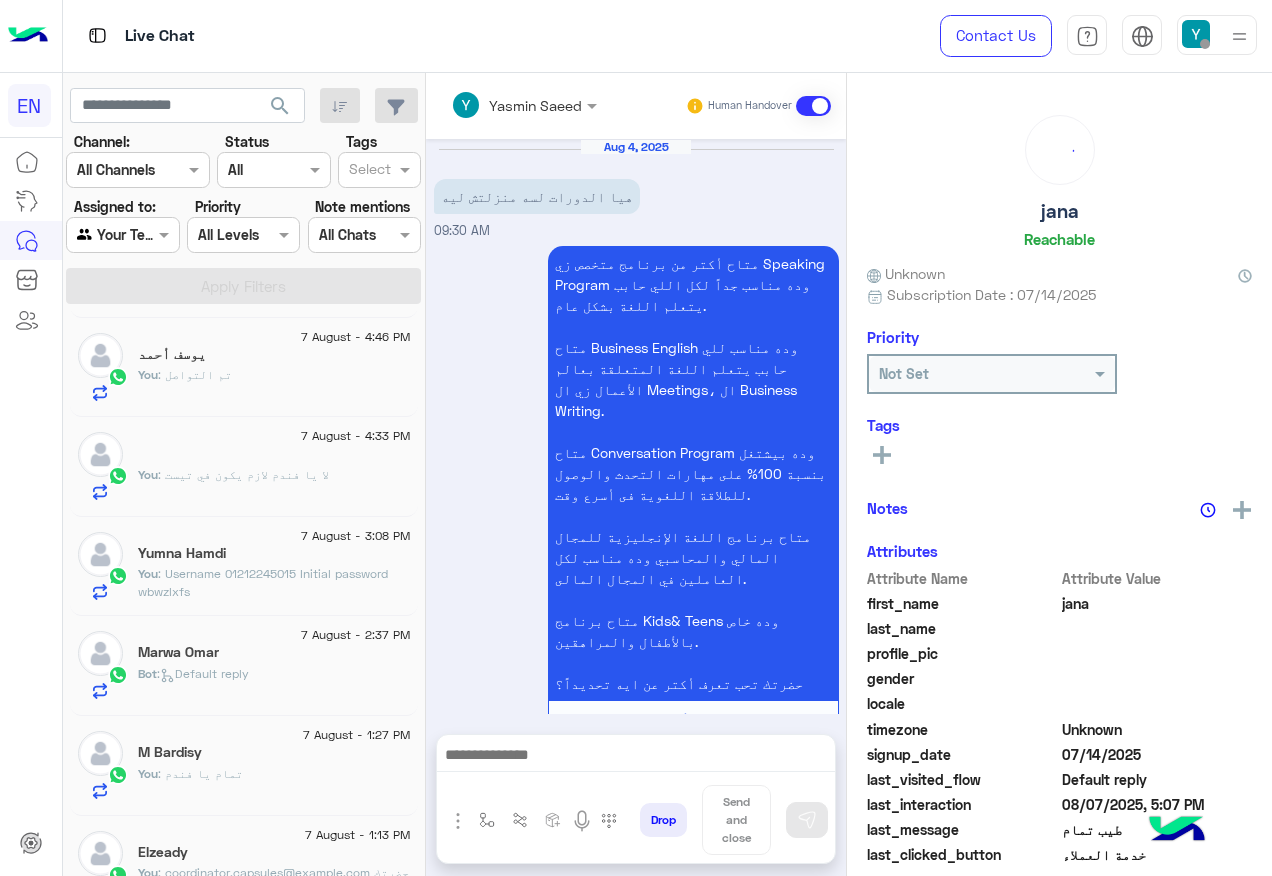 scroll, scrollTop: 1436, scrollLeft: 0, axis: vertical 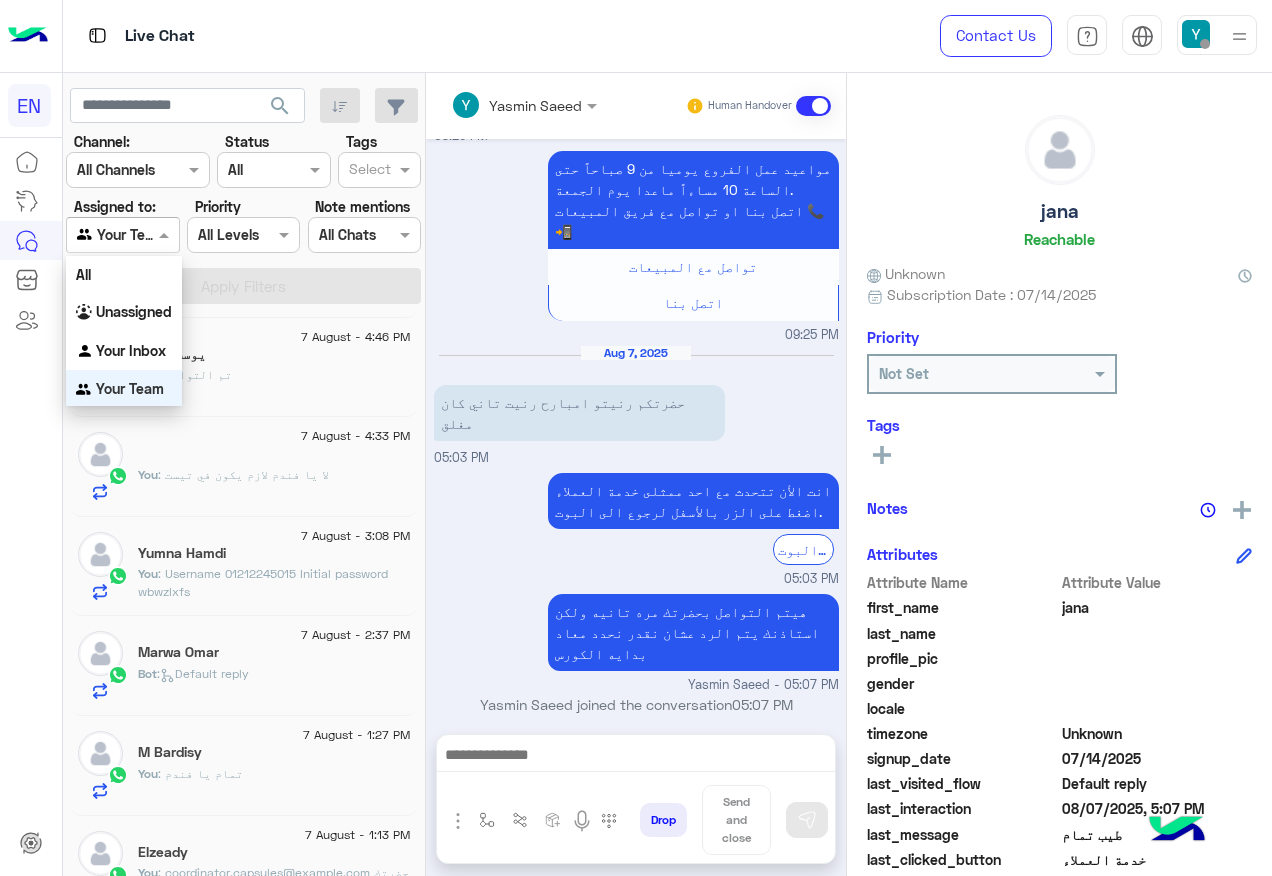 click at bounding box center [166, 234] 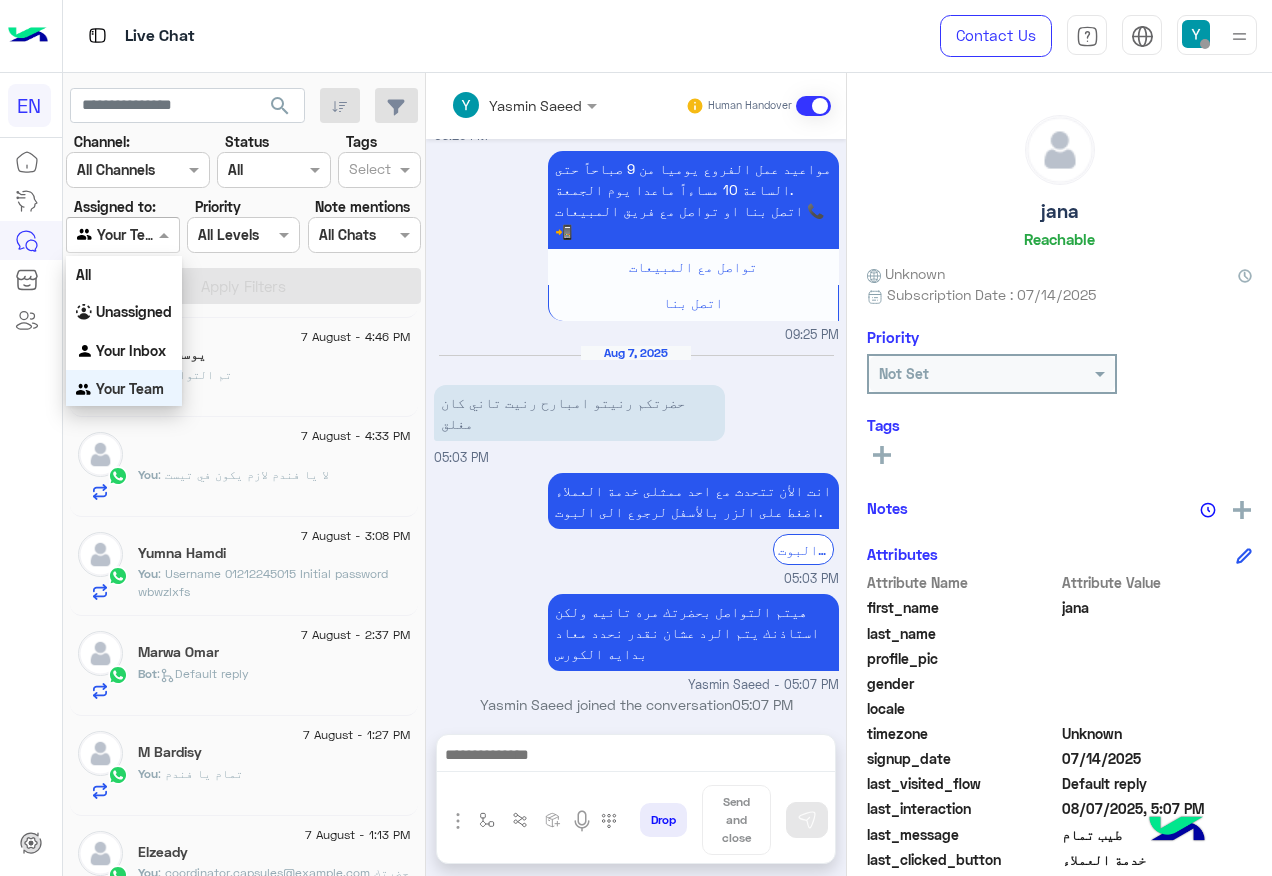 scroll, scrollTop: 1, scrollLeft: 0, axis: vertical 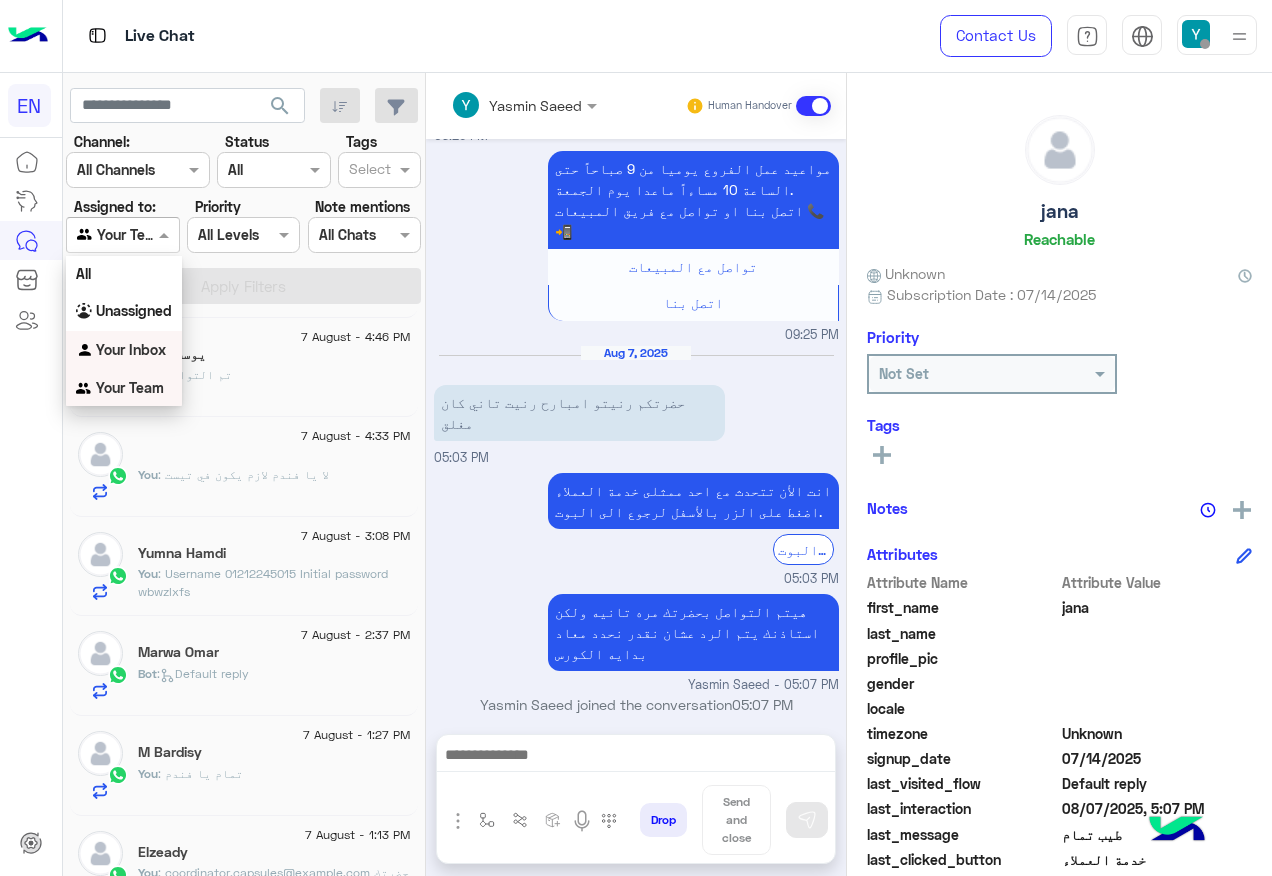 click on "Your Inbox" at bounding box center (124, 350) 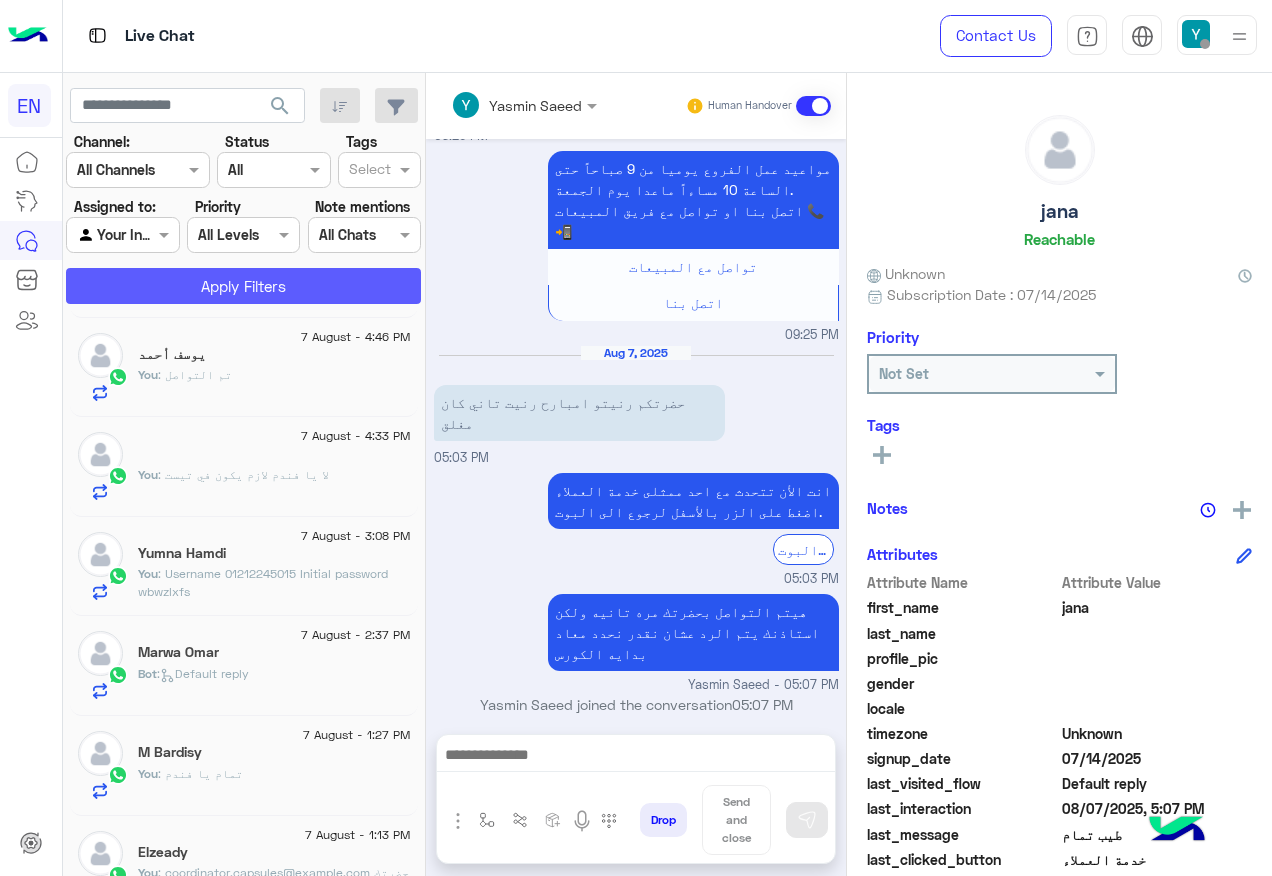 click on "Apply Filters" 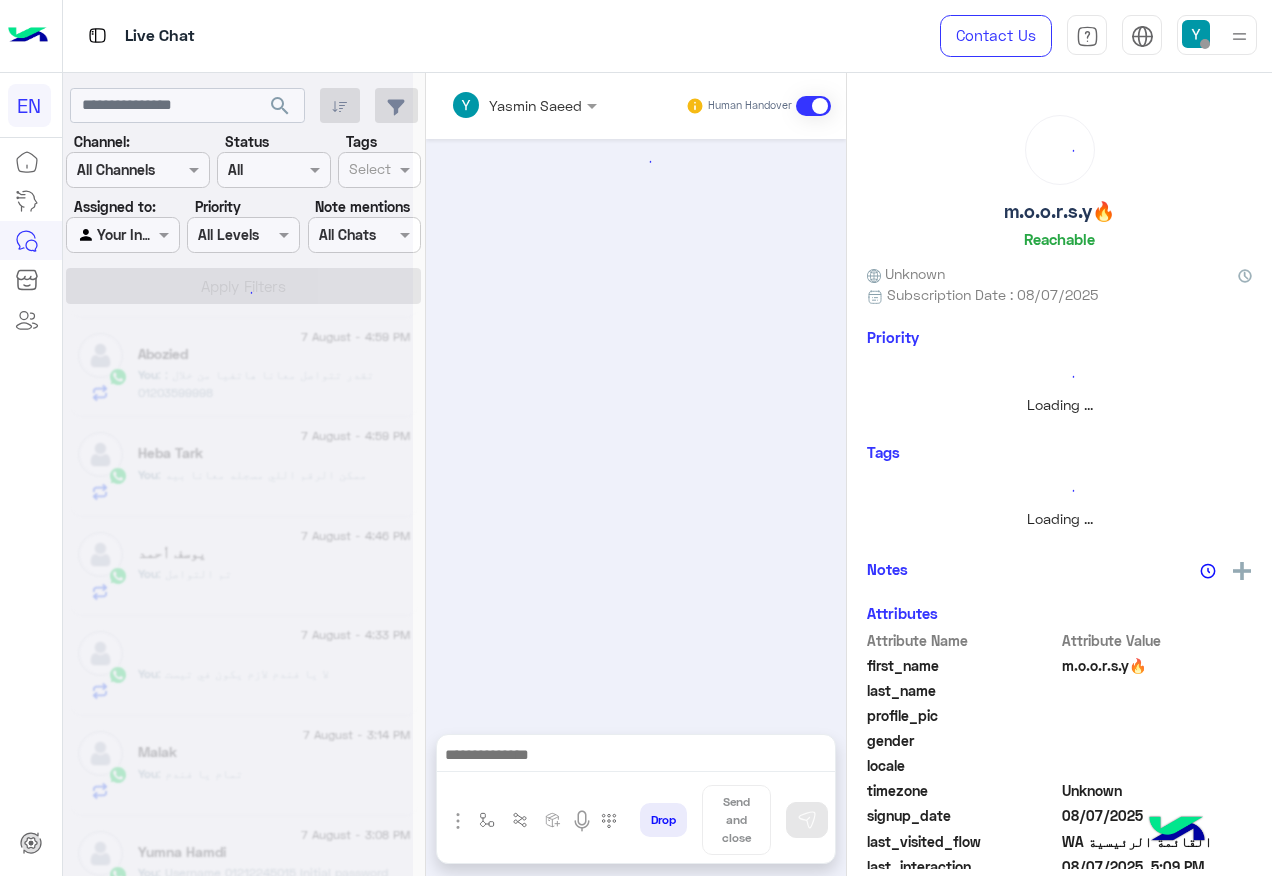 scroll, scrollTop: 356, scrollLeft: 0, axis: vertical 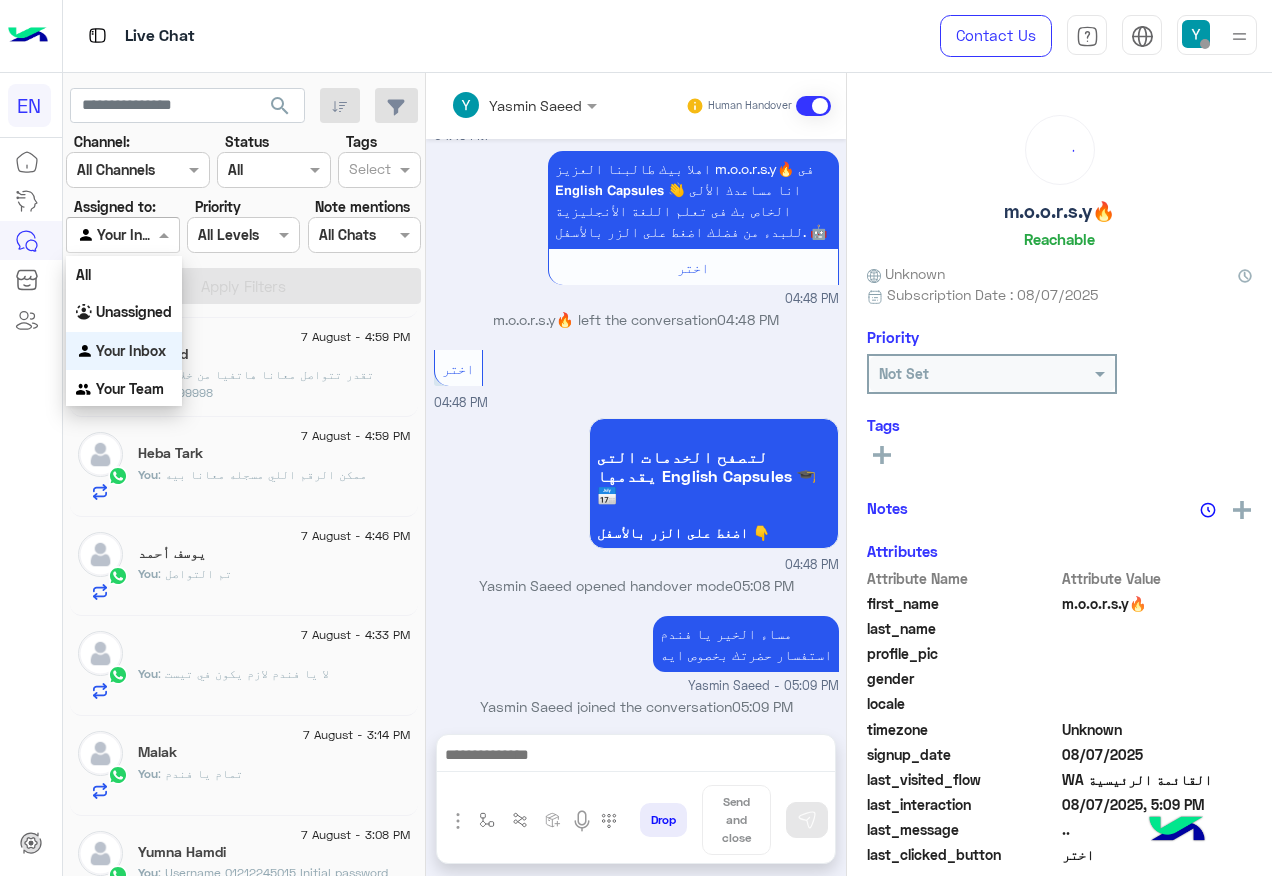 click at bounding box center (122, 234) 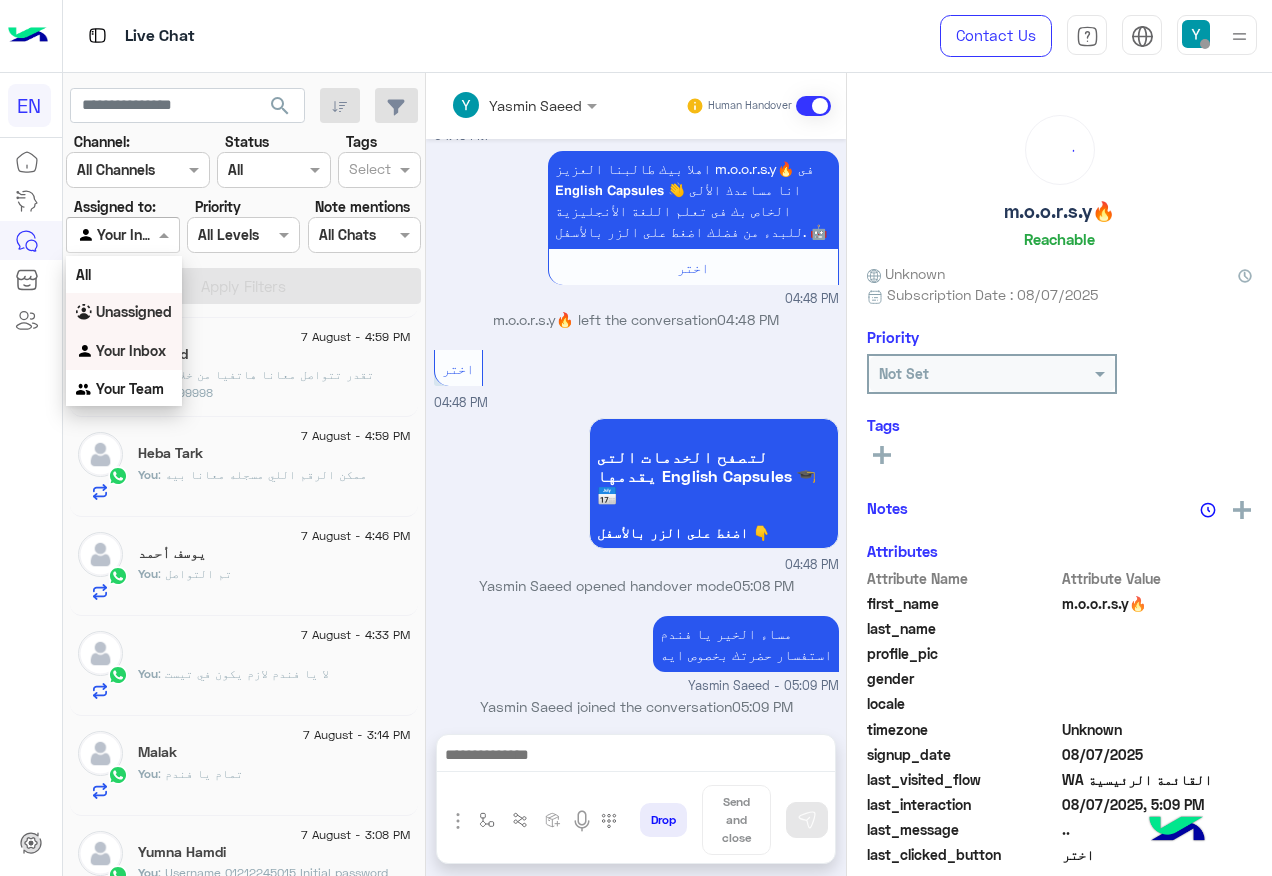 click on "Unassigned" at bounding box center [124, 312] 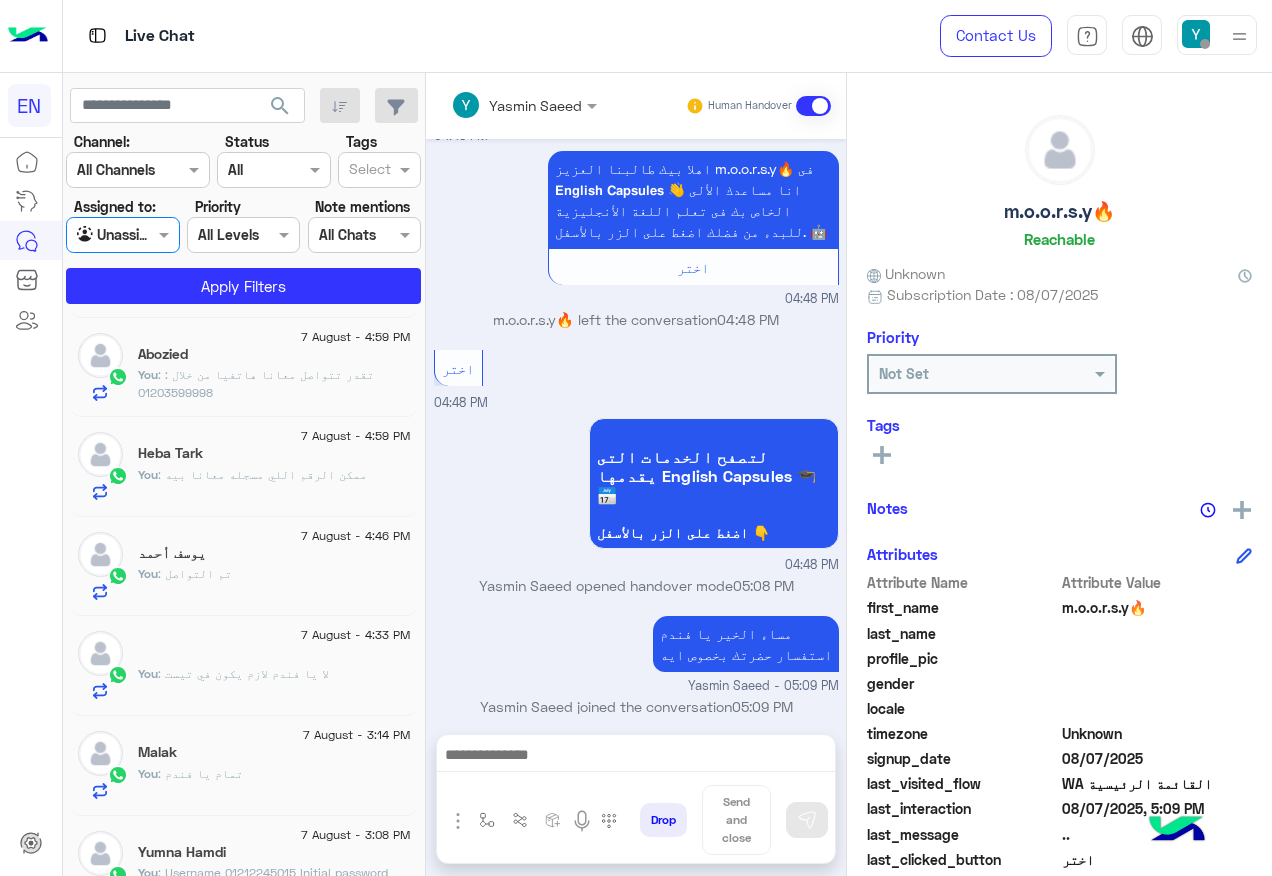 click on "Channel: Channel All Channels Status Channel All Tags Select Assigned to: Agent Filter Unassigned Priority All Levels All Levels Note mentions Select All Chats Apply Filters" 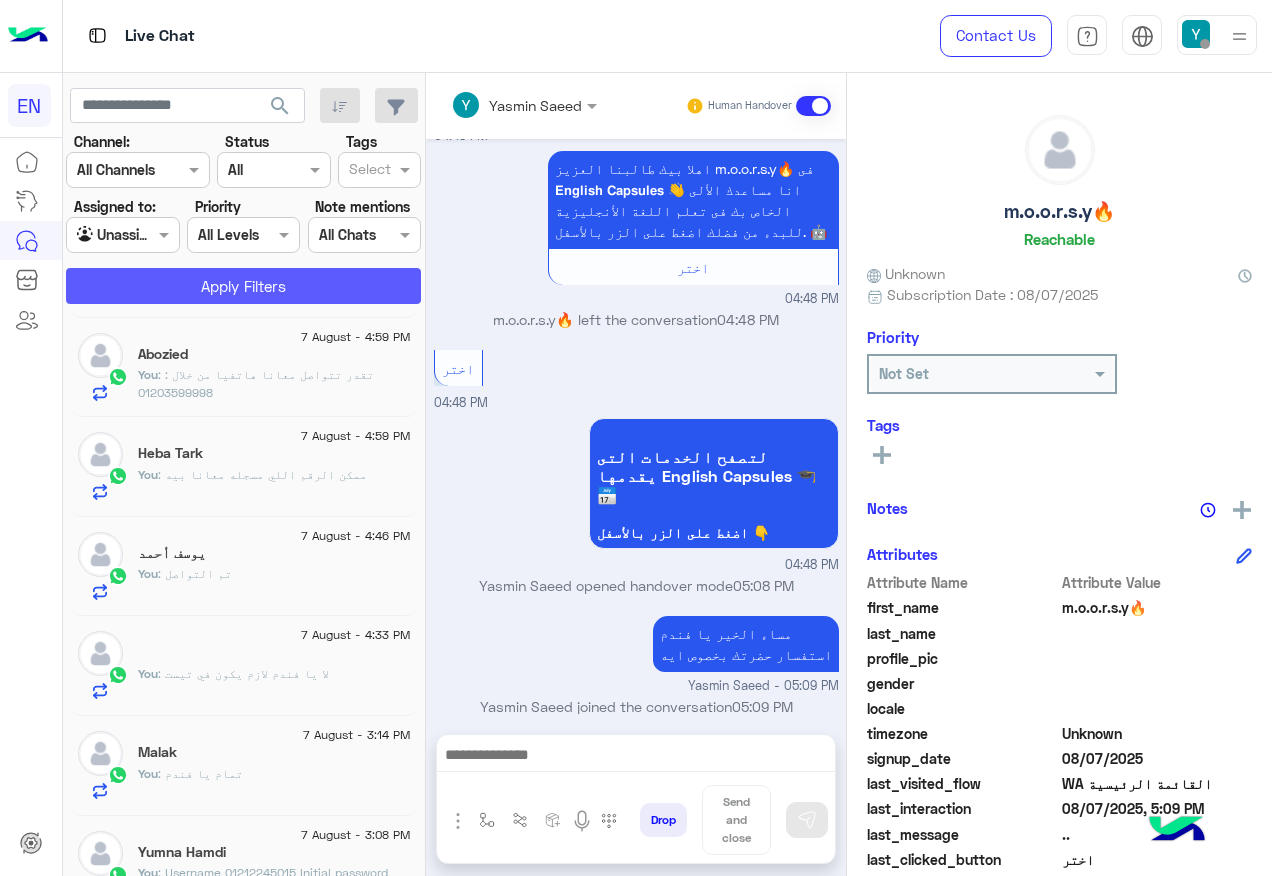 click on "Apply Filters" 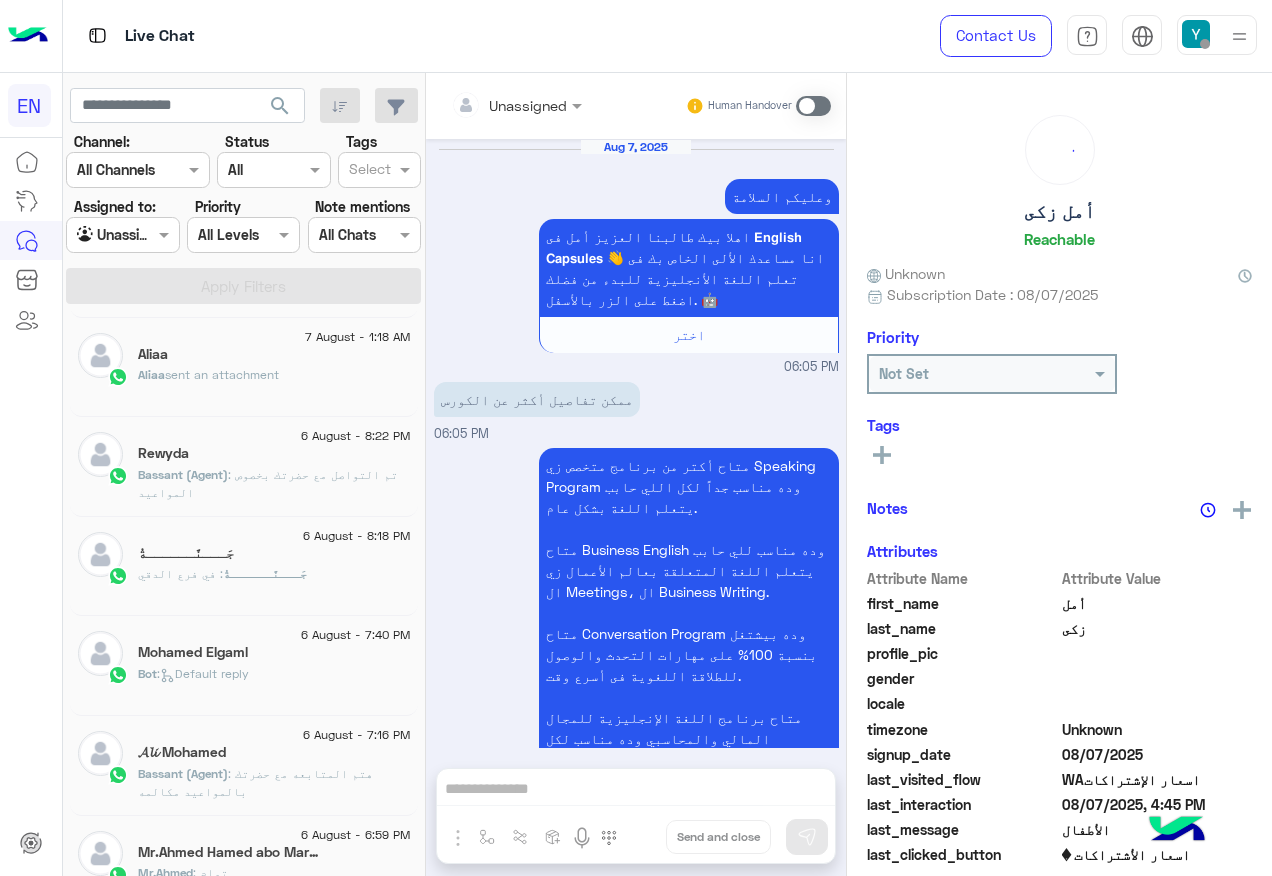 scroll, scrollTop: 2469, scrollLeft: 0, axis: vertical 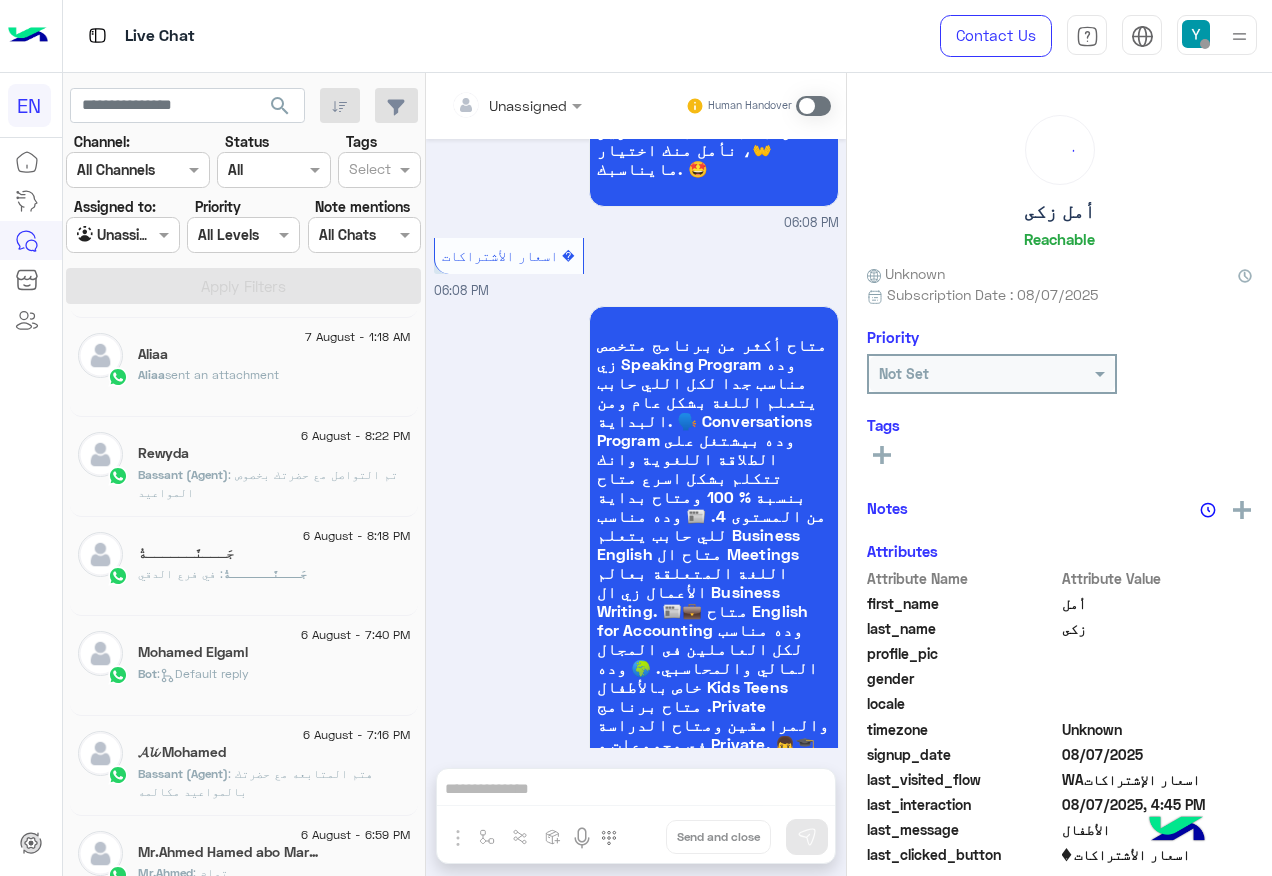 click on "Aliaa" 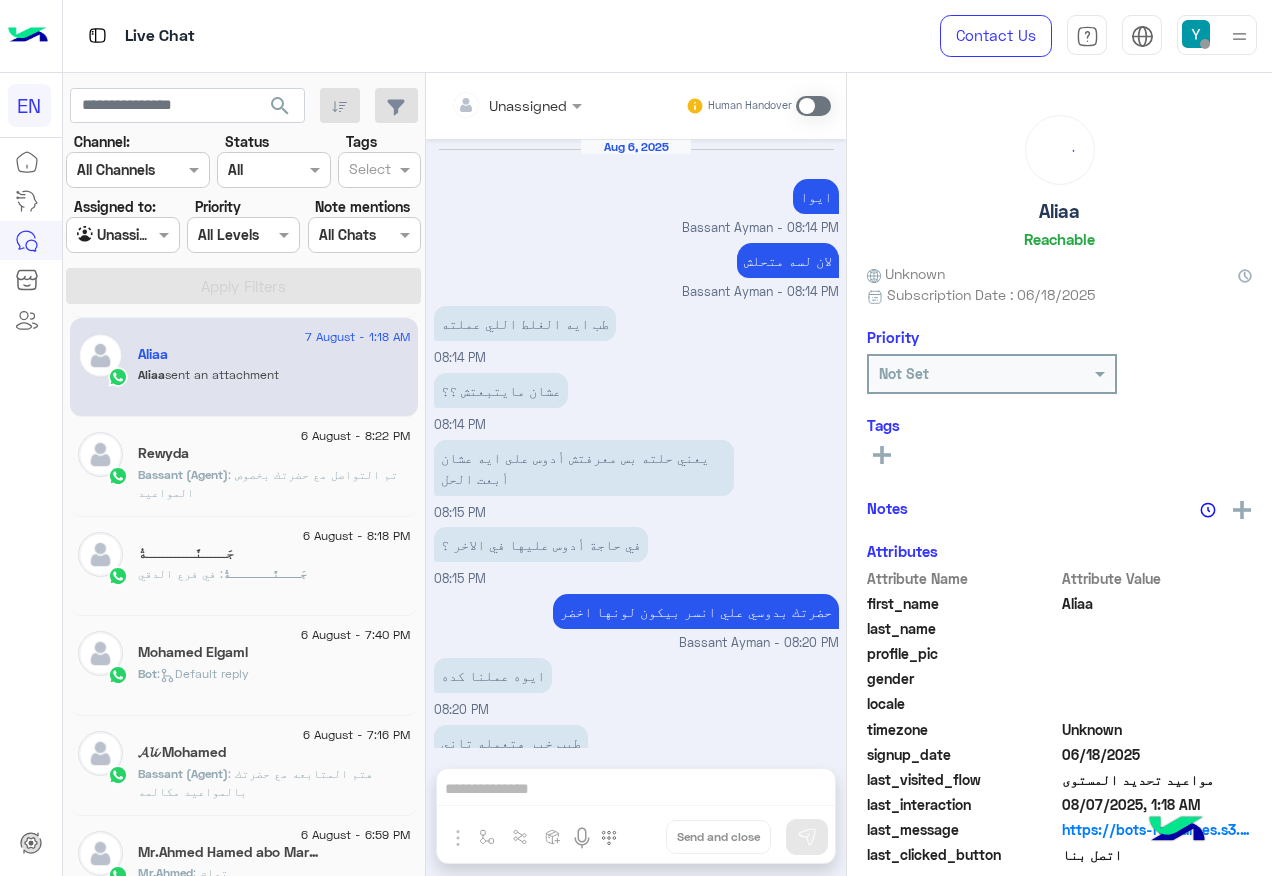 scroll, scrollTop: 1313, scrollLeft: 0, axis: vertical 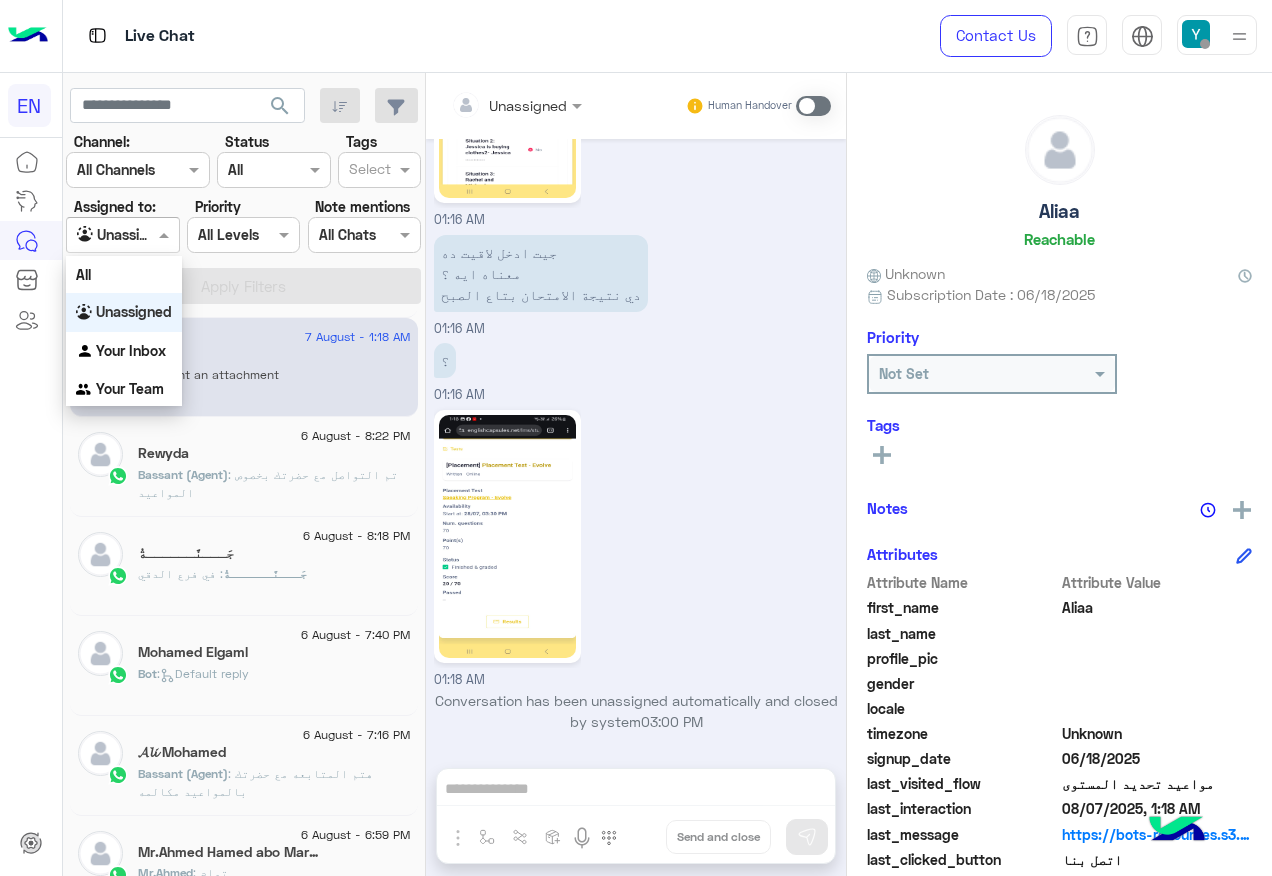 click at bounding box center (166, 234) 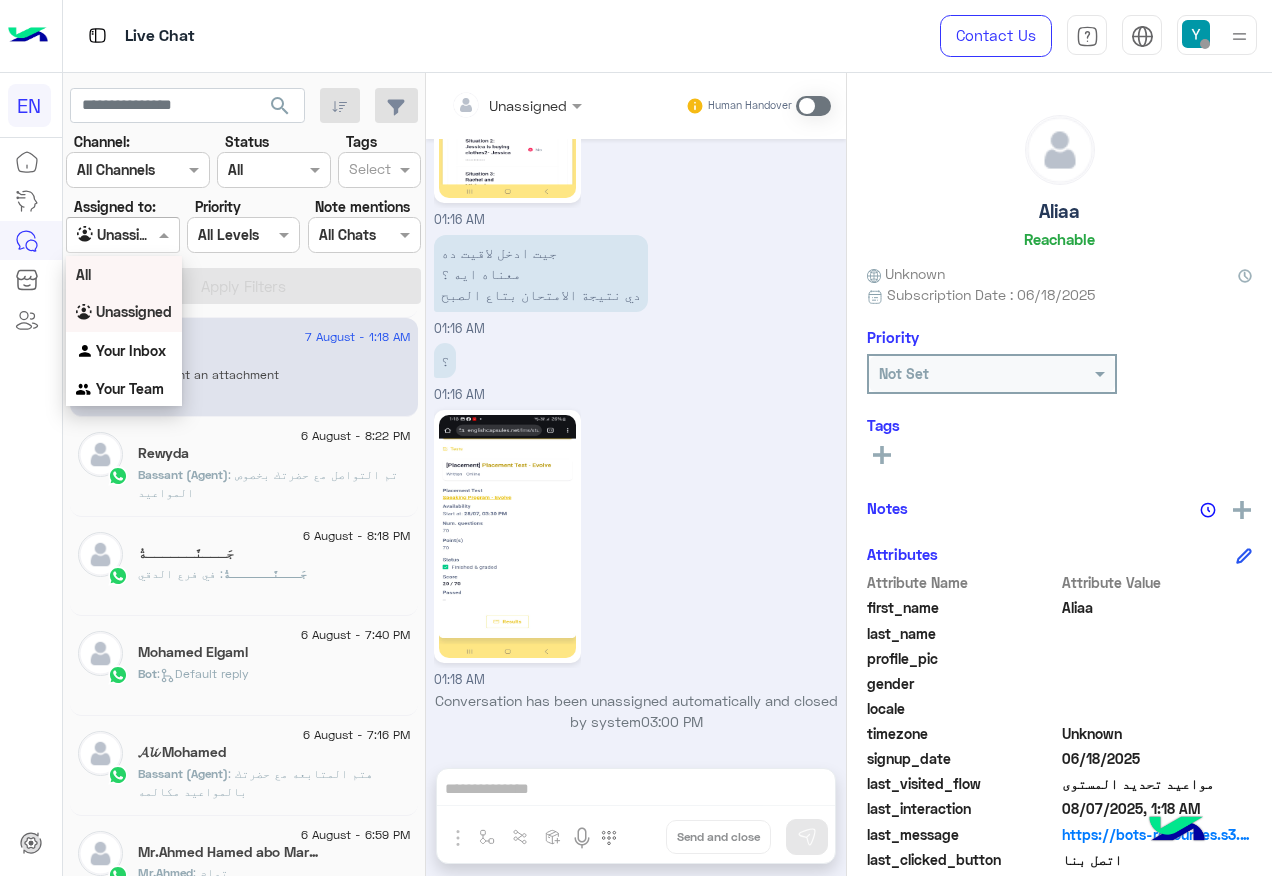 click on "All" at bounding box center [124, 274] 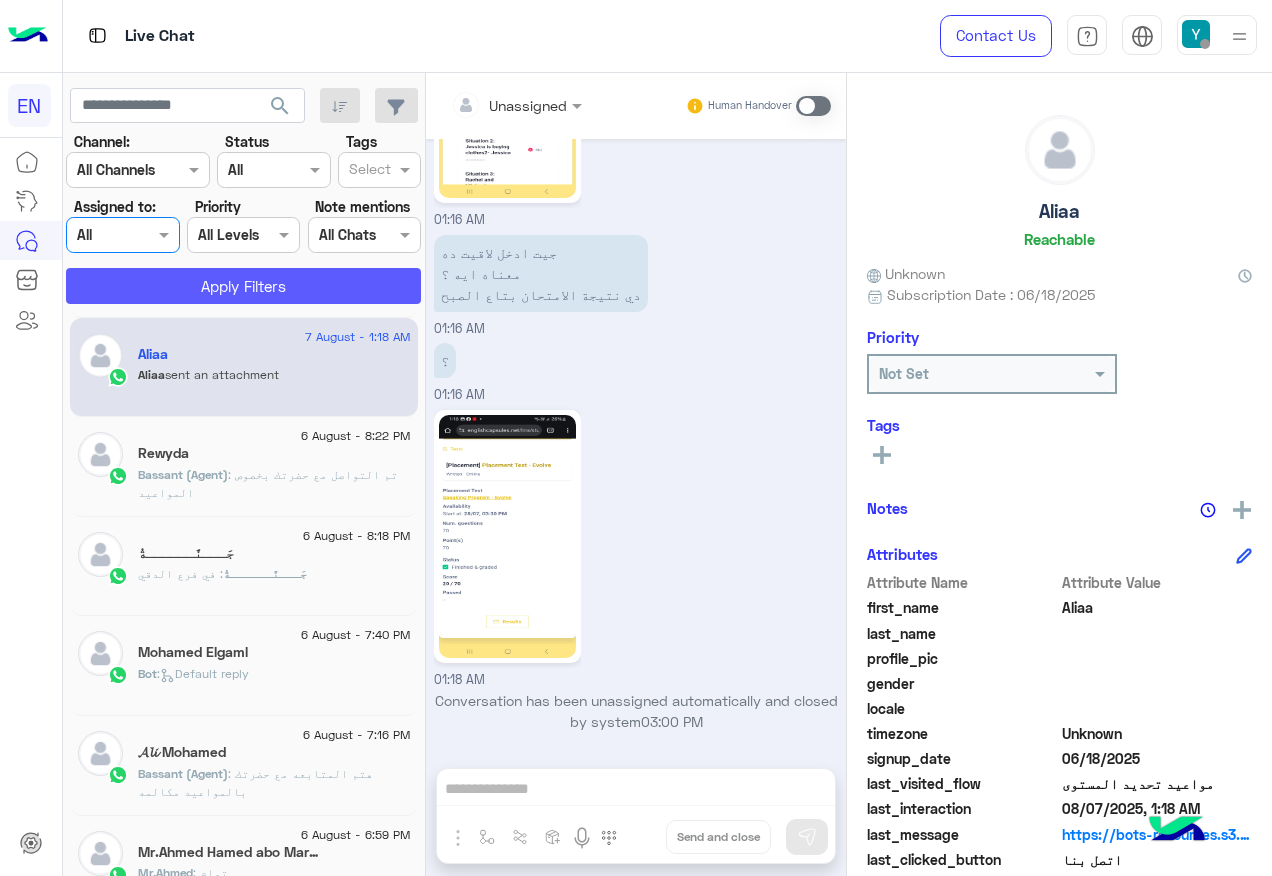 click on "Apply Filters" 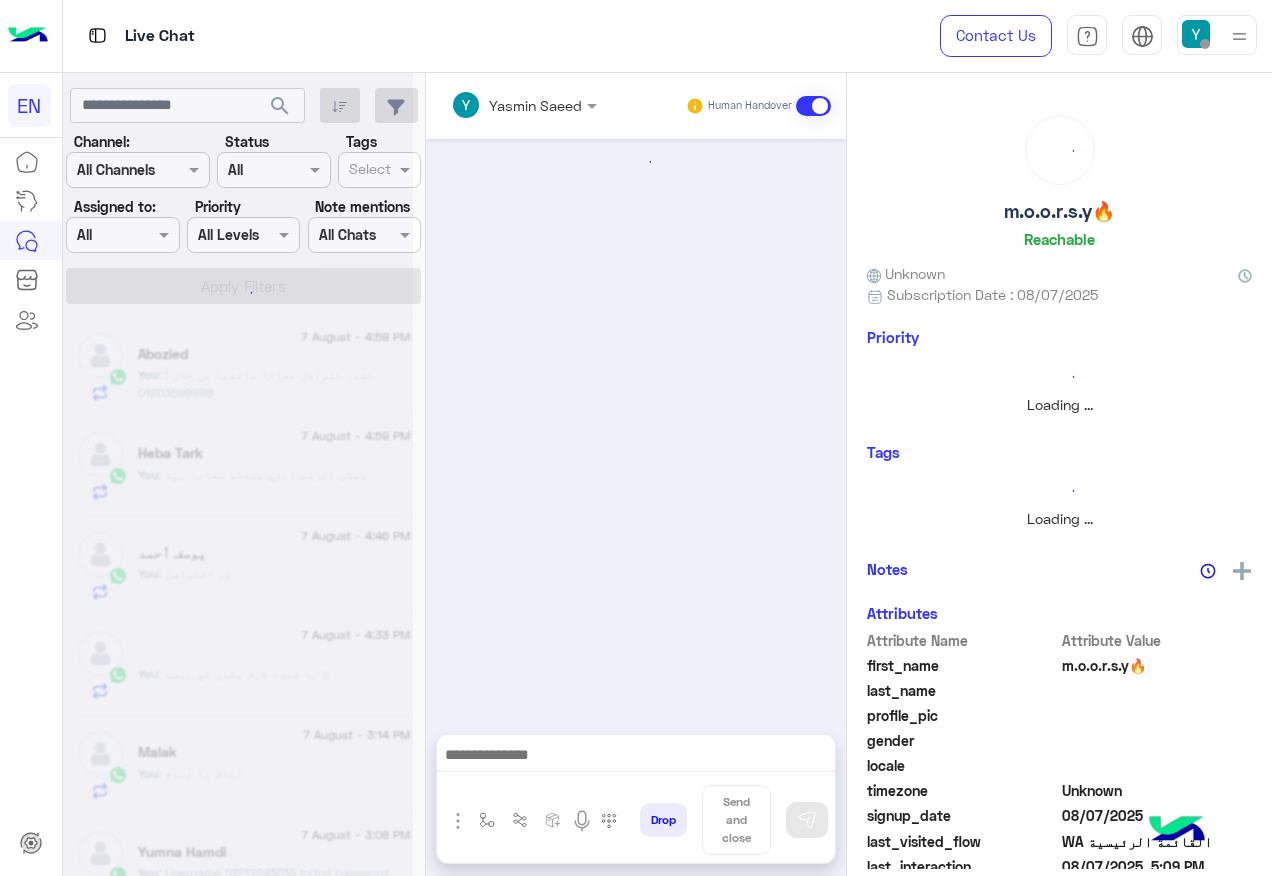 scroll, scrollTop: 356, scrollLeft: 0, axis: vertical 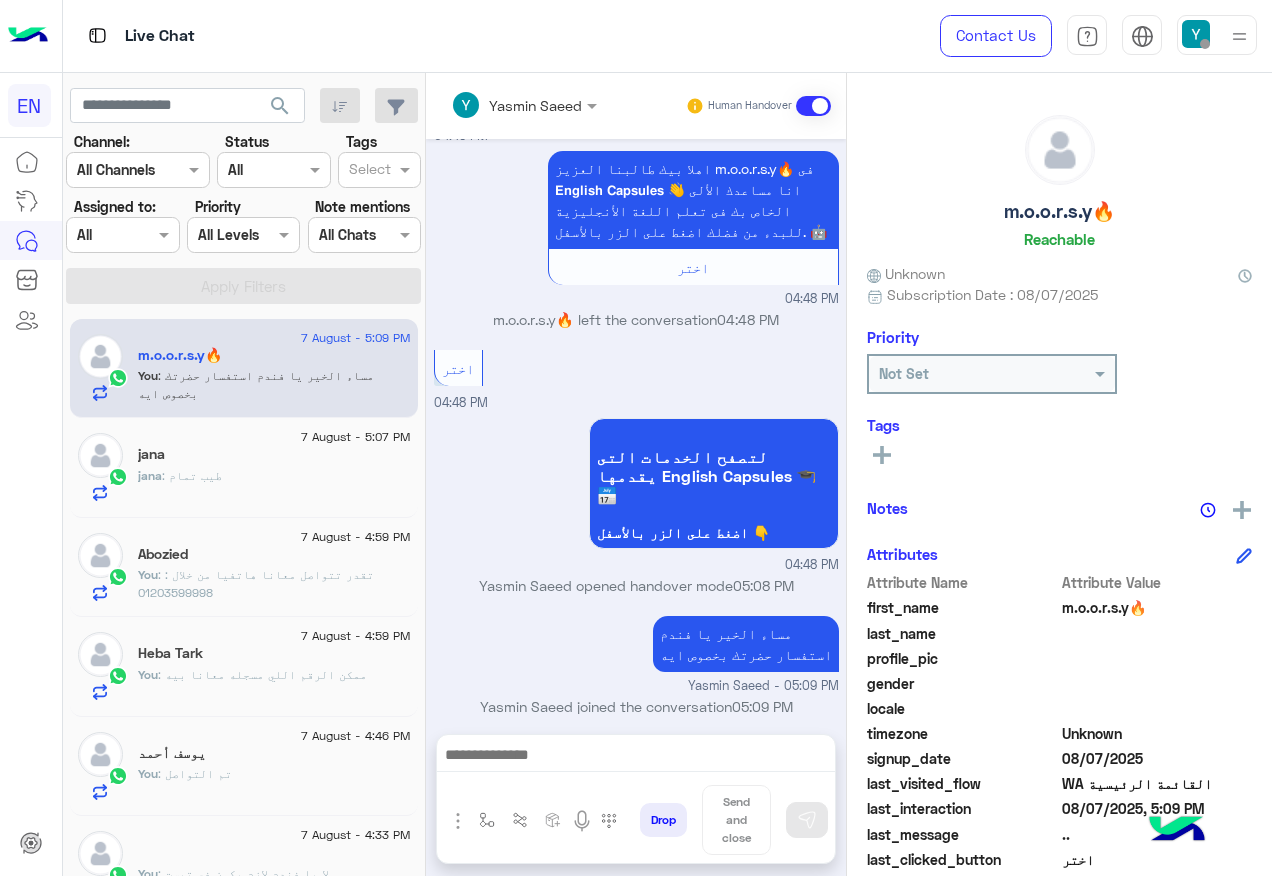 click on "Agent Filter All" at bounding box center [122, 235] 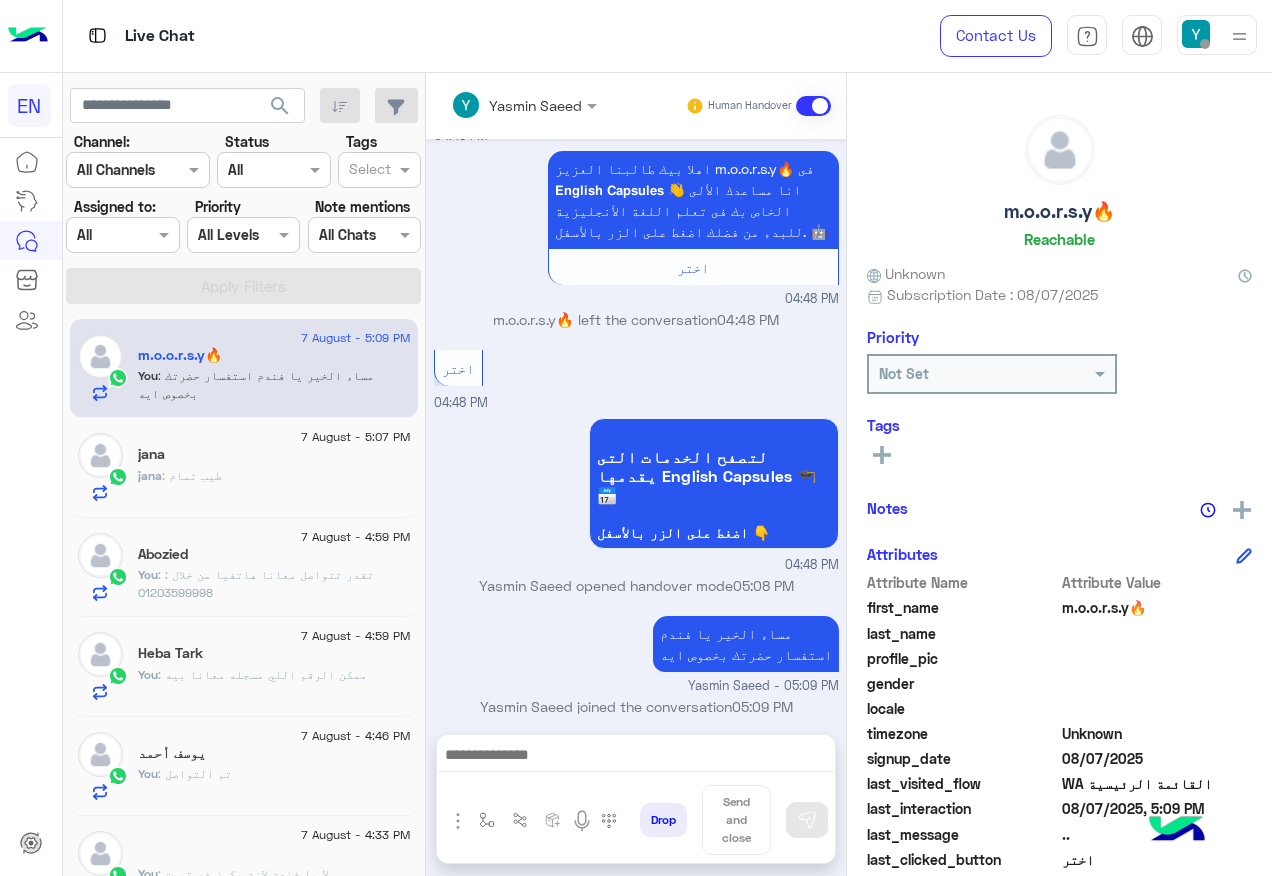 click on "7 August - 5:09 PM  m.o.o.r.s.y🔥    You  : مساء الخير يا فندم
استفسار حضرتك بخصوص ايه" 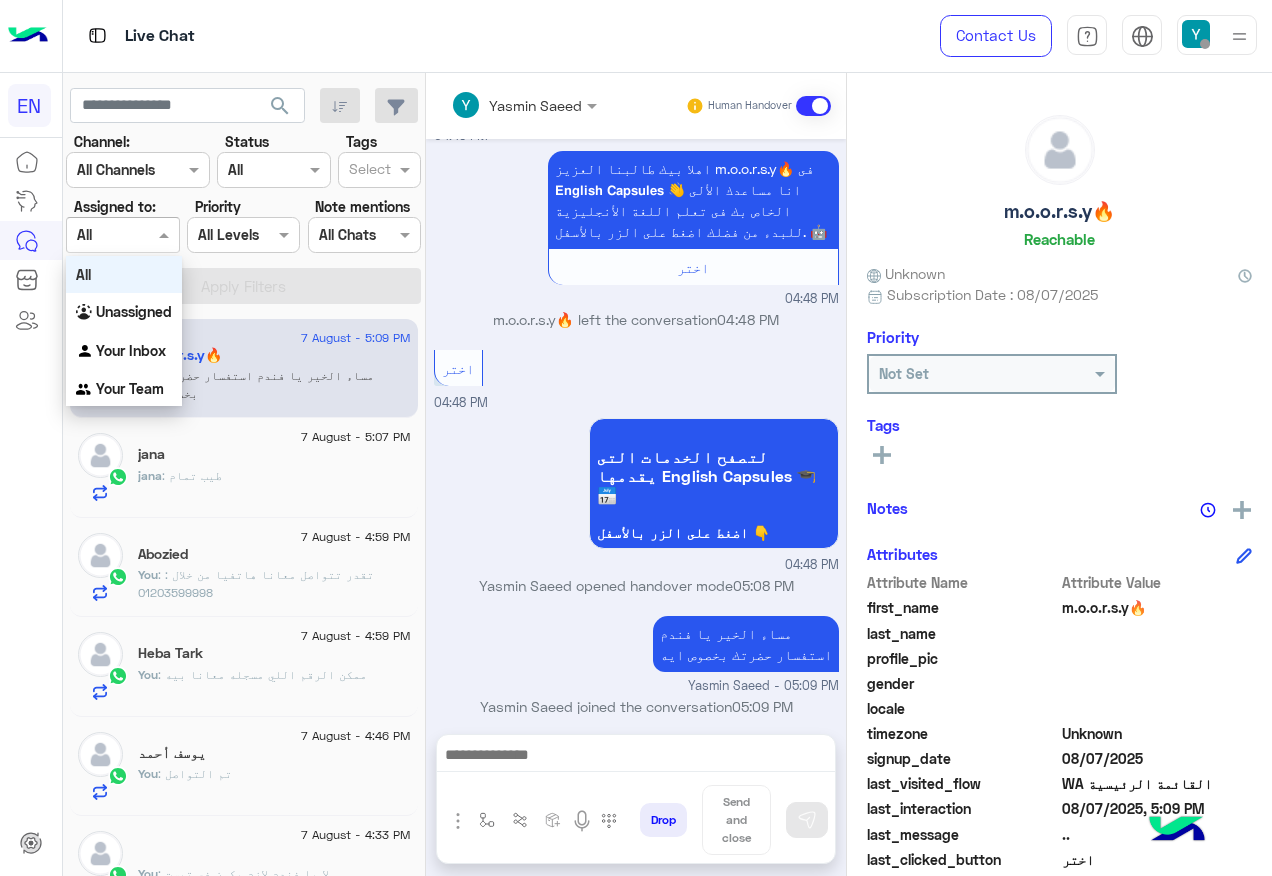 click at bounding box center [100, 235] 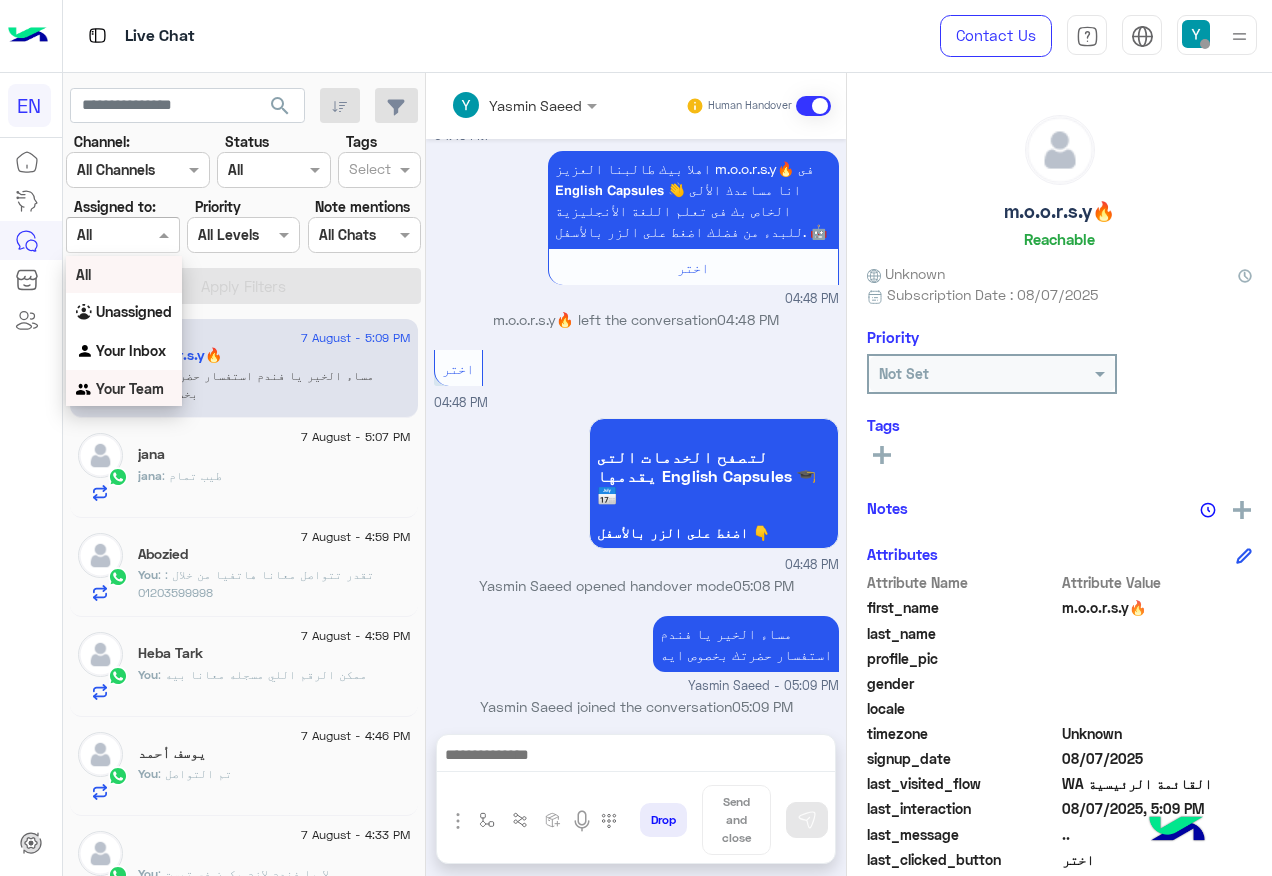 click on "Your Team" at bounding box center [124, 389] 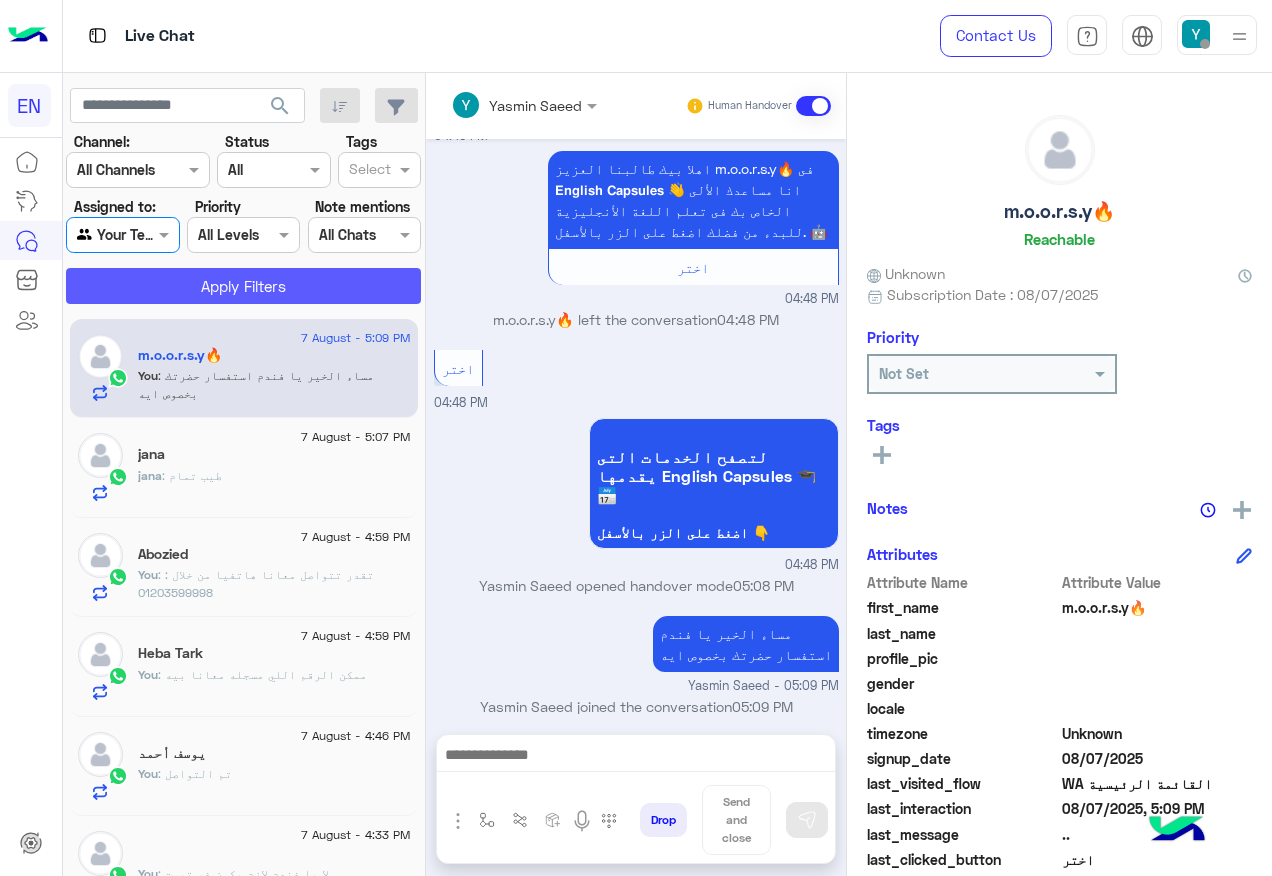 click on "Apply Filters" 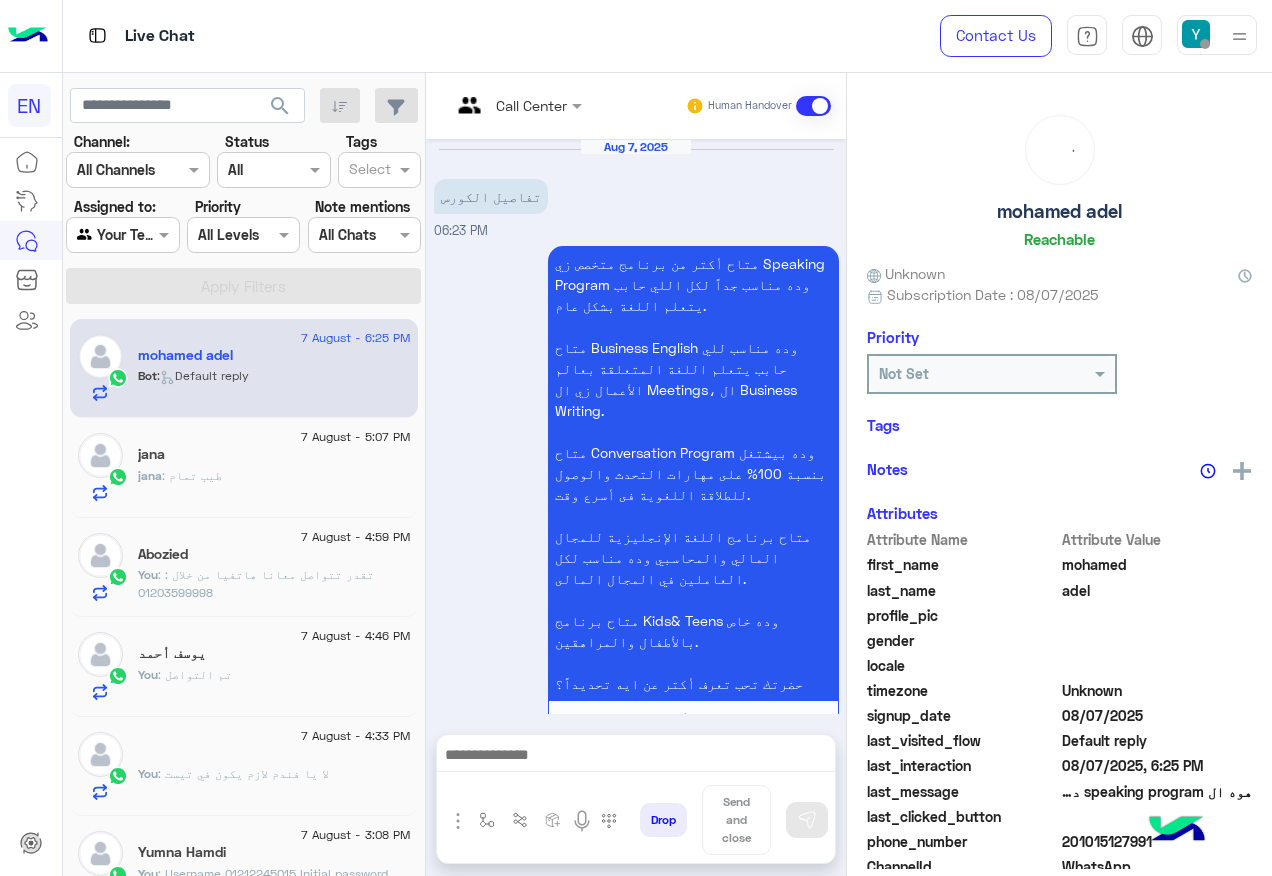 scroll, scrollTop: 307, scrollLeft: 0, axis: vertical 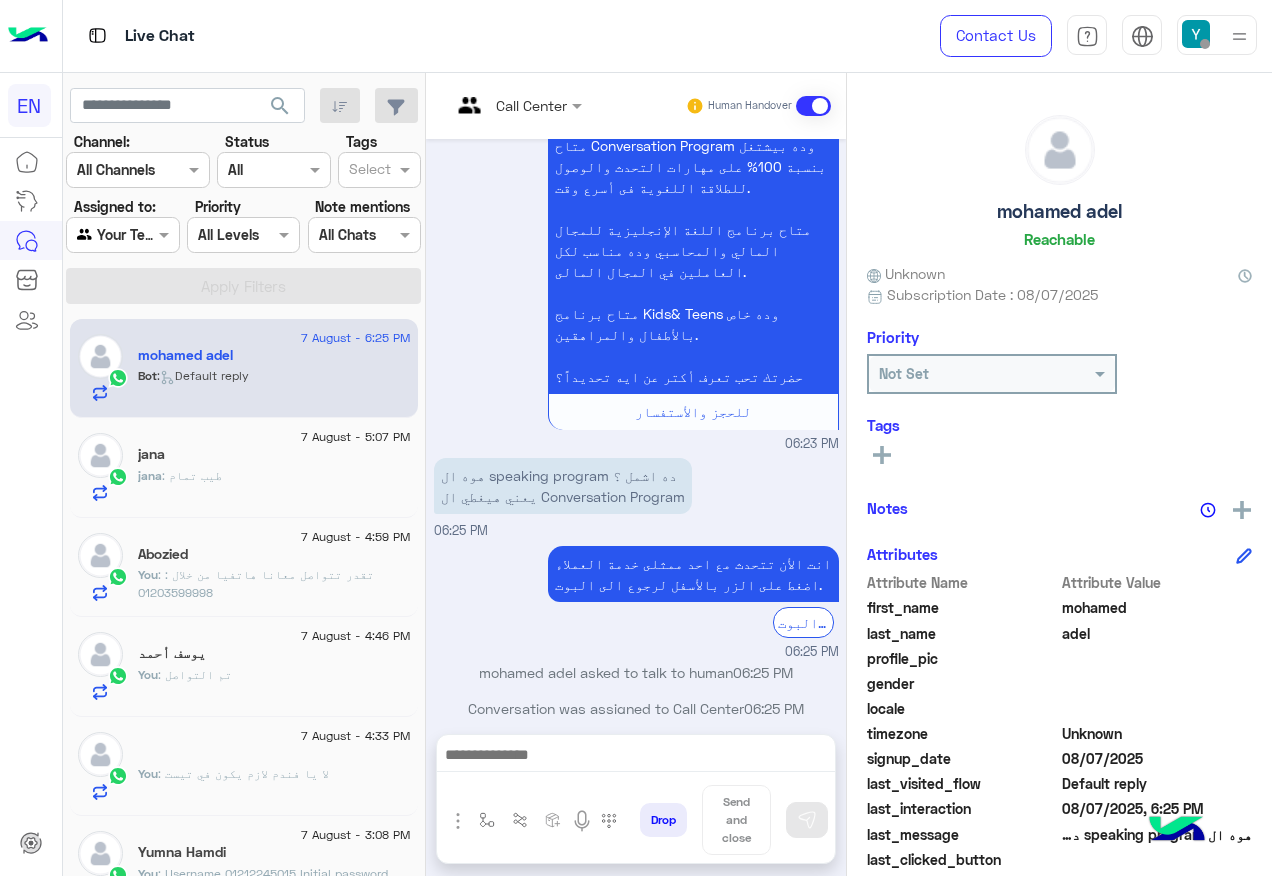 click at bounding box center [516, 104] 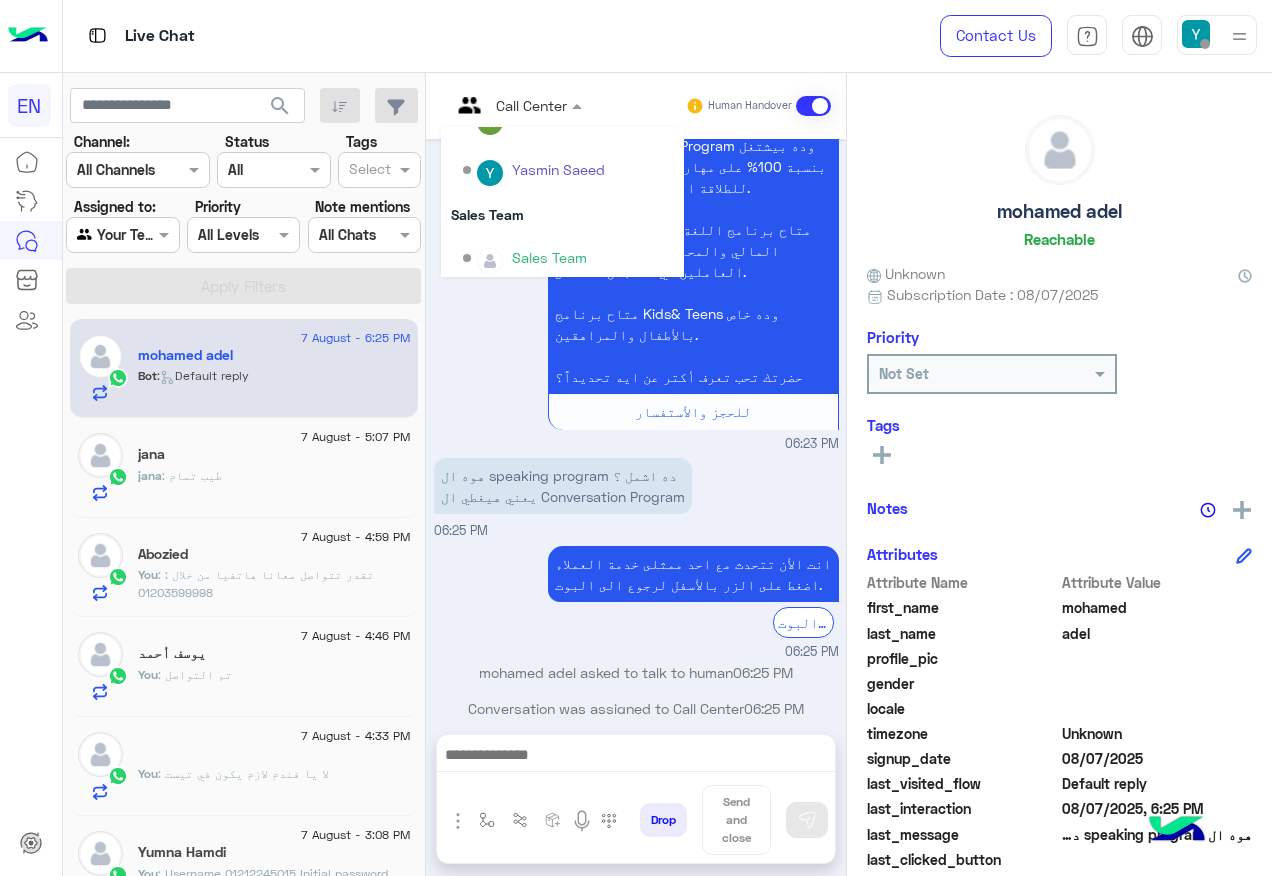 scroll, scrollTop: 332, scrollLeft: 0, axis: vertical 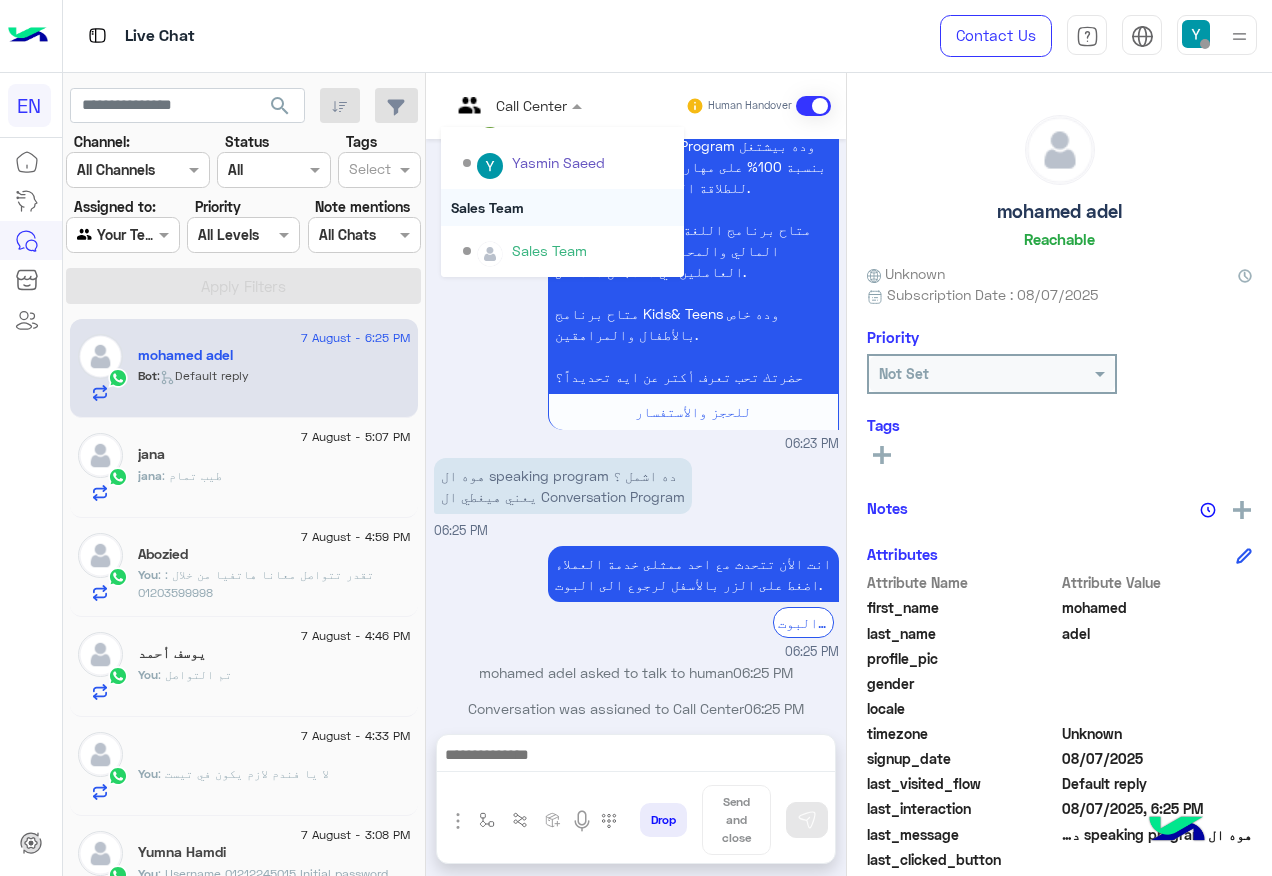 click on "Sales Team" at bounding box center [562, 207] 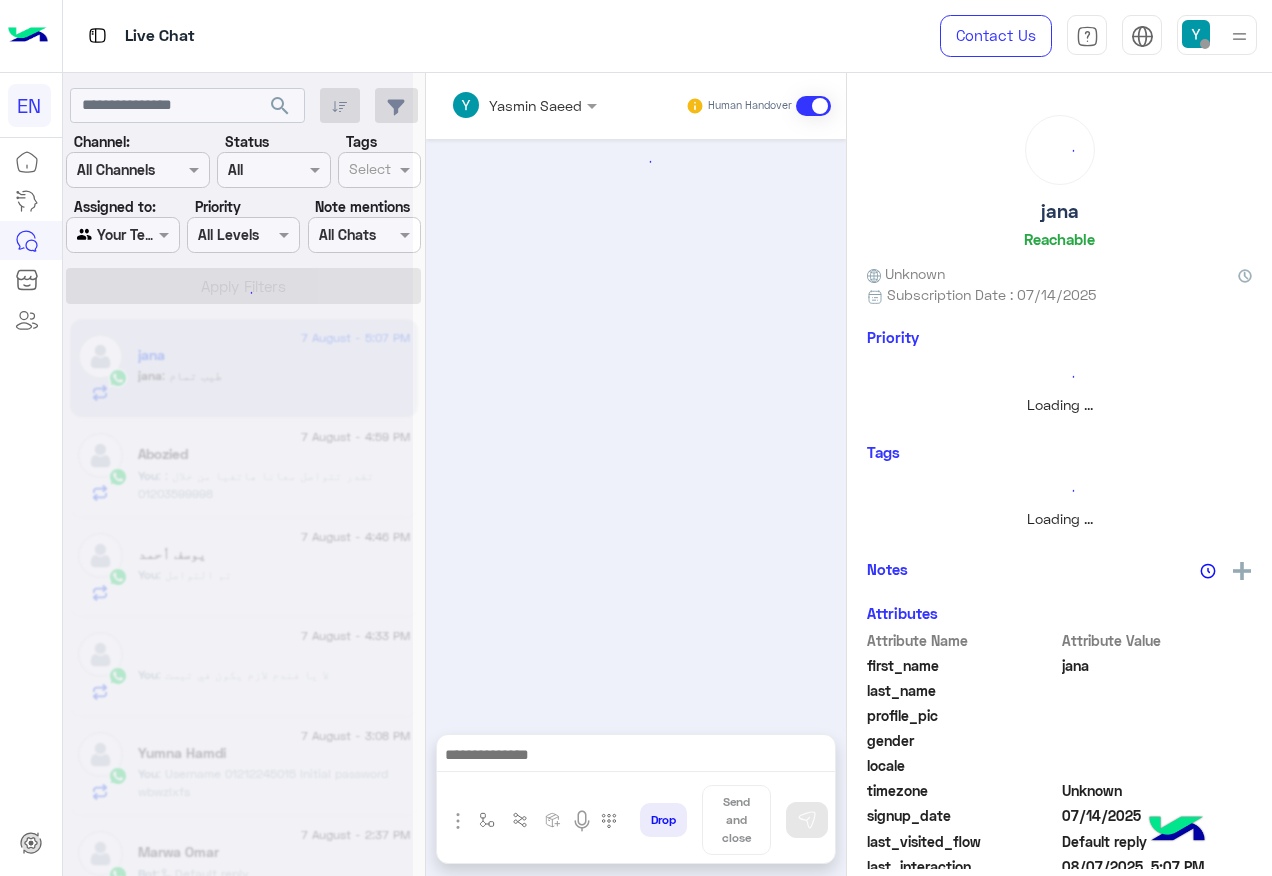 scroll, scrollTop: 1436, scrollLeft: 0, axis: vertical 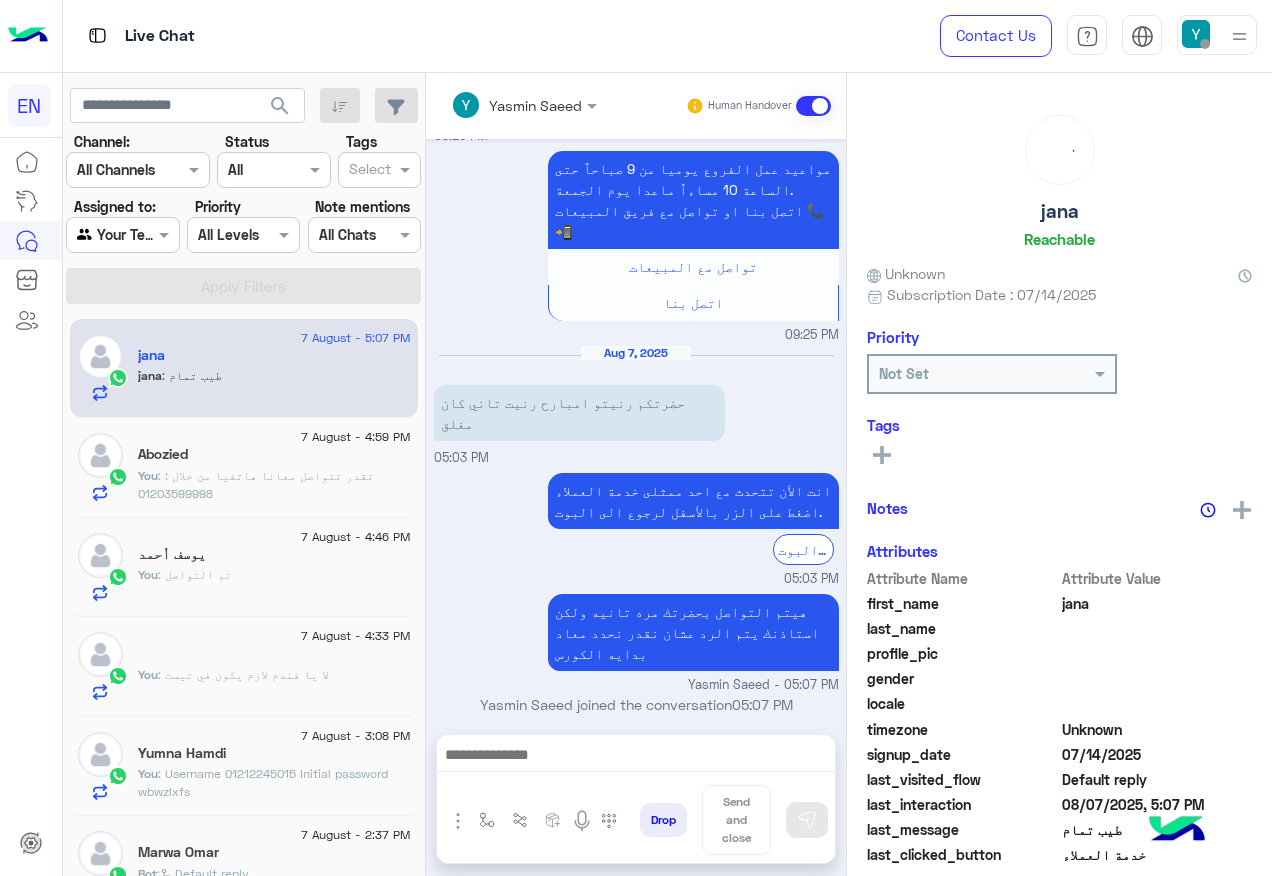 click on "Your Team" at bounding box center (115, 235) 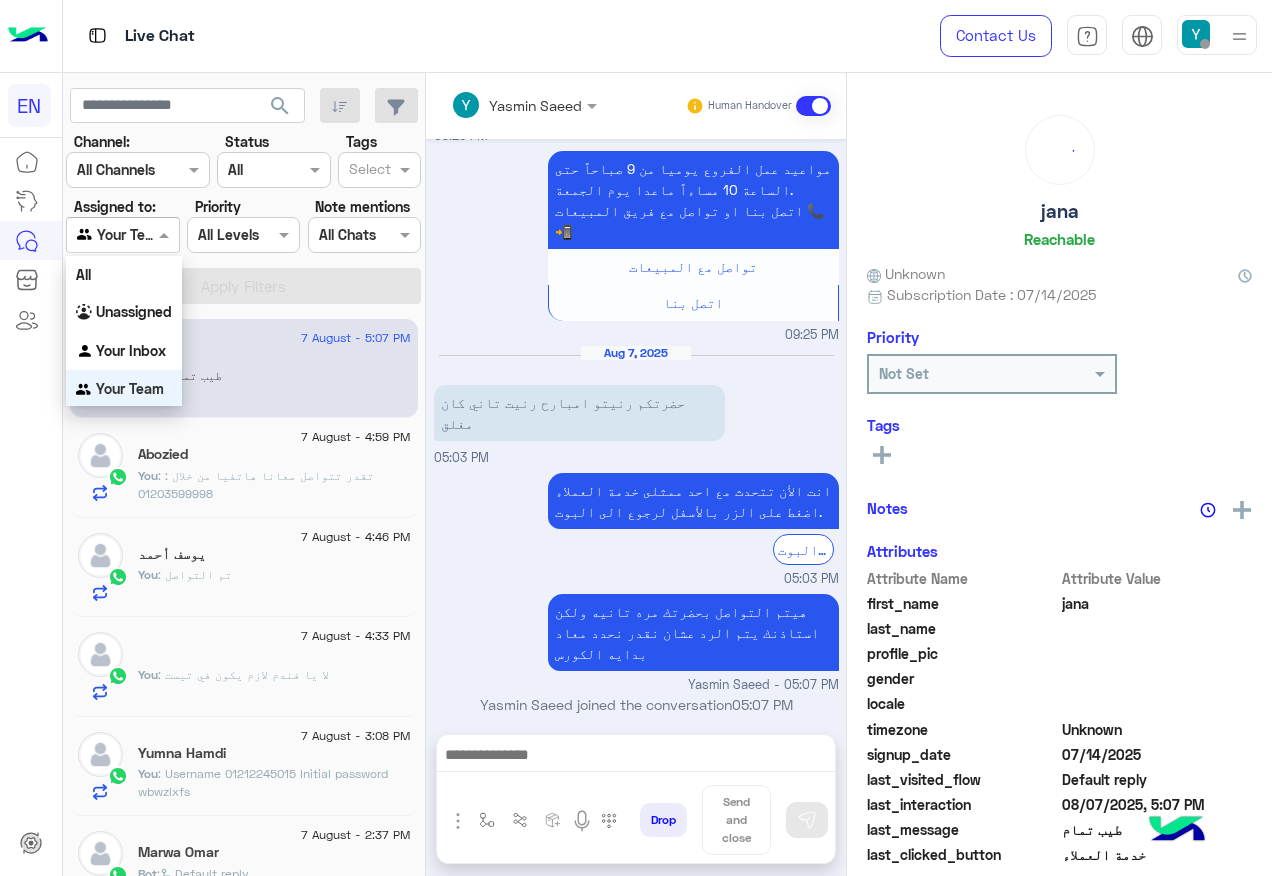 scroll, scrollTop: 1, scrollLeft: 0, axis: vertical 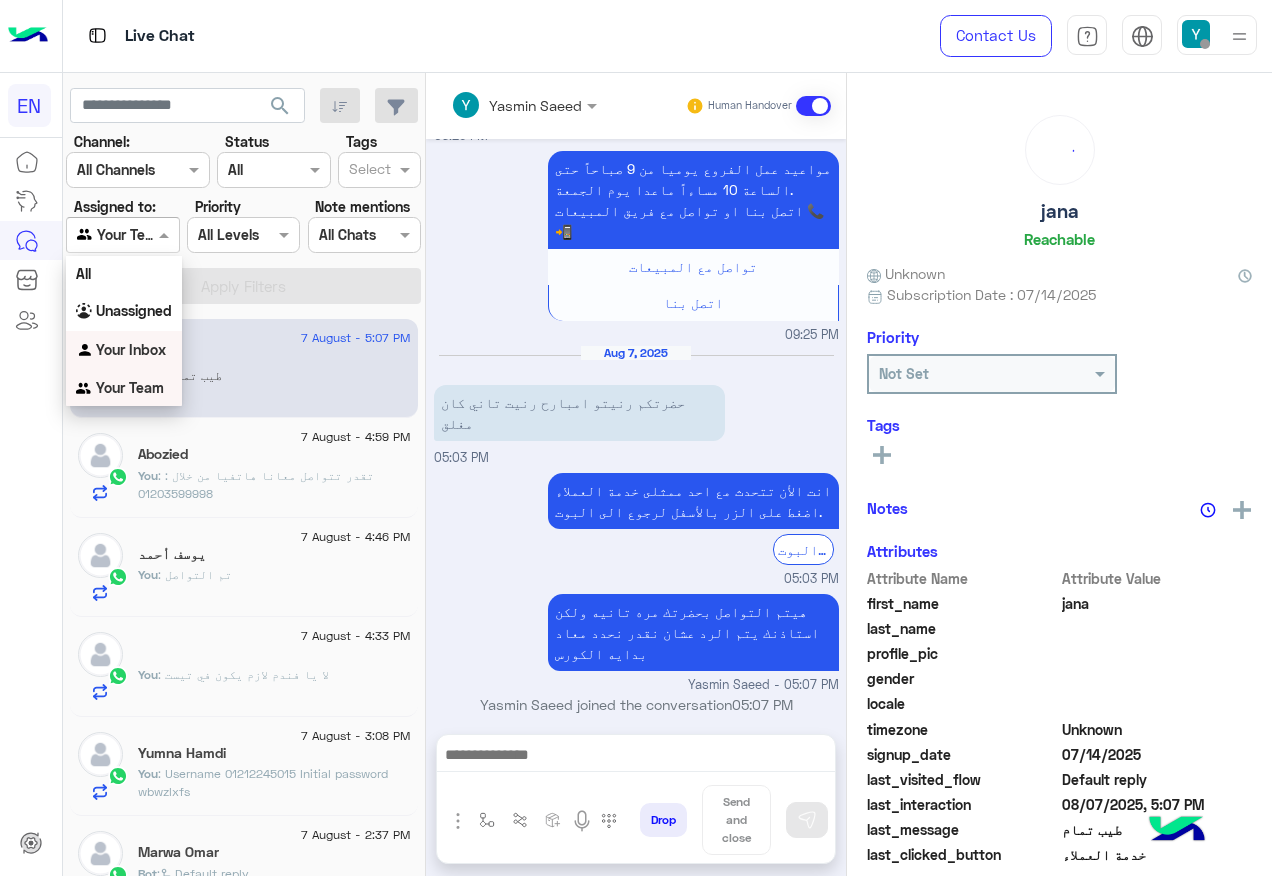 click on "Your Inbox" at bounding box center [131, 349] 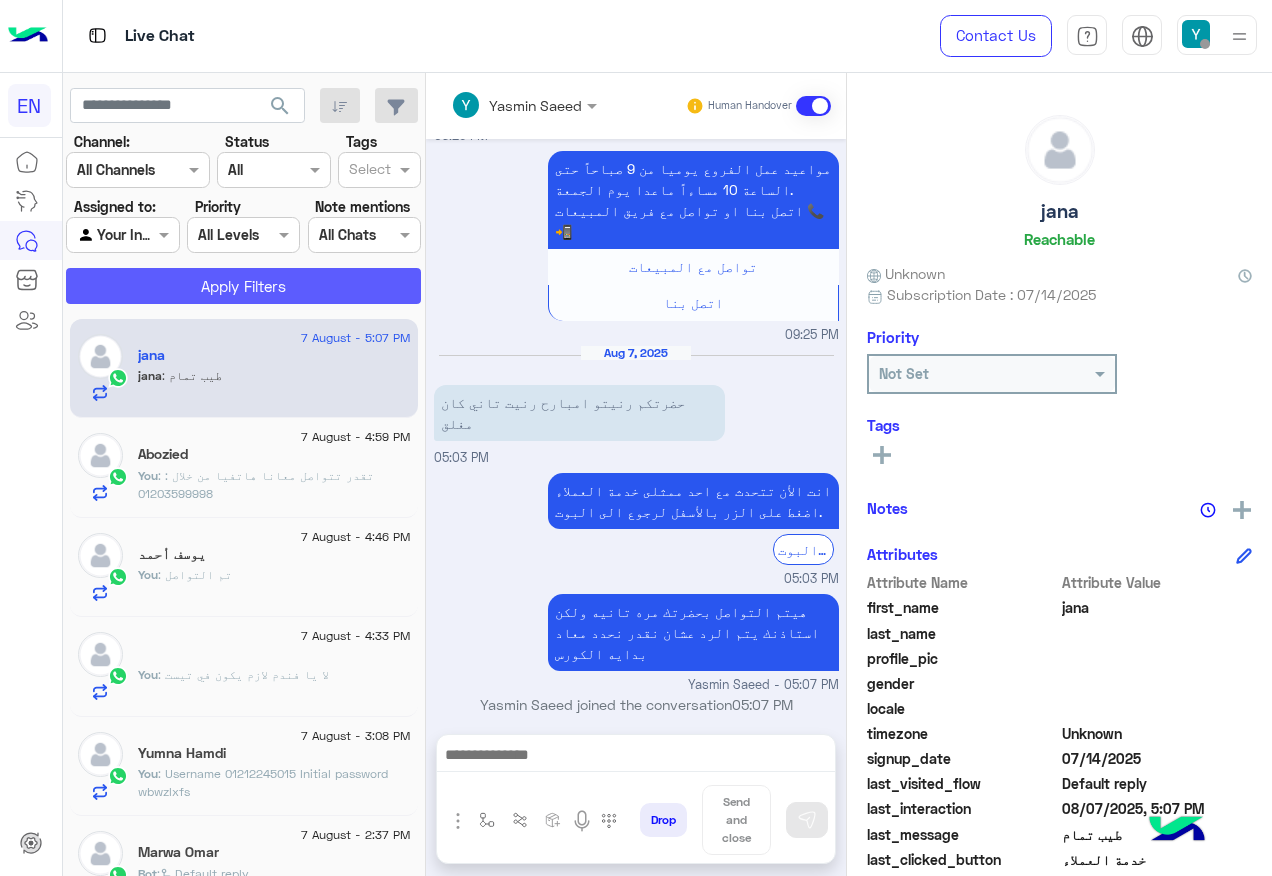 click on "Apply Filters" 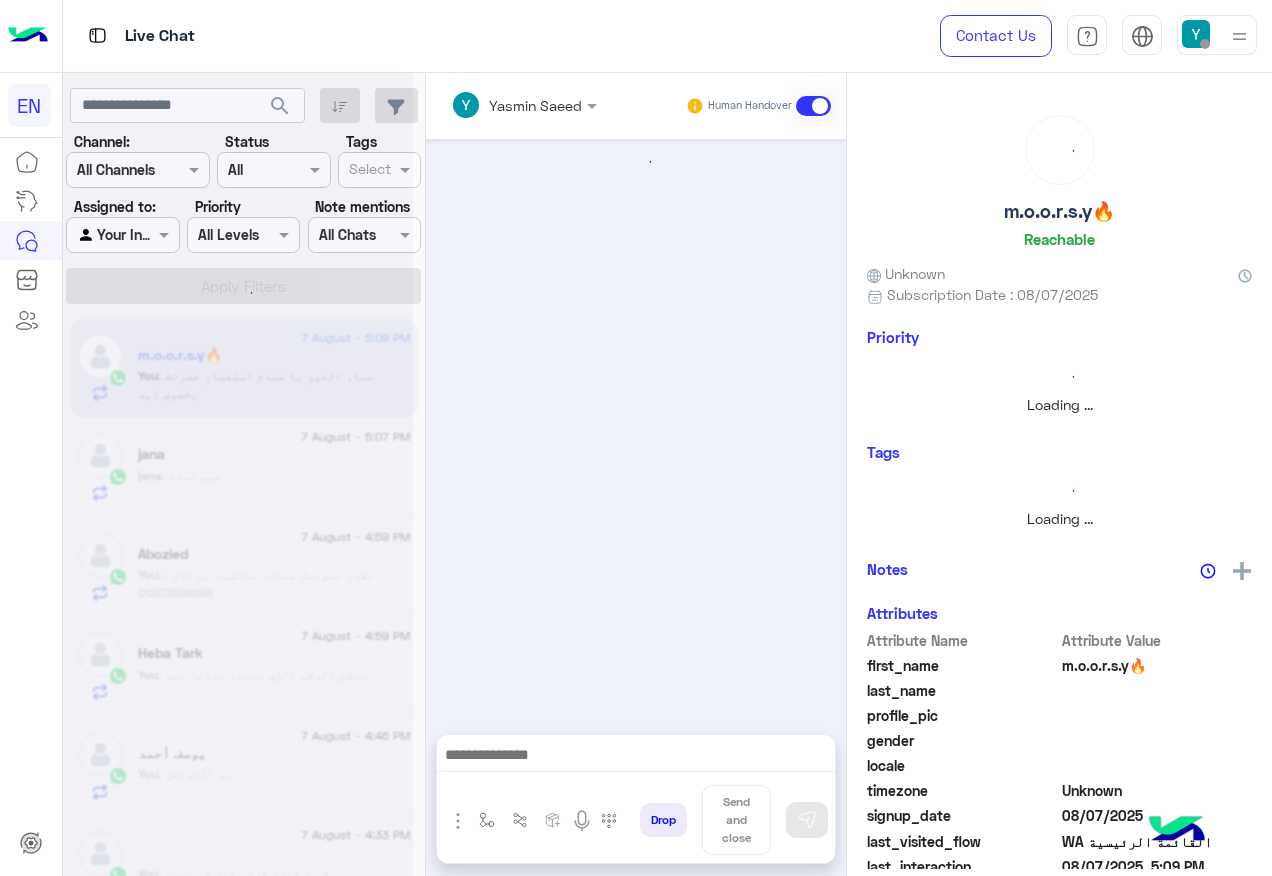 scroll, scrollTop: 356, scrollLeft: 0, axis: vertical 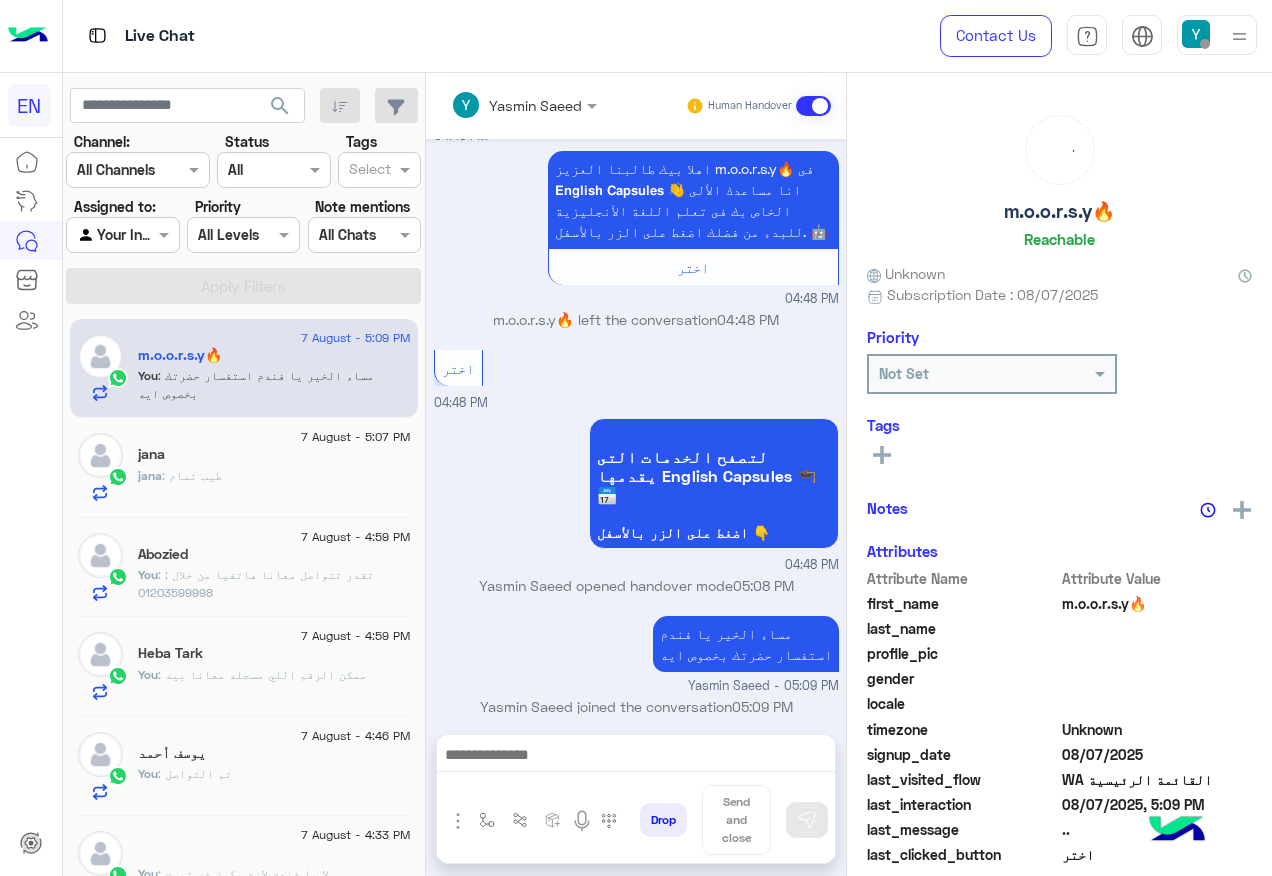 click on "Your Inbox" at bounding box center [115, 235] 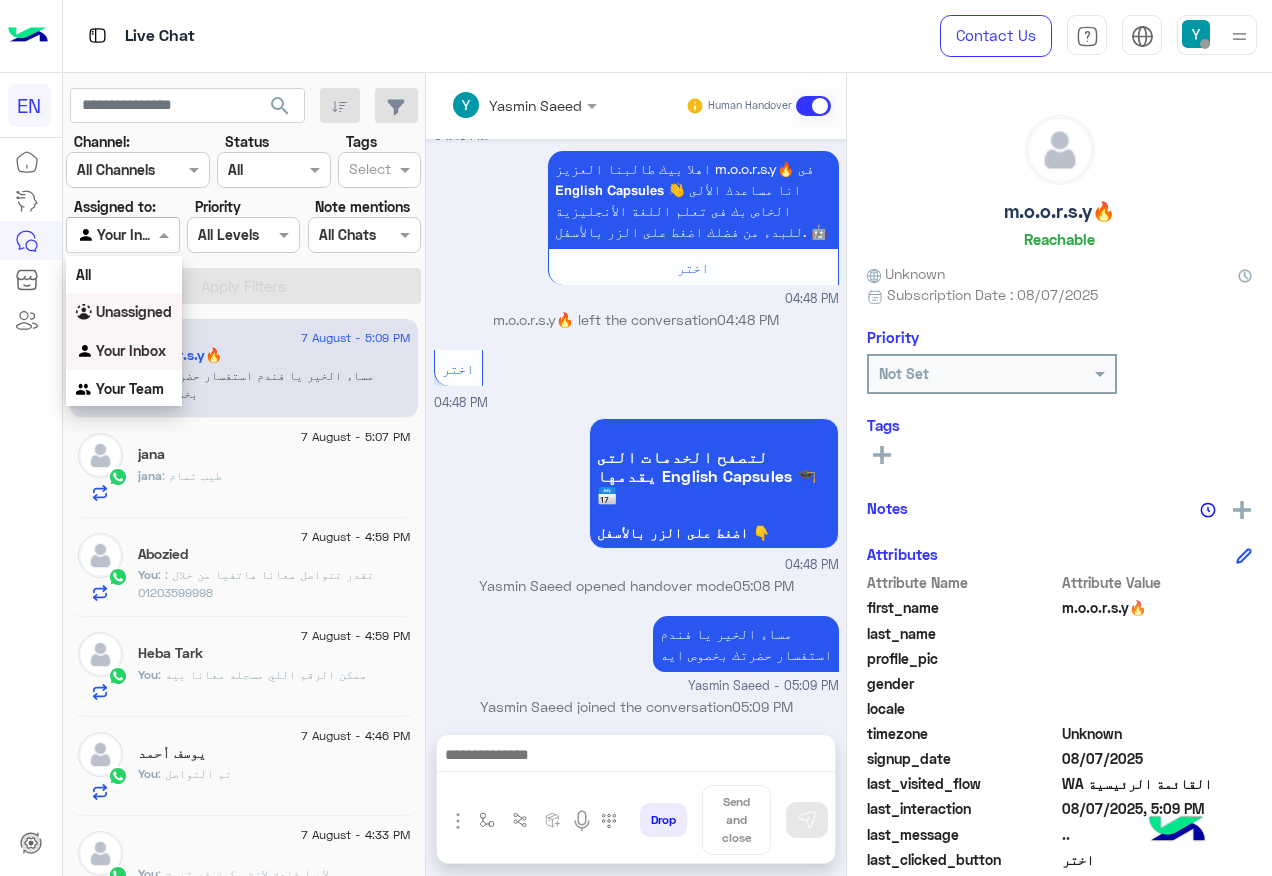 click on "Unassigned" at bounding box center [124, 312] 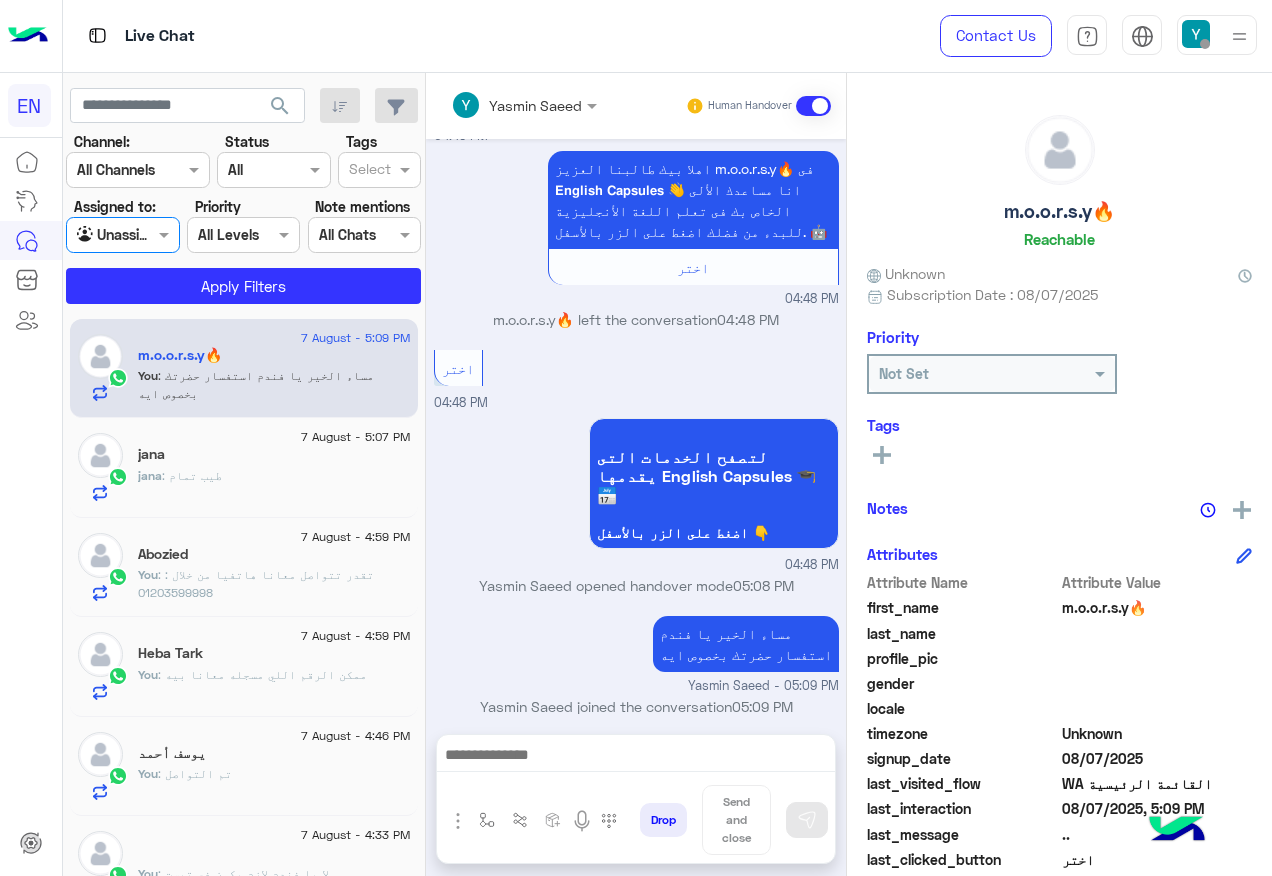click on "EN  Live Chat   Contact Us  Help Center عربي English search Channel: Channel All Channels Status Channel All Tags Select Assigned to: Agent Filter Unassigned Priority All Levels All Levels Note mentions Select All Chats Apply Filters 7 August - 5:09 PM  m.o.o.r.s.y🔥    You  : مساء الخير يا فندم
استفسار حضرتك بخصوص ايه 7 August - 5:07 PM  jana   jana : طيب تمام 7 August - 4:59 PM  Abozied    You  : تقدر تتواصل معانا هاتفيا من خلال : 01203599998
7 August - 4:59 PM  Heba Tark   You  : ممكن الرقم اللي مسجله معانا بيه 7 August - 4:46 PM  يوسف أحمد   You  : تم التواصل  7 August - 4:33 PM  ْْ    You  : لا يا فندم
لازم يكون في تيست  7 August - 3:14 PM  Malak    You  : تمام يا فندم 7 August - 3:08 PM  Yumna Hamdi   You  : Username
01212245015
Initial password
wbwzlxfs 7 August - 2:30 PM  Zivd Majdi  Zivd : اوك 7 August - 2:25 PM  Basmala Sayed   You   You" at bounding box center [636, 438] 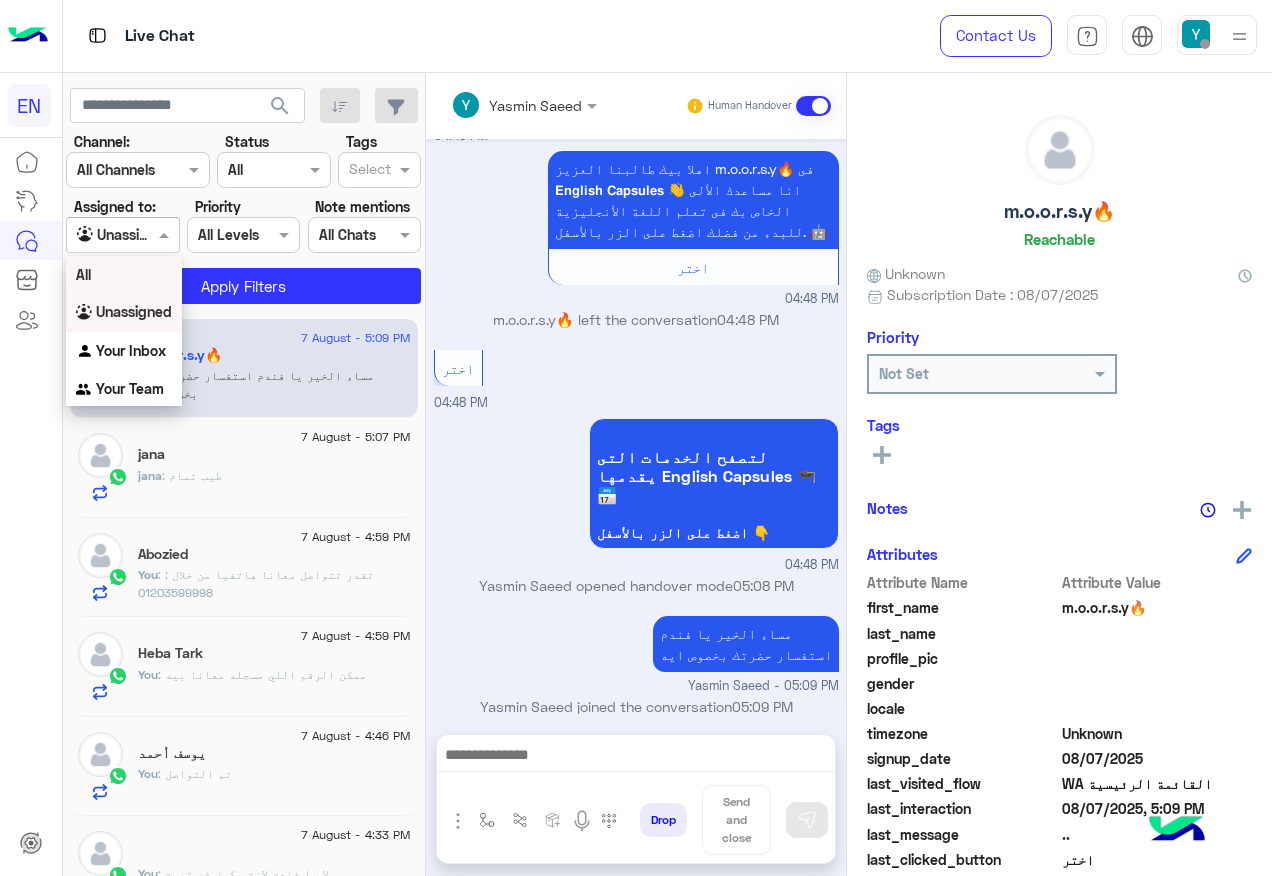 click on "All" at bounding box center [124, 274] 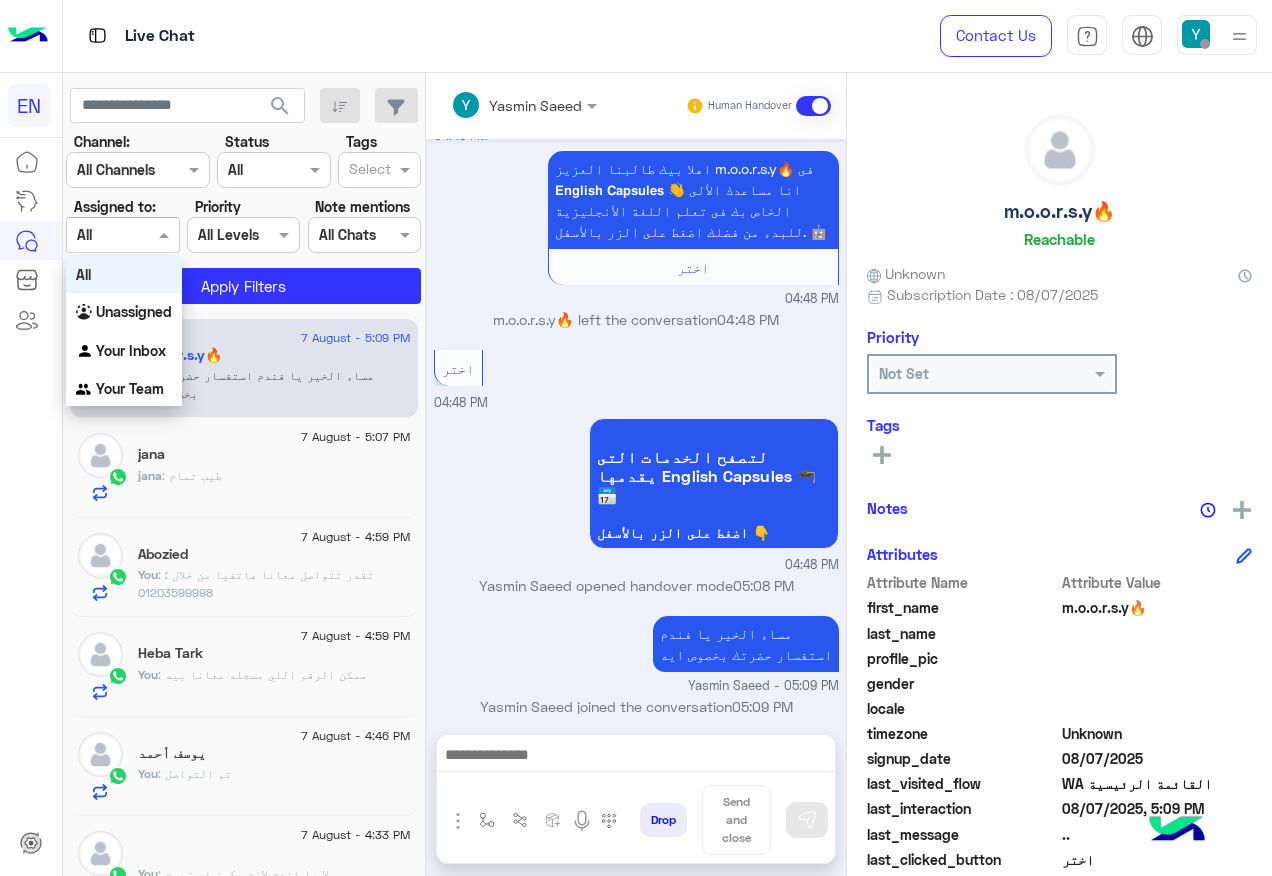 drag, startPoint x: 127, startPoint y: 229, endPoint x: 150, endPoint y: 283, distance: 58.694122 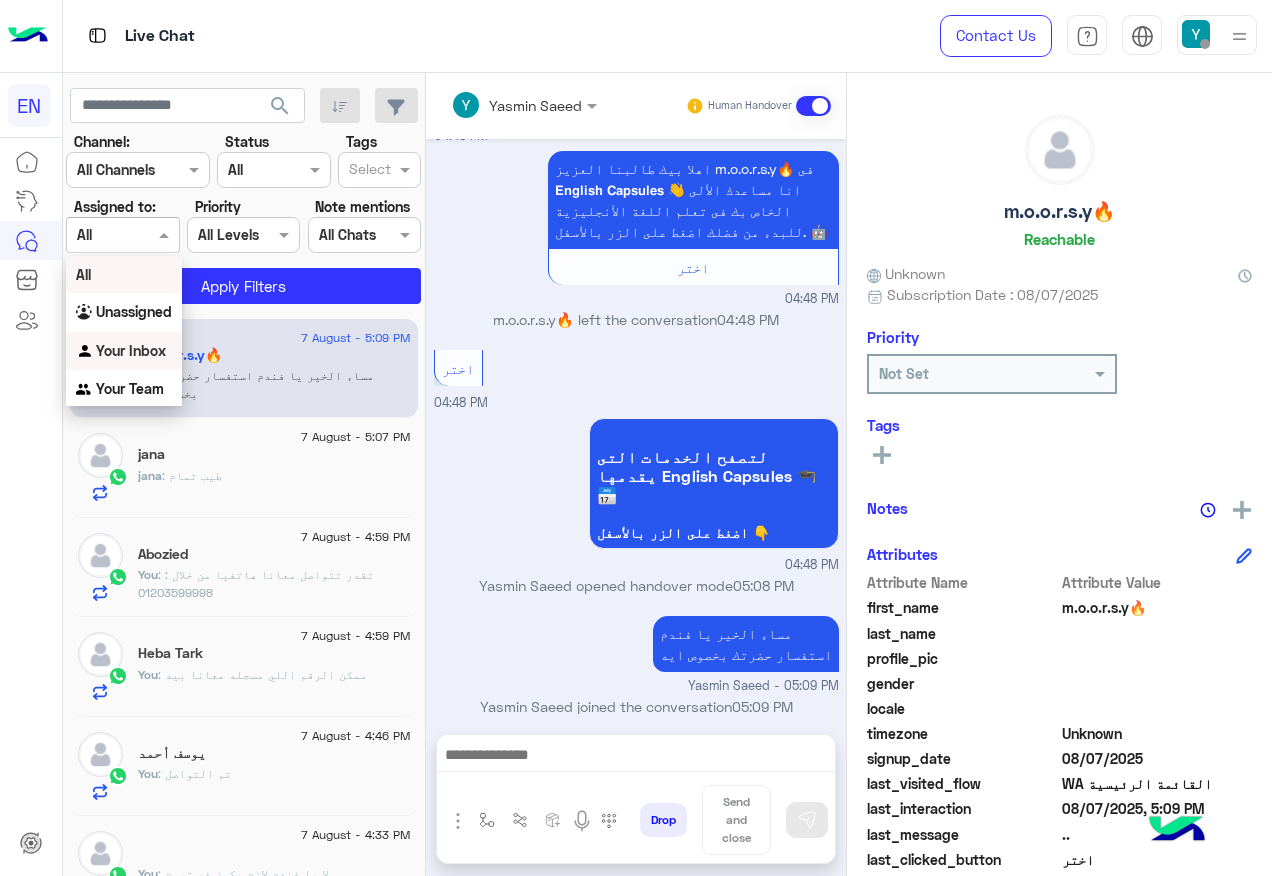 click on "Your Inbox" at bounding box center [124, 351] 